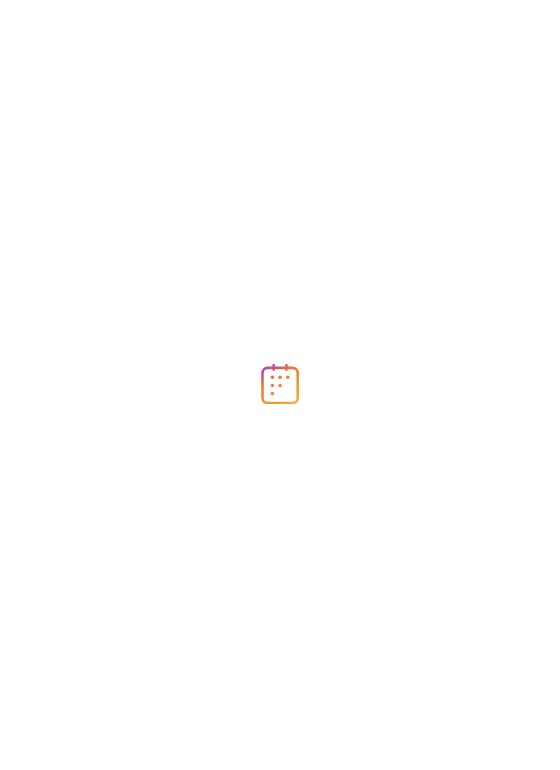 scroll, scrollTop: 0, scrollLeft: 0, axis: both 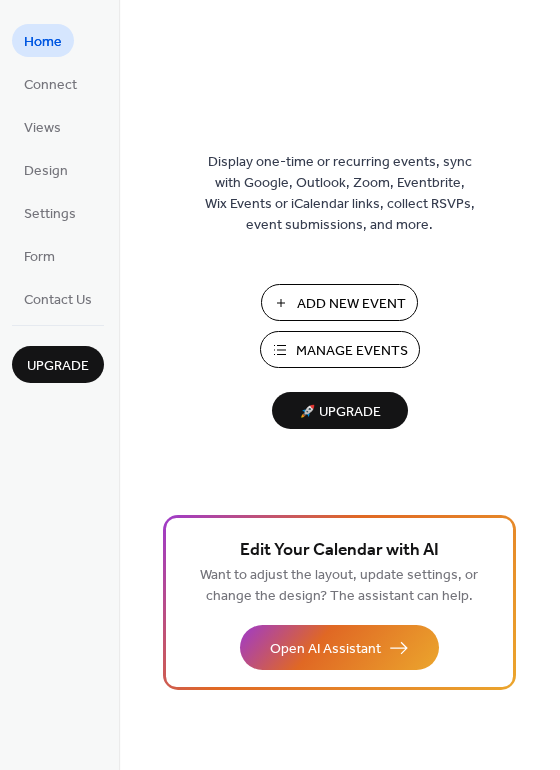 click on "Manage Events" at bounding box center (352, 351) 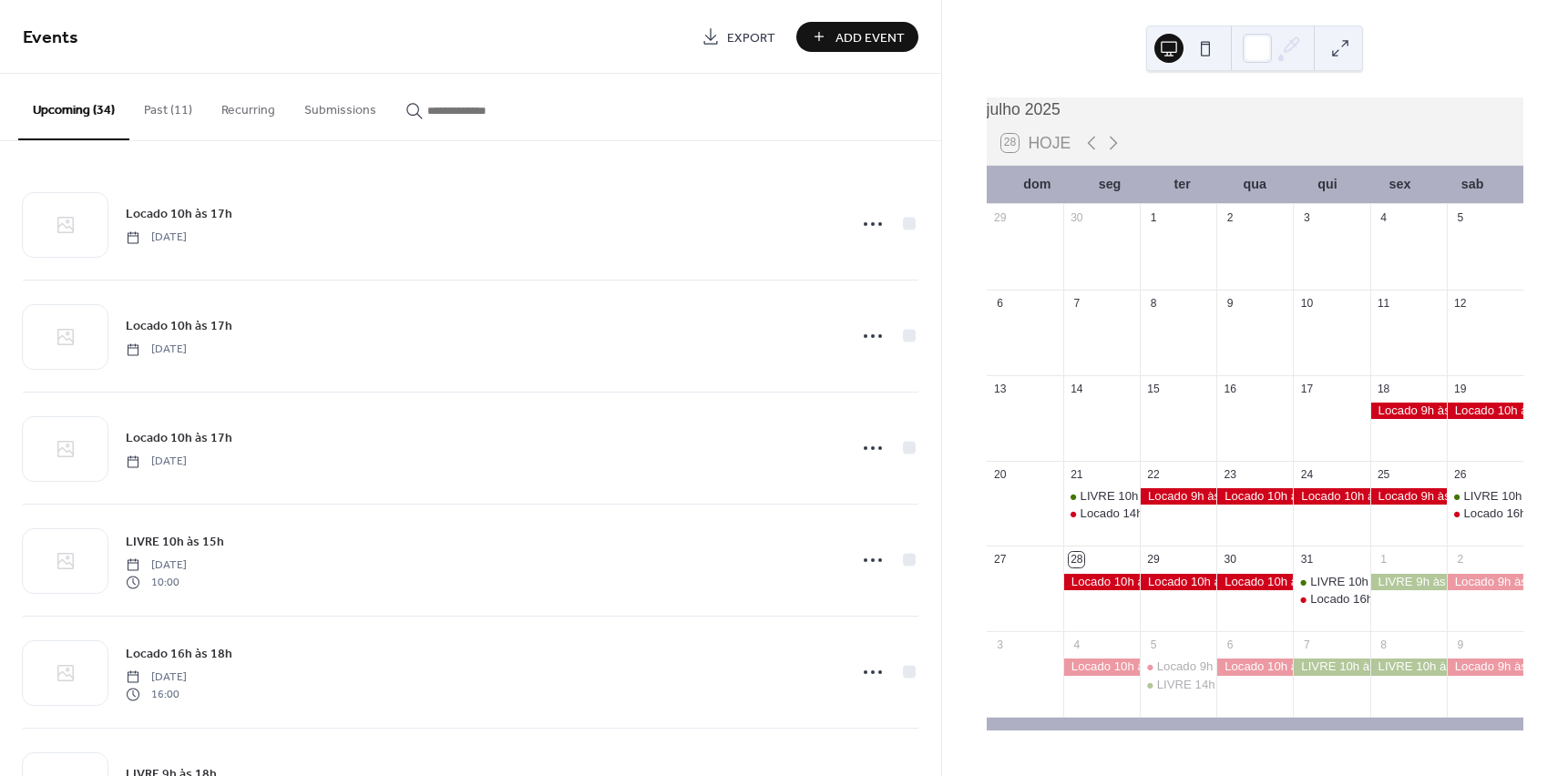 scroll, scrollTop: 0, scrollLeft: 0, axis: both 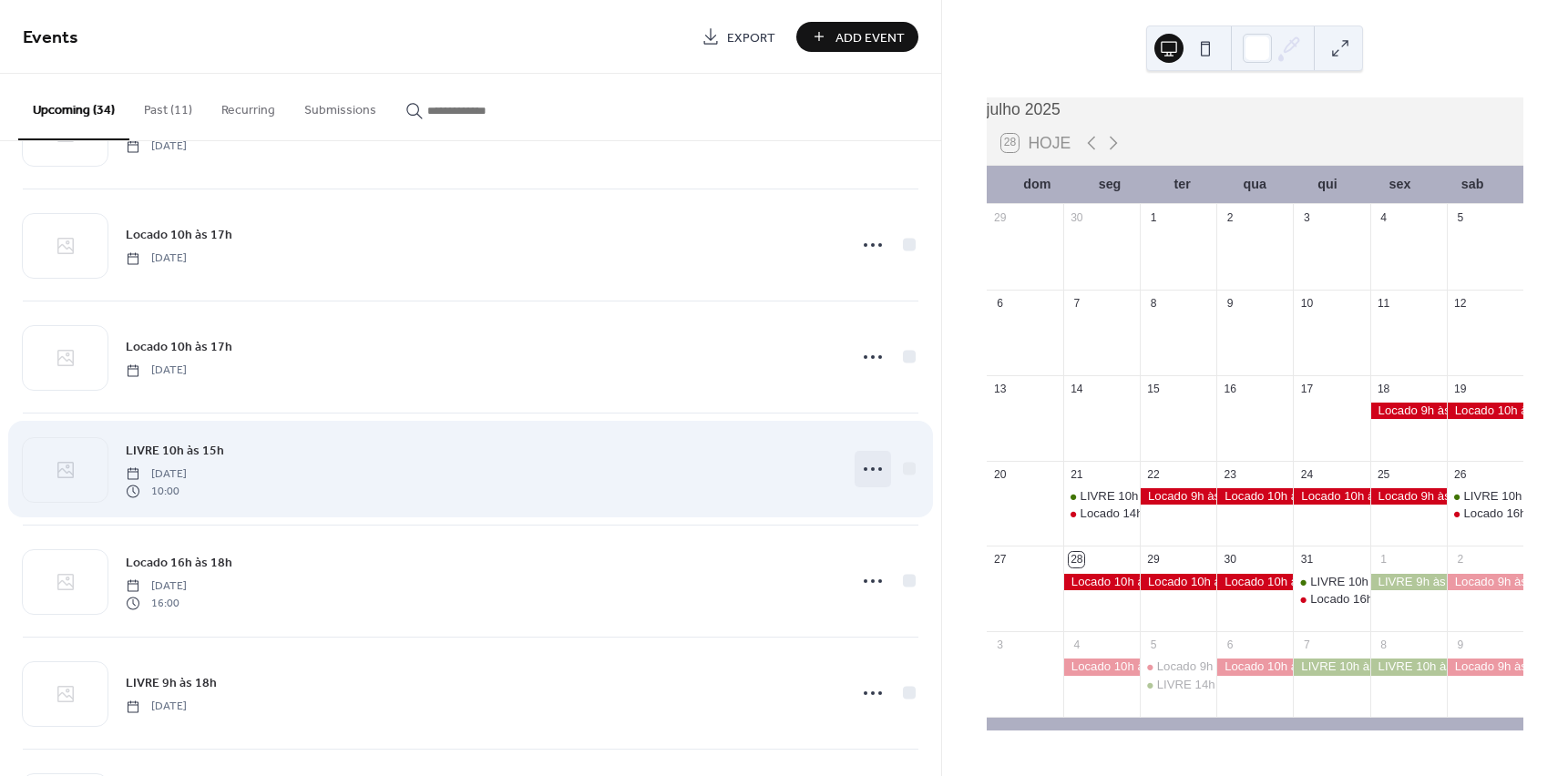 click 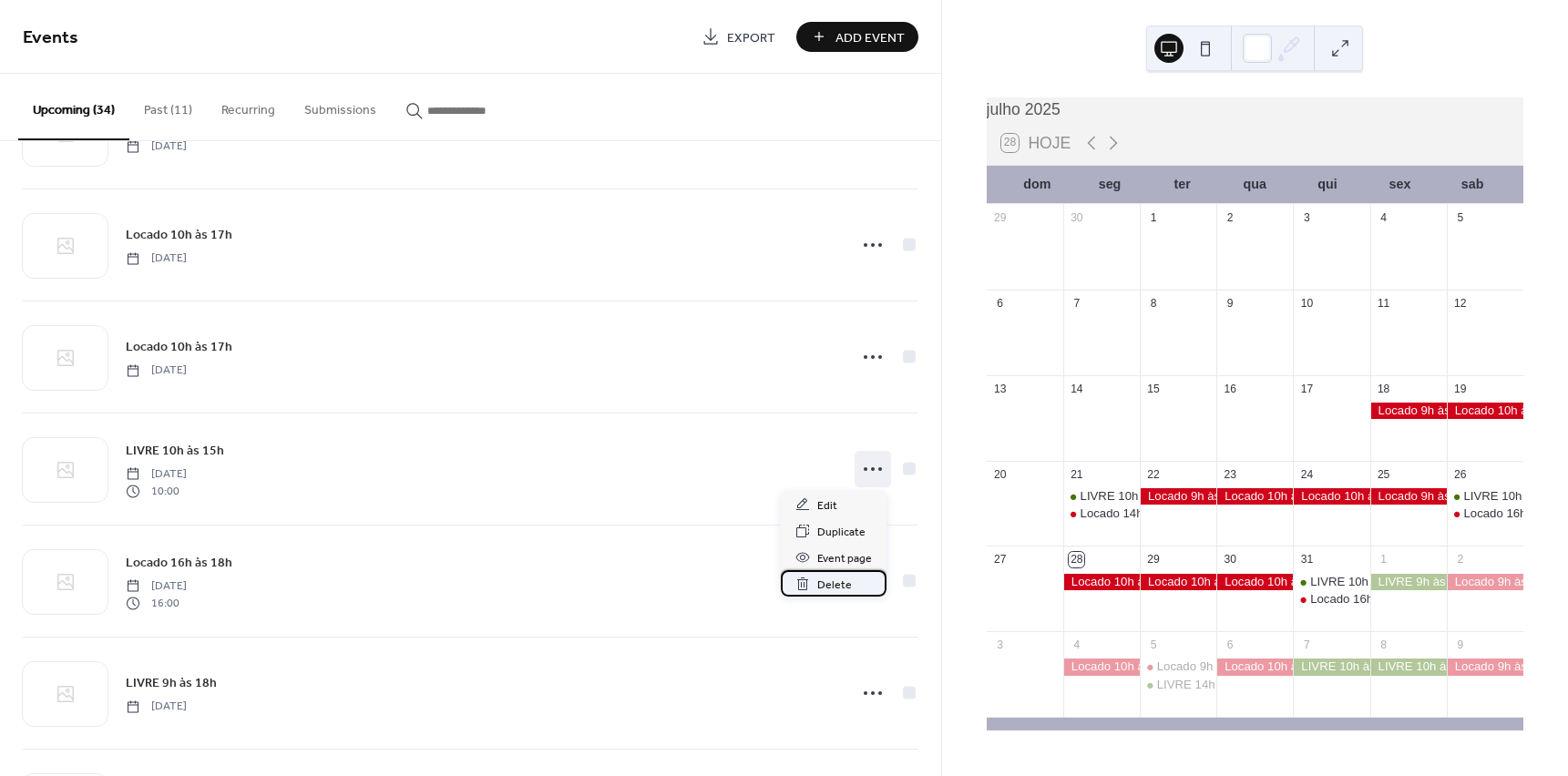 click on "Delete" at bounding box center [835, 585] 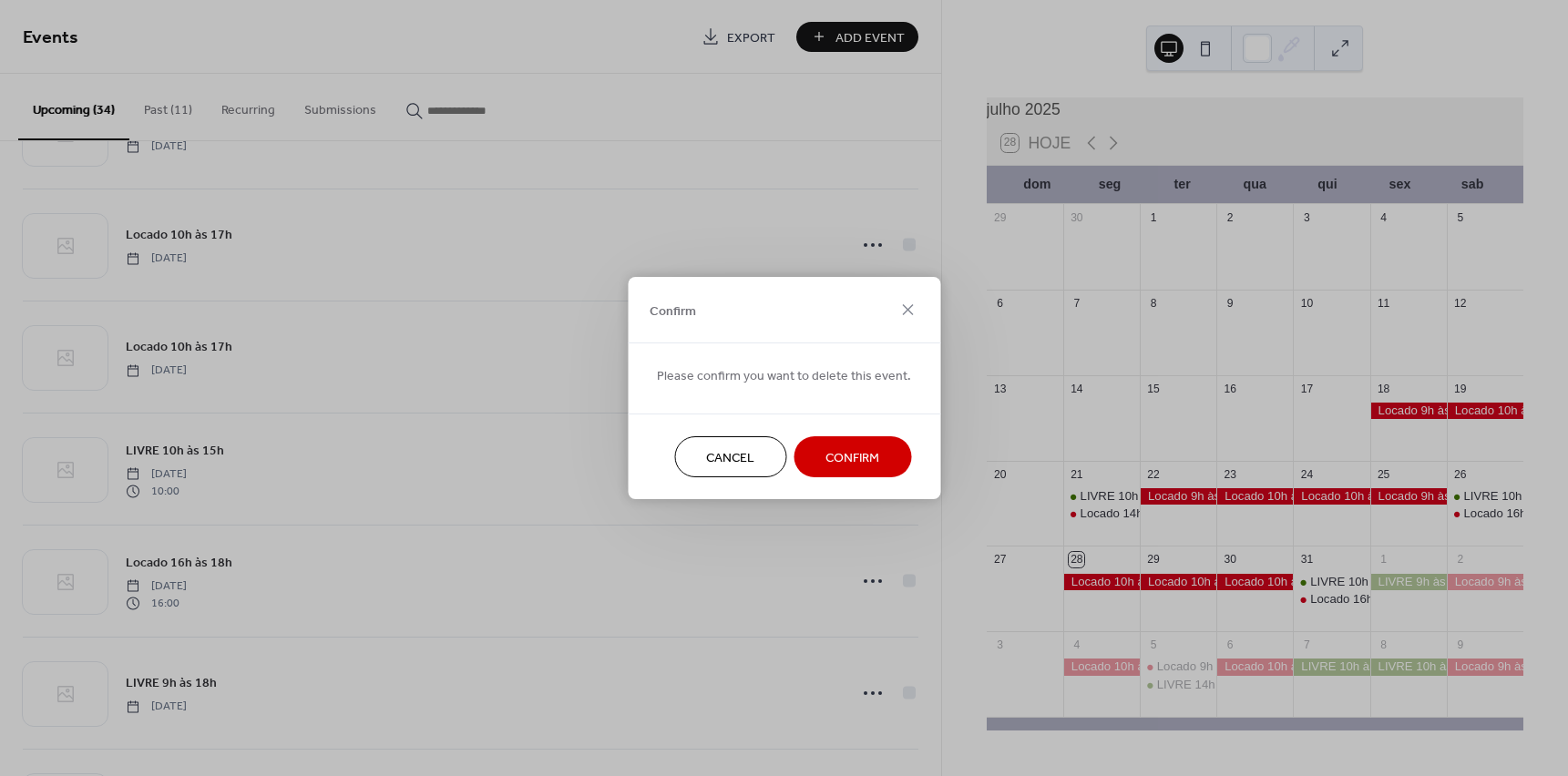click on "Confirm" at bounding box center [852, 458] 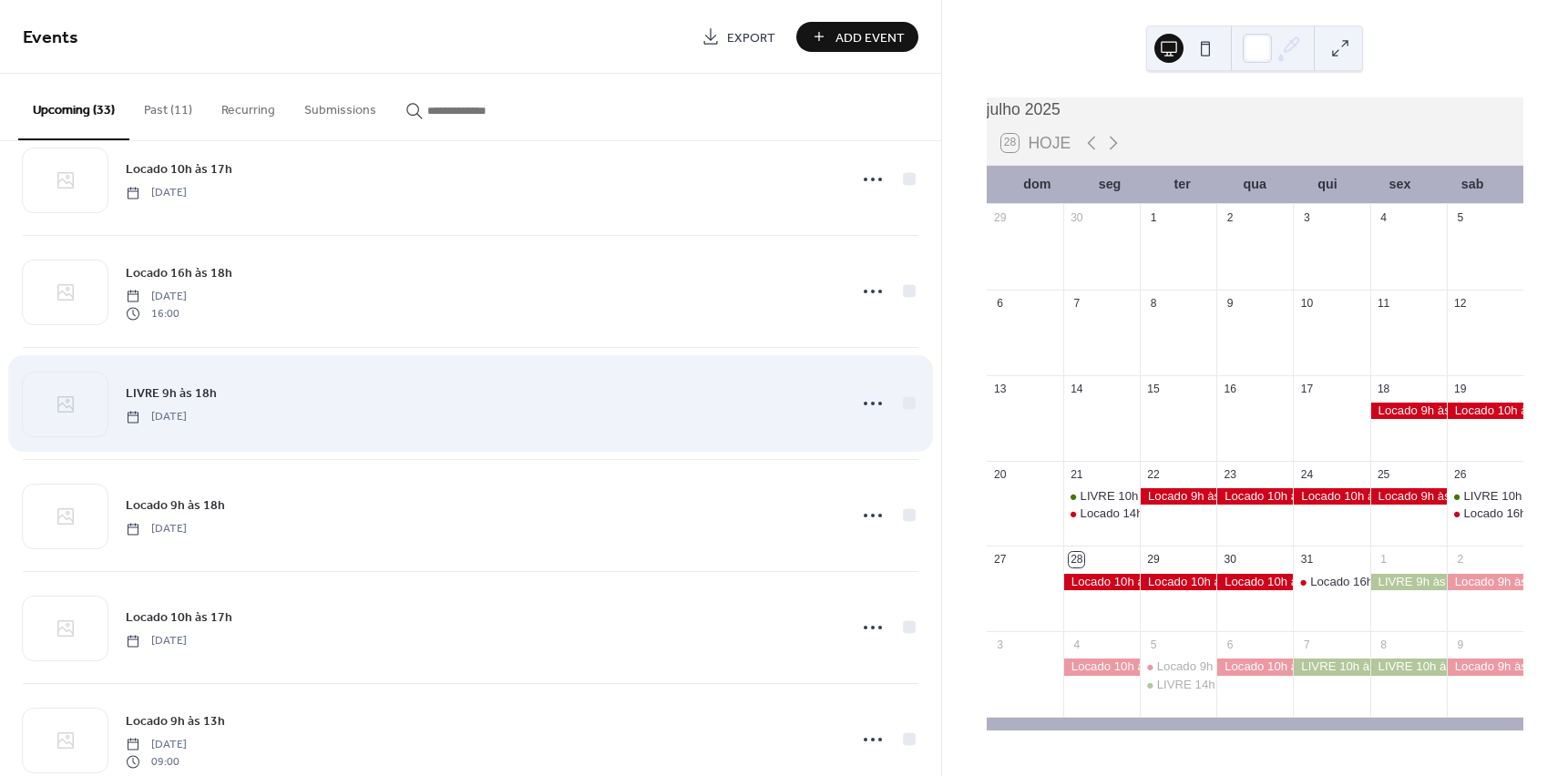 scroll, scrollTop: 273, scrollLeft: 0, axis: vertical 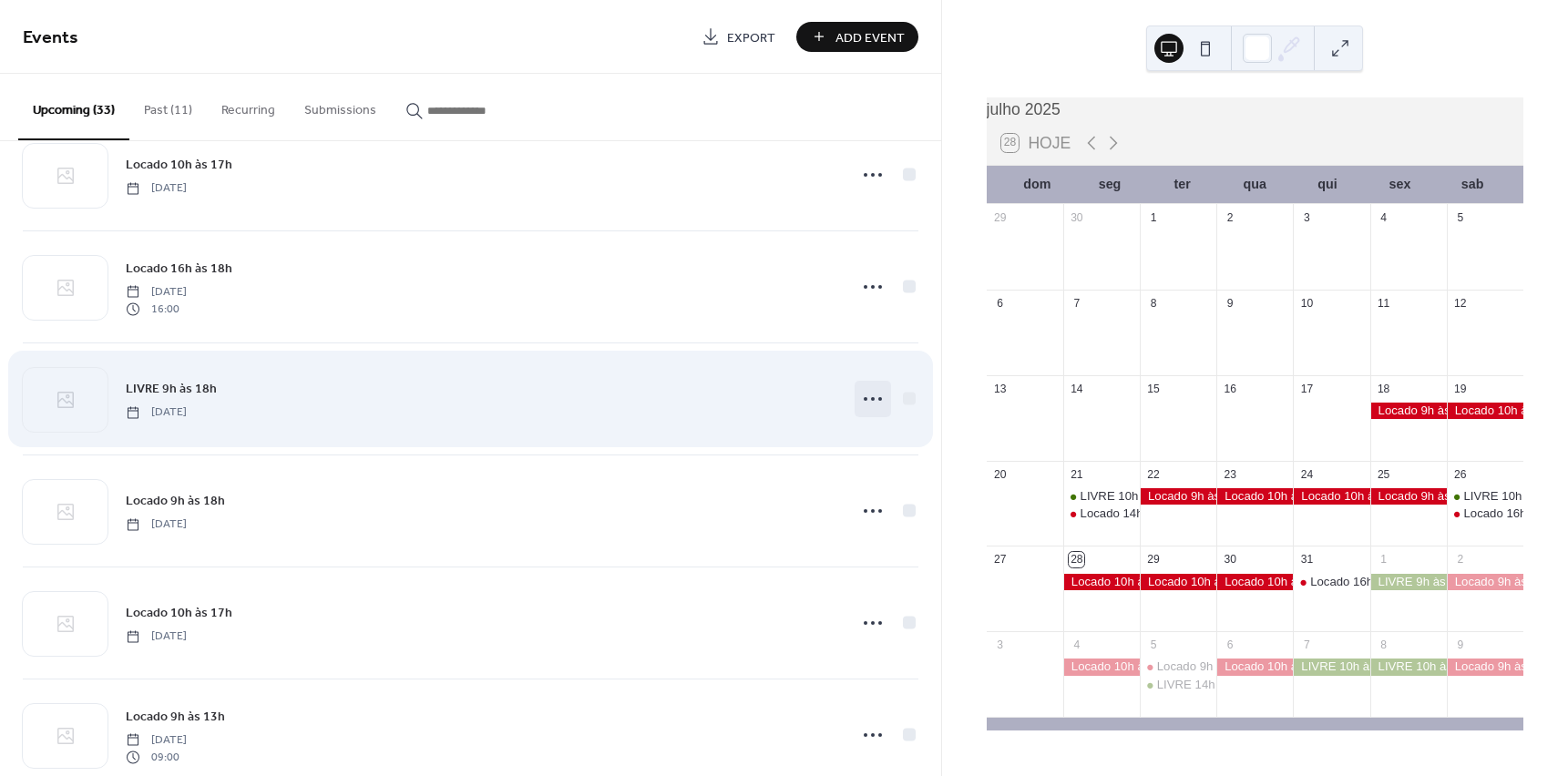 click 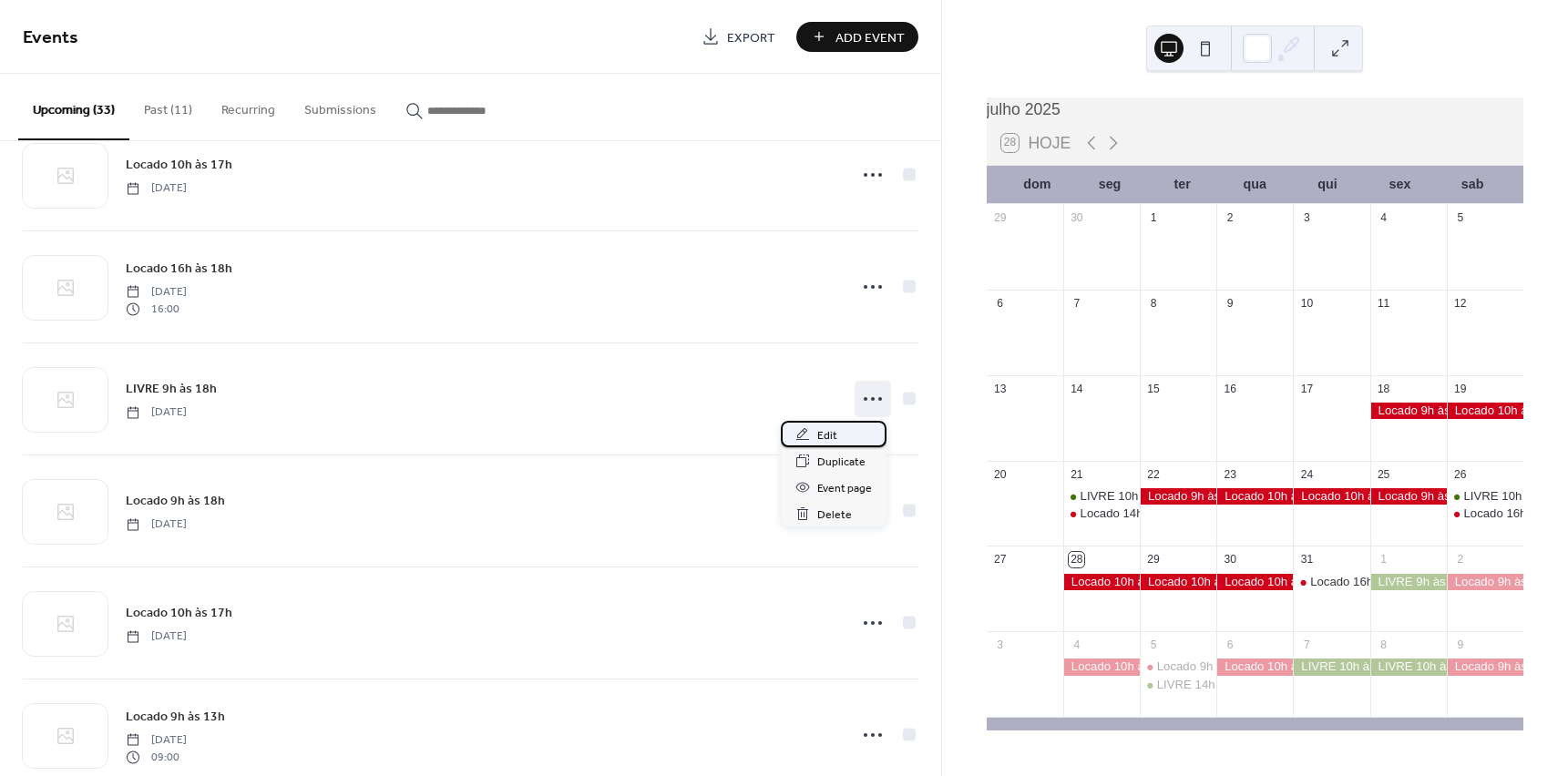 click on "Edit" at bounding box center (827, 435) 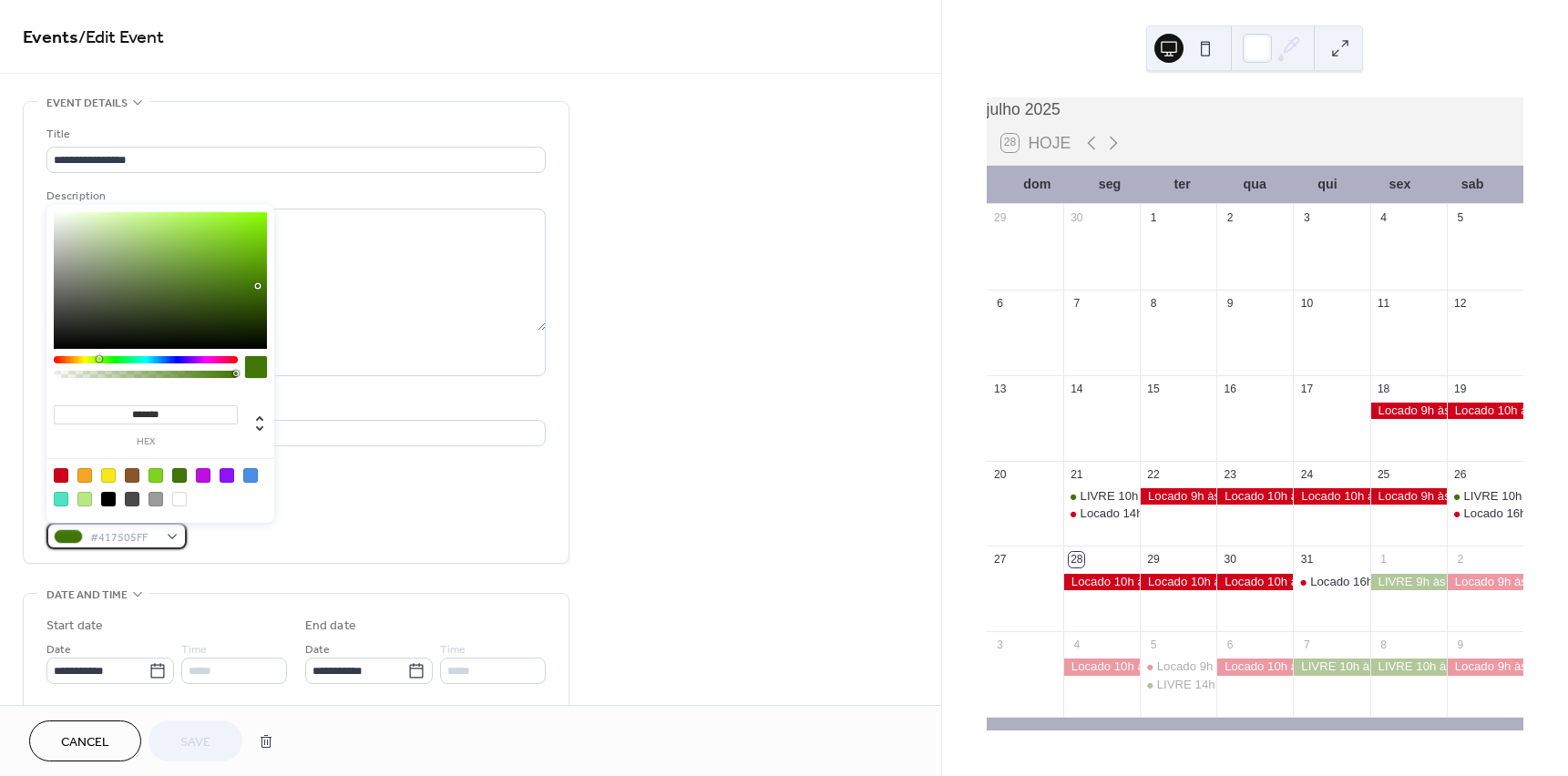 drag, startPoint x: 149, startPoint y: 536, endPoint x: 91, endPoint y: 531, distance: 58.21512 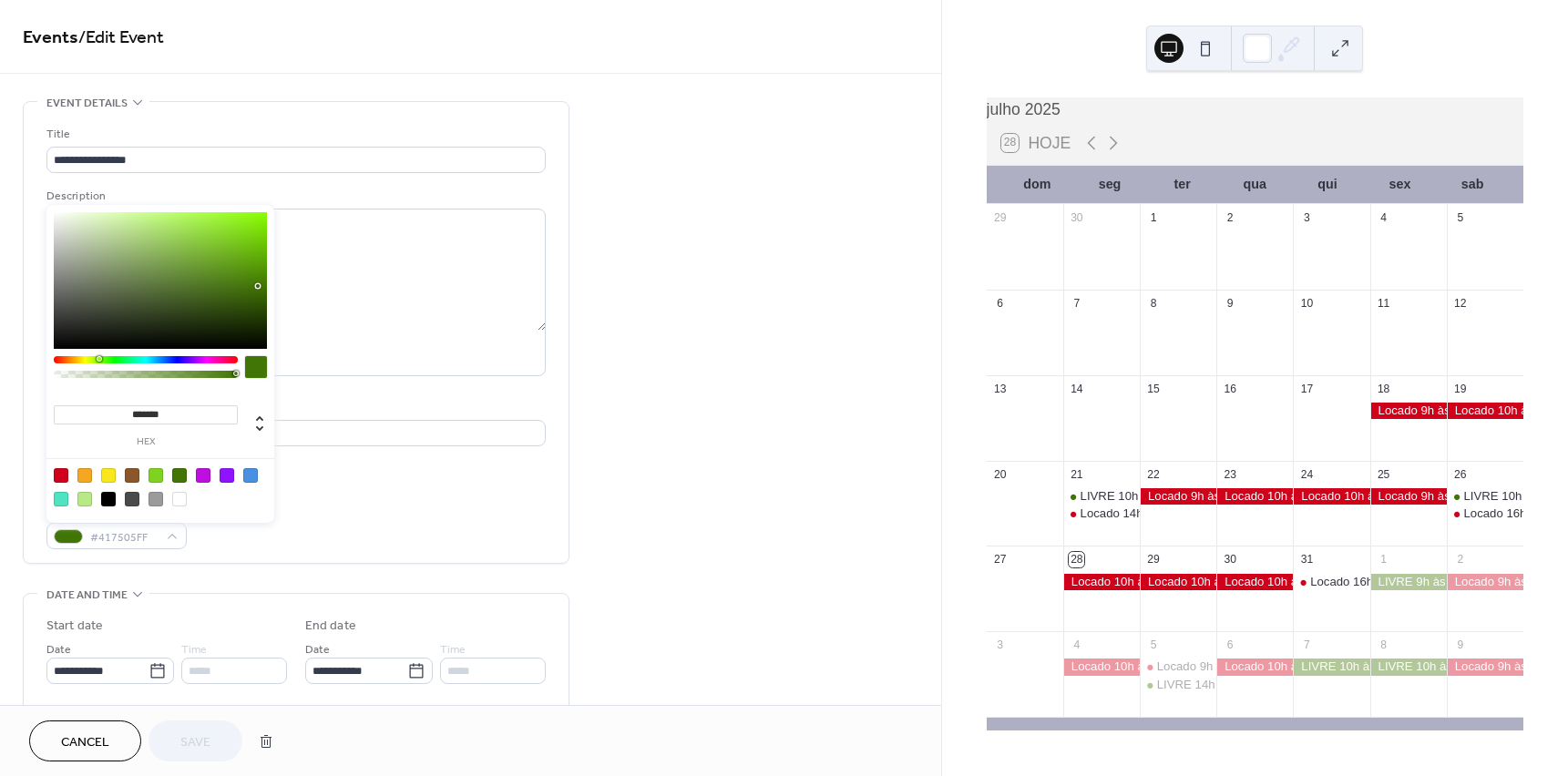 click at bounding box center (61, 475) 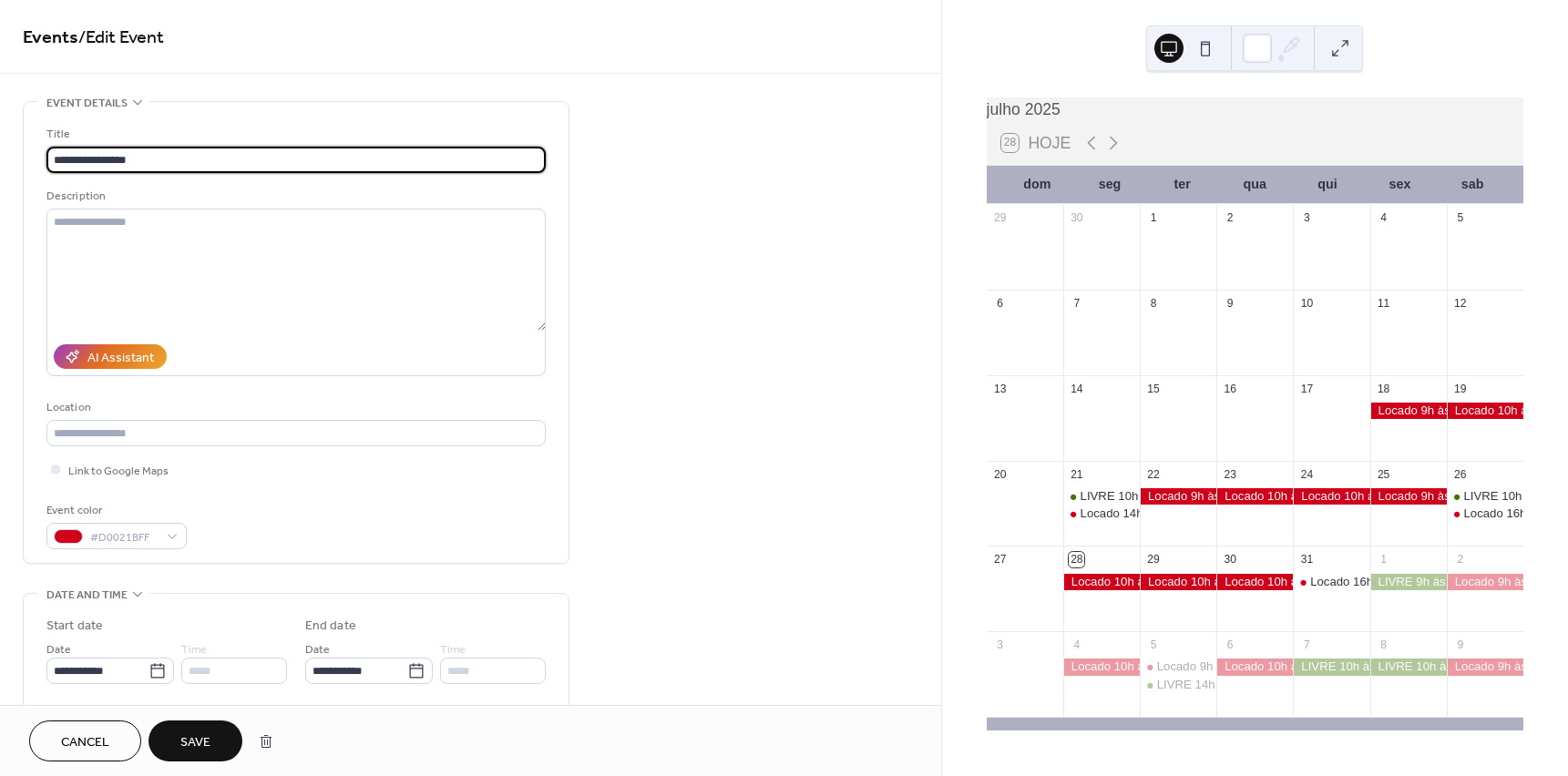 drag, startPoint x: 83, startPoint y: 158, endPoint x: 12, endPoint y: 160, distance: 71.028163 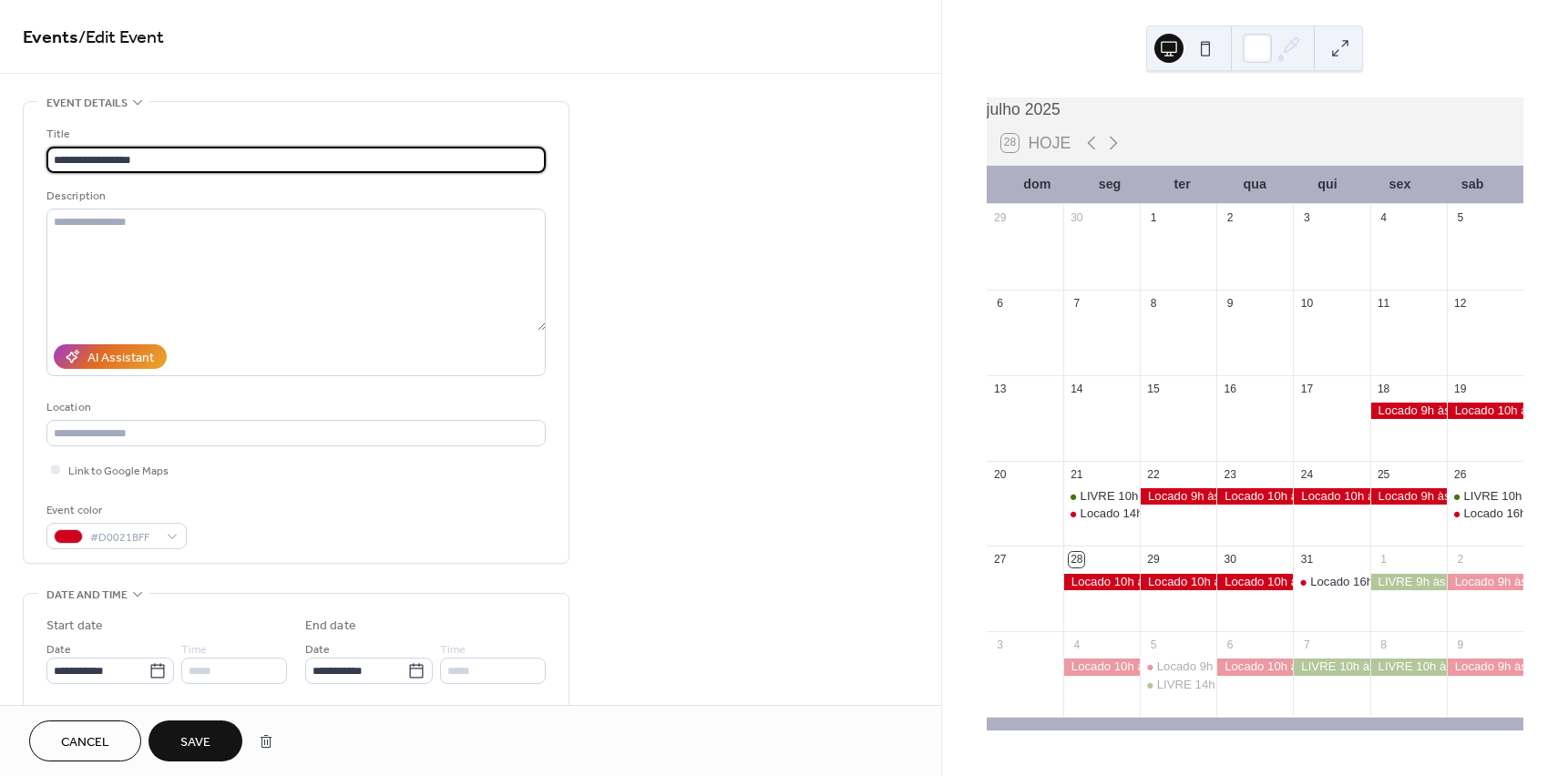 type on "**********" 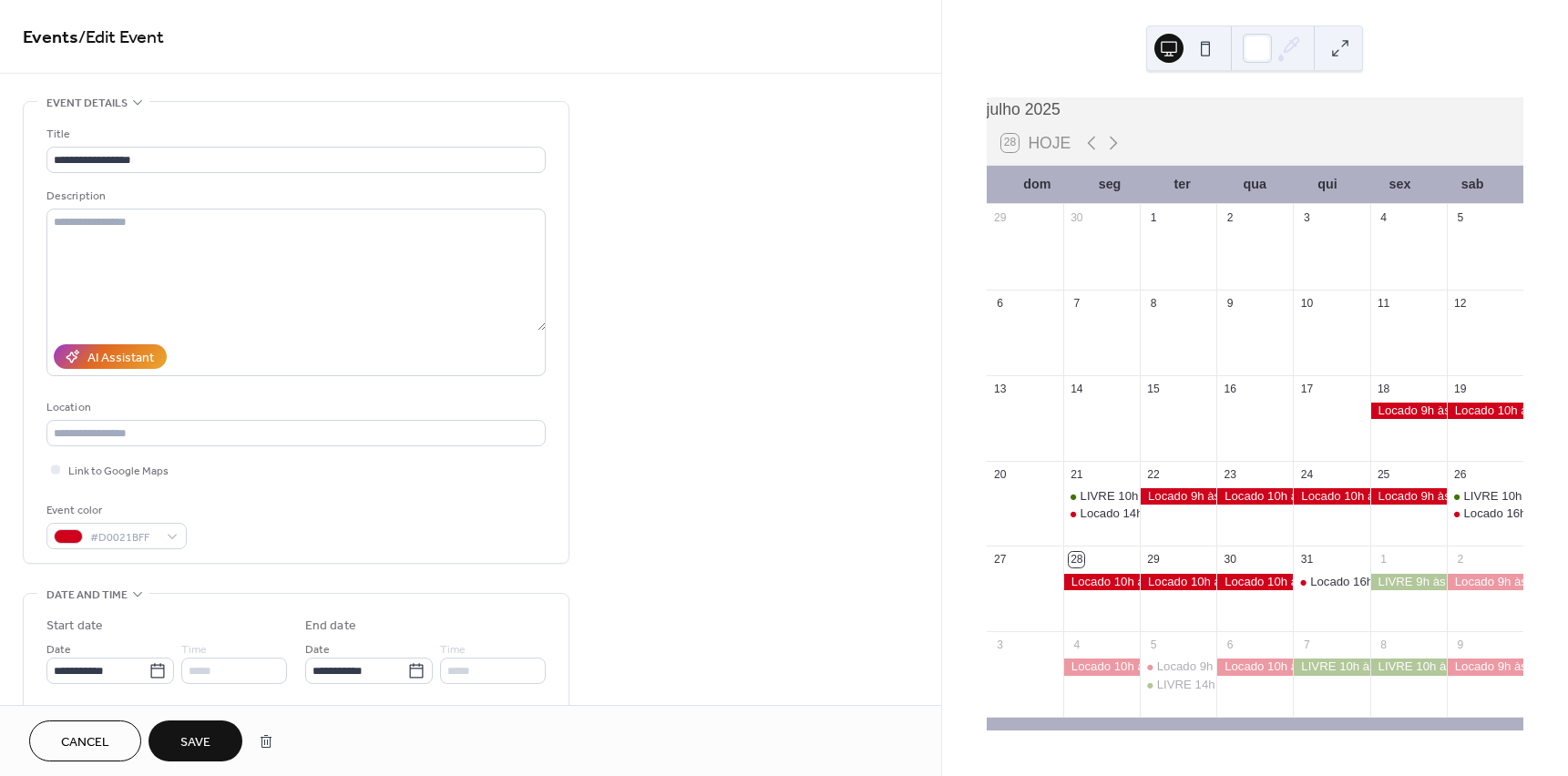 click on "Save" at bounding box center (195, 742) 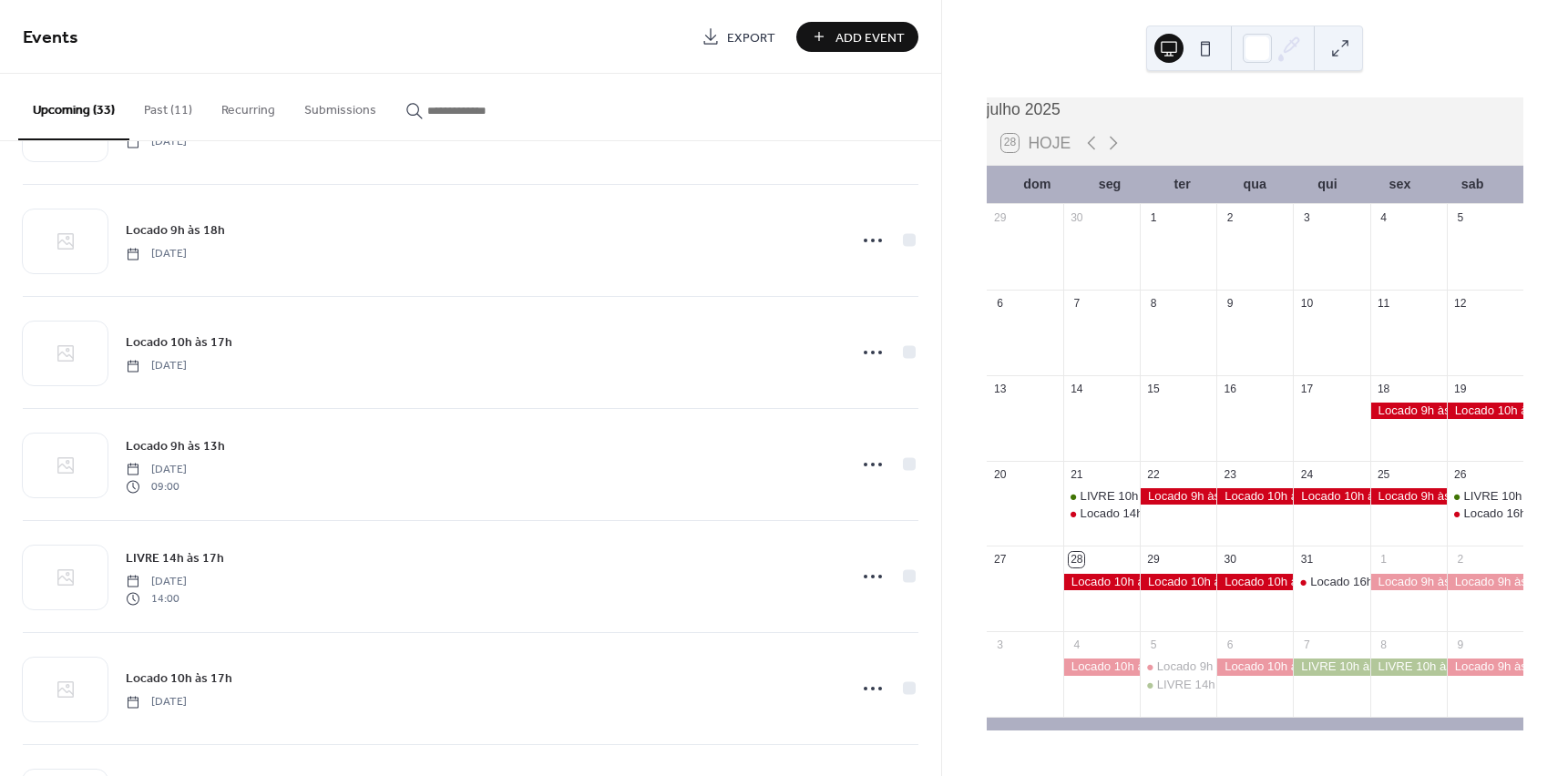scroll, scrollTop: 546, scrollLeft: 0, axis: vertical 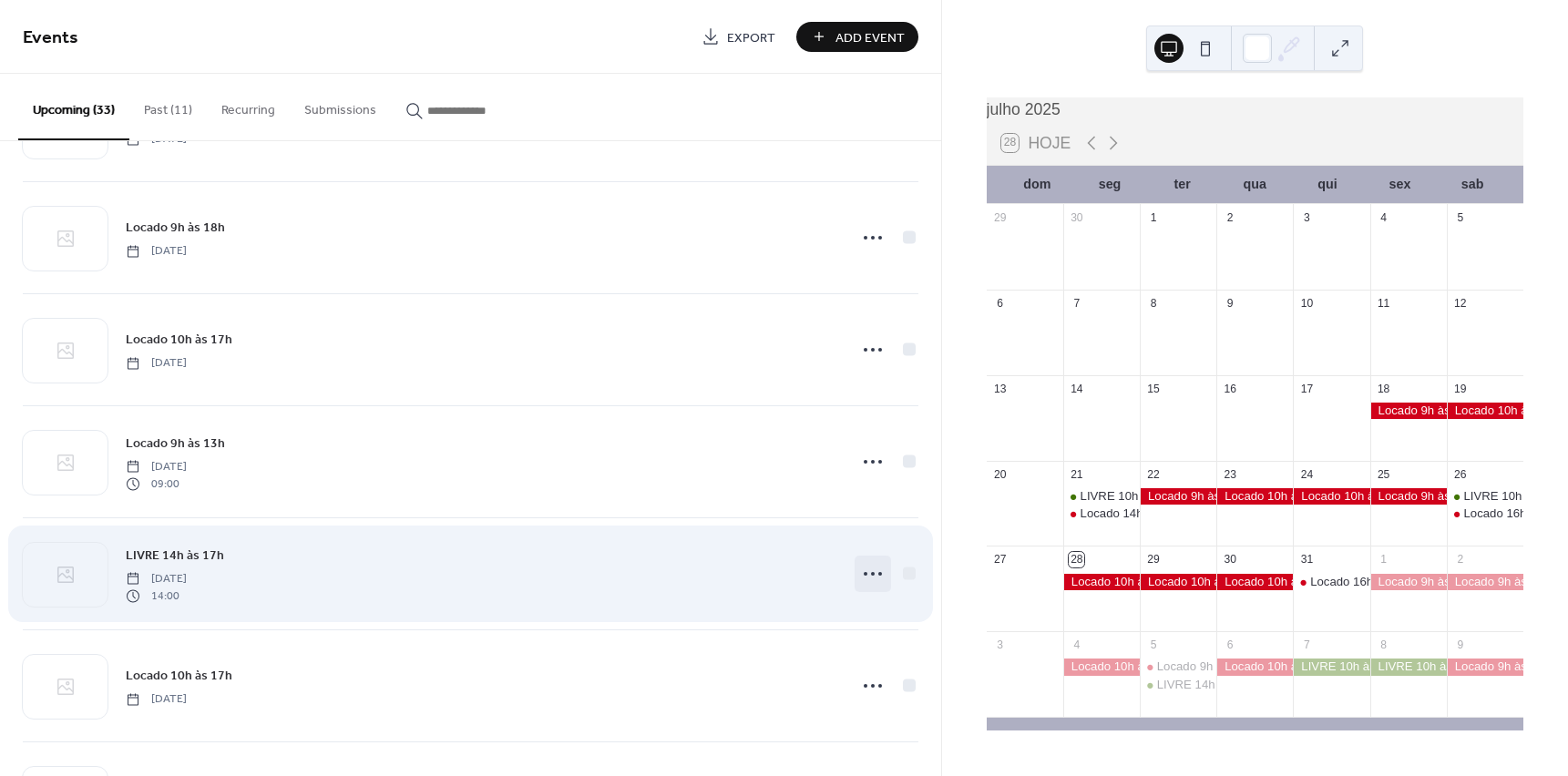 click 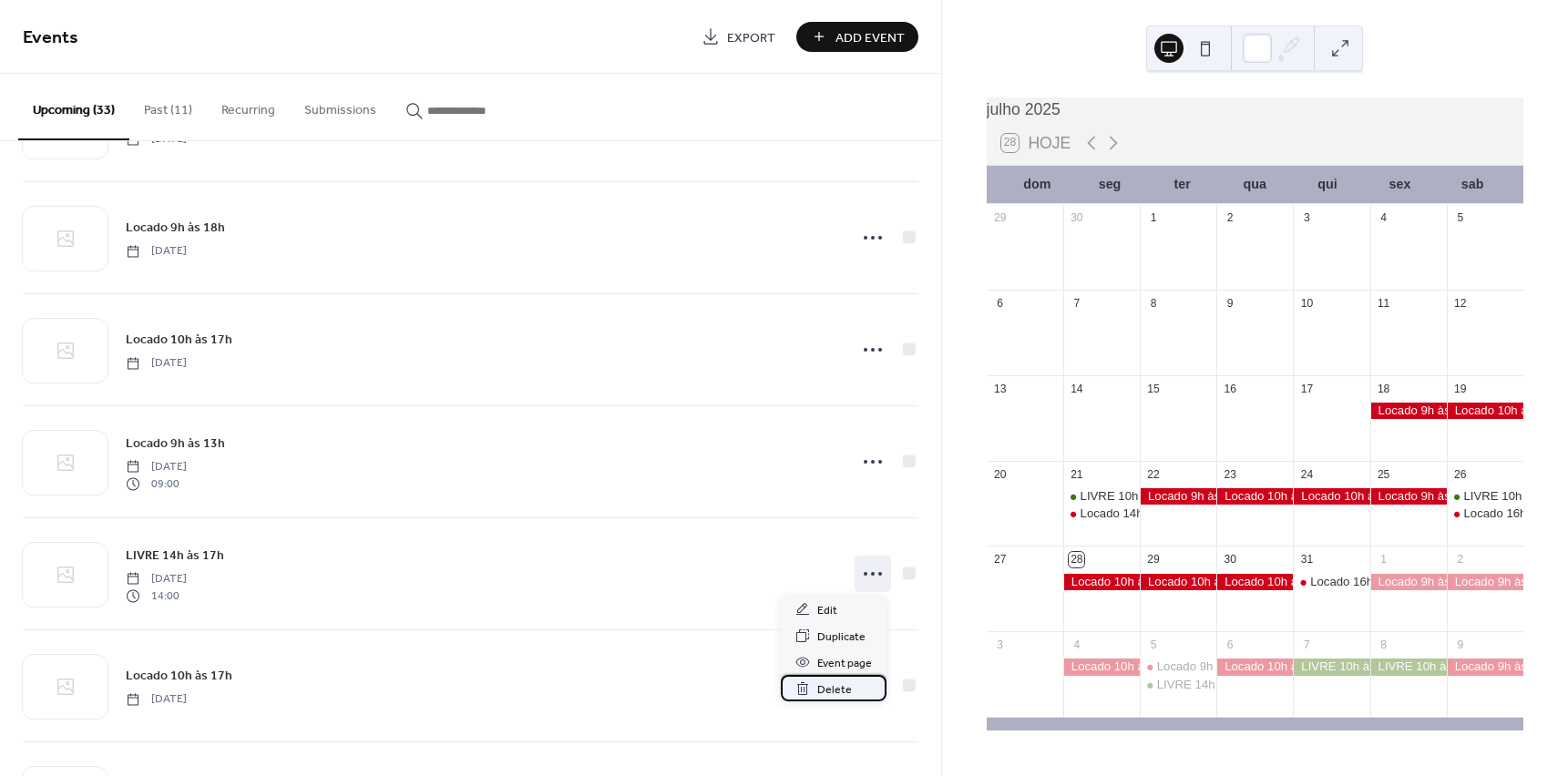 click on "Delete" at bounding box center [835, 689] 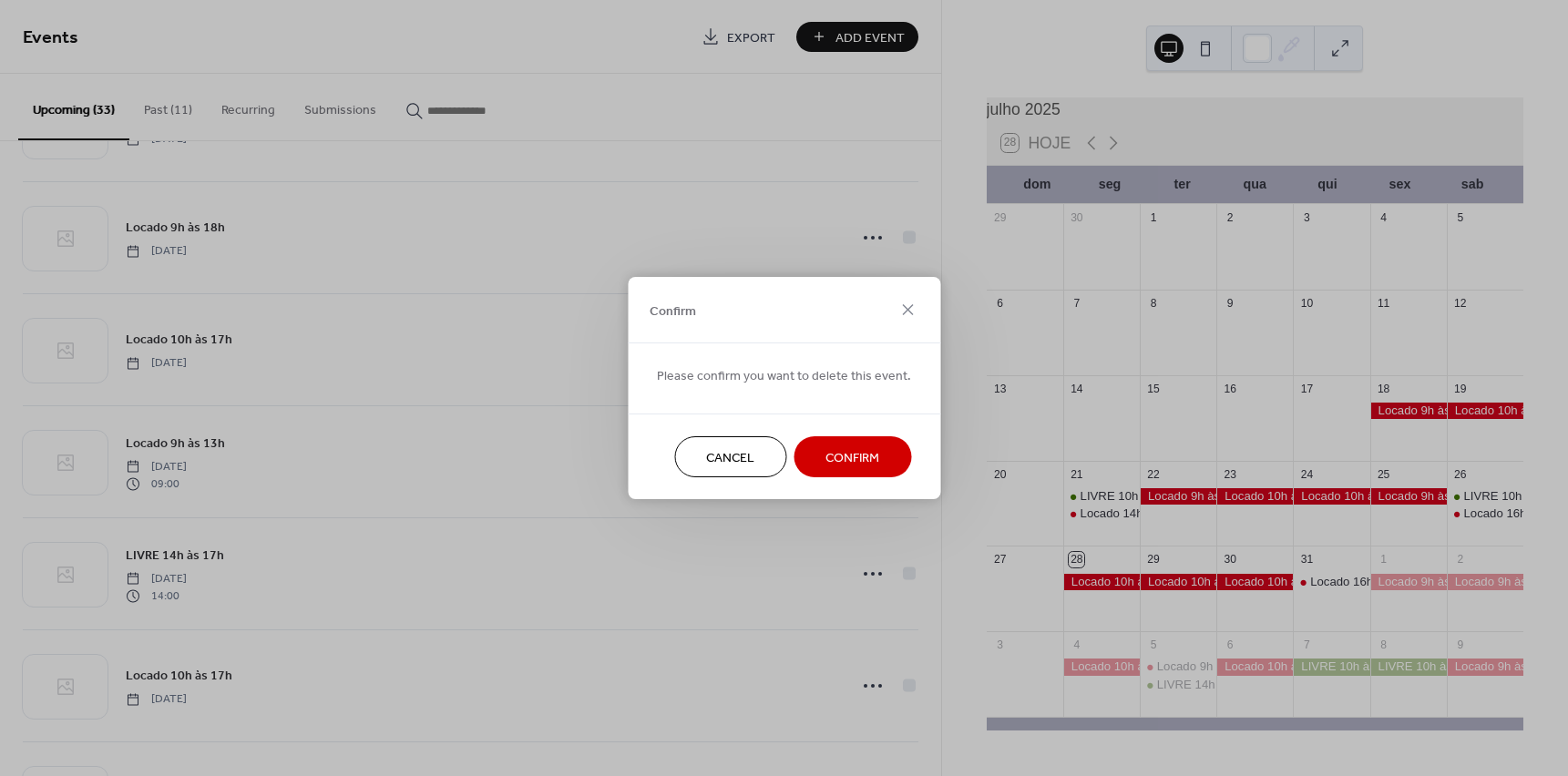 click on "Confirm" at bounding box center [852, 458] 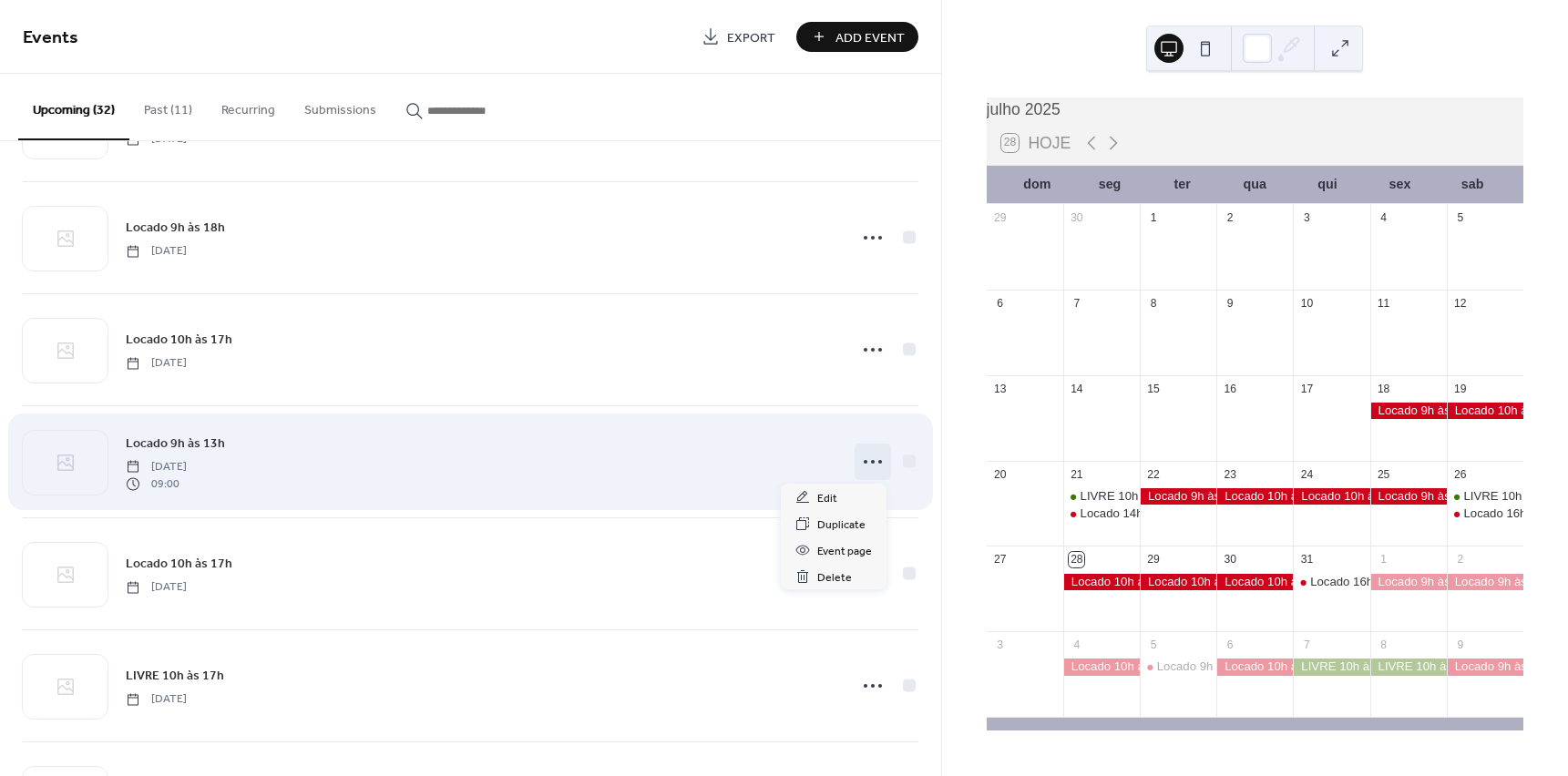 click 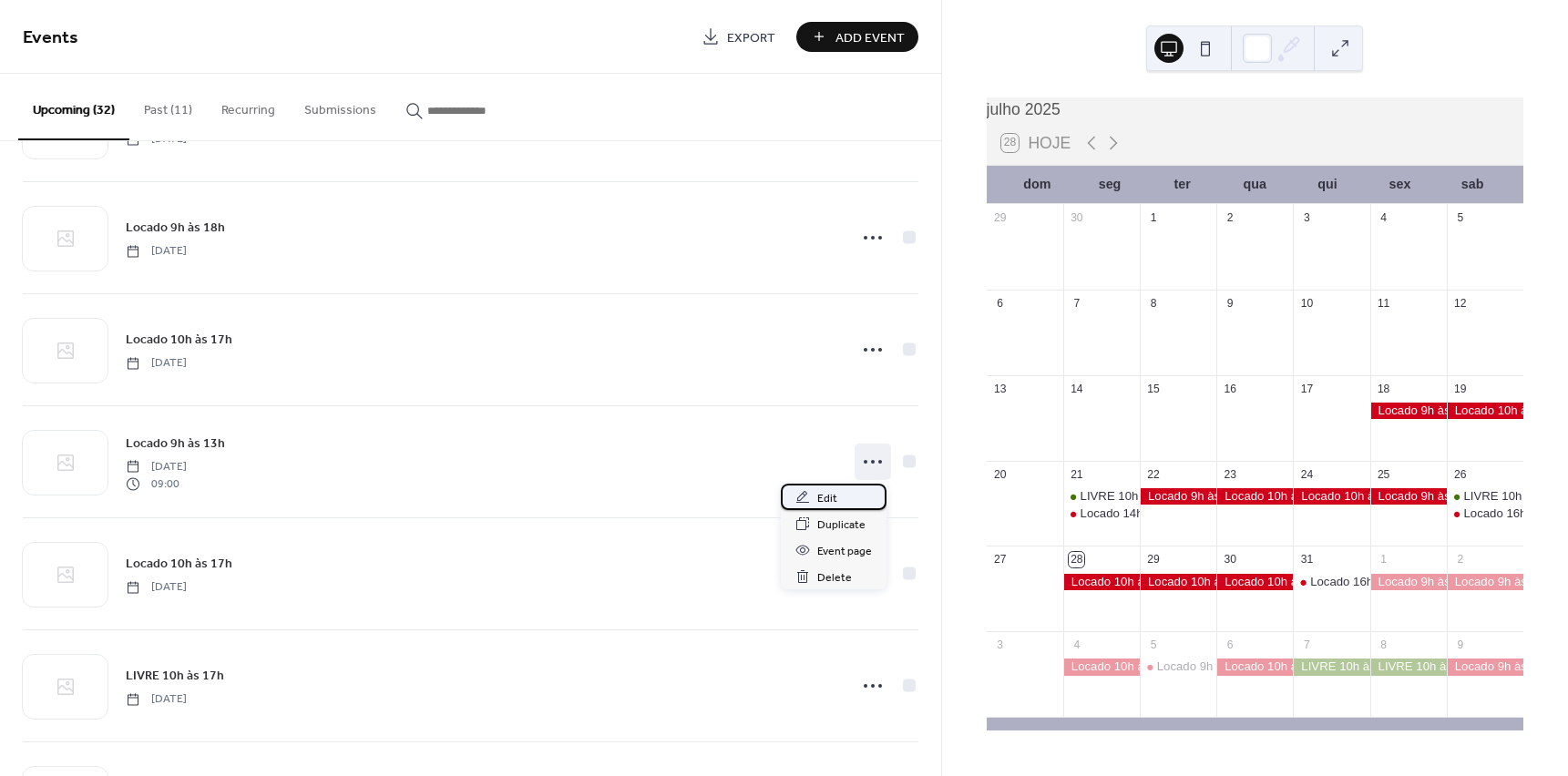 click on "Edit" at bounding box center (827, 498) 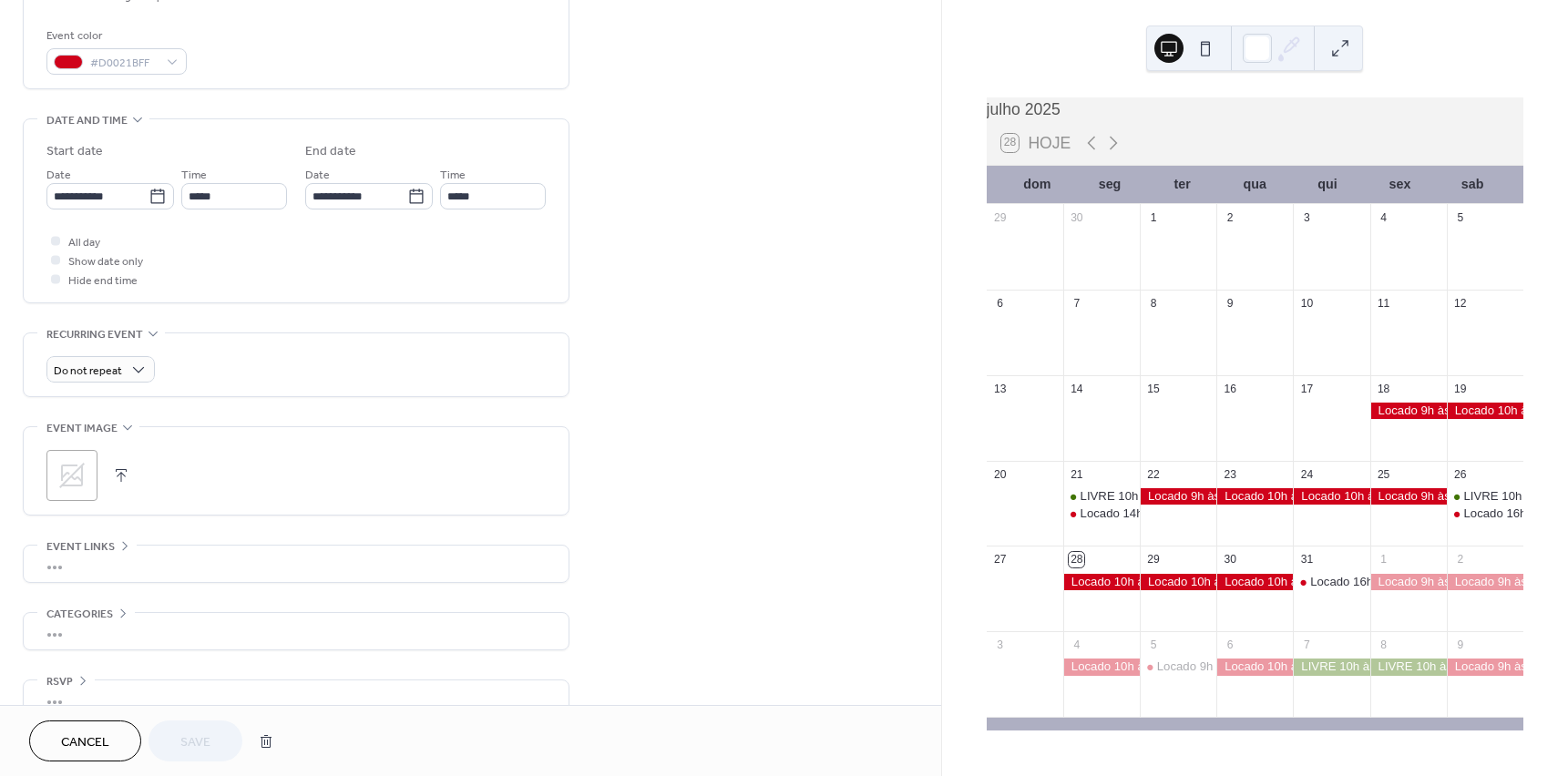 scroll, scrollTop: 505, scrollLeft: 0, axis: vertical 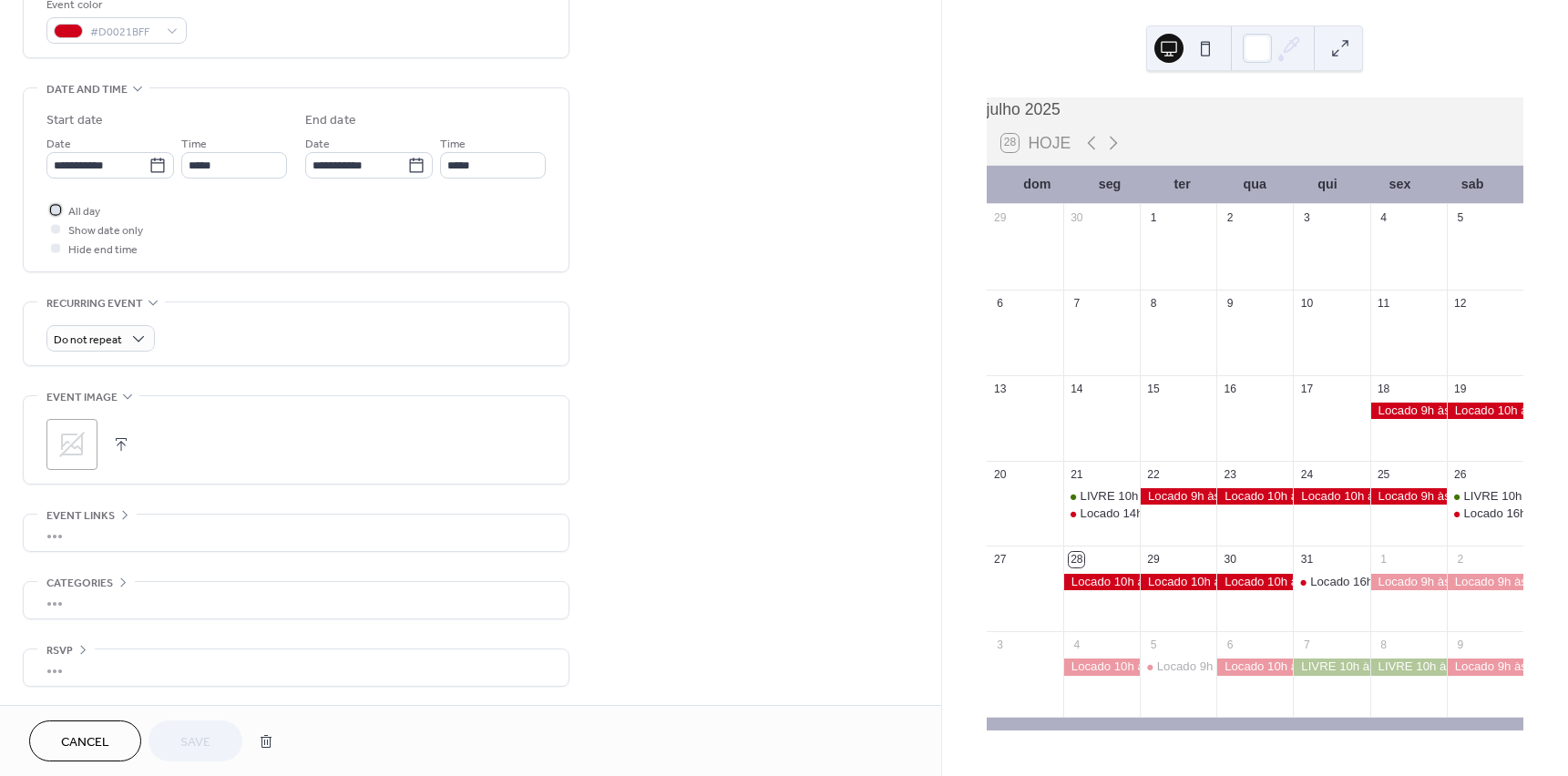 click at bounding box center [56, 209] 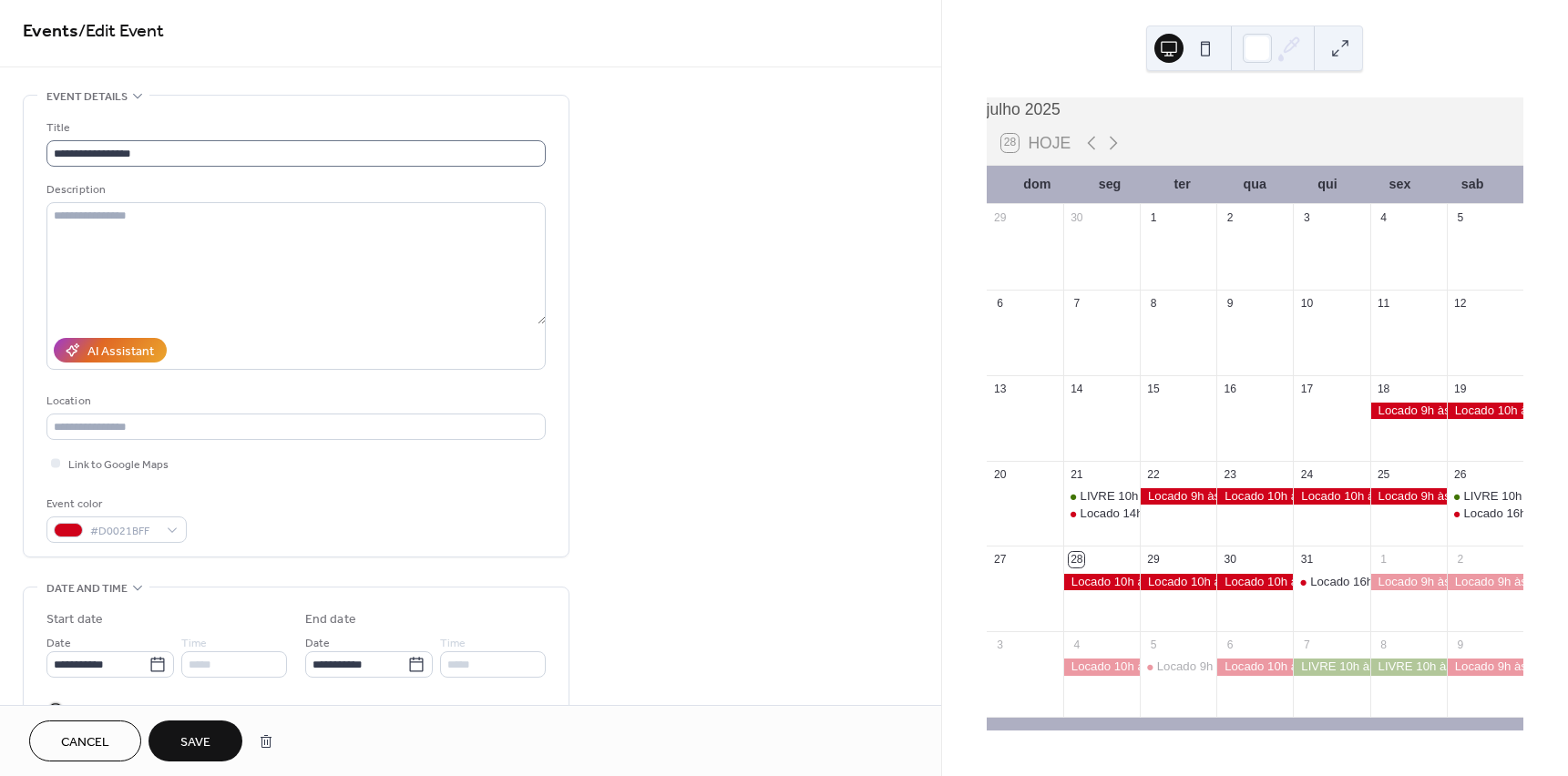 scroll, scrollTop: 0, scrollLeft: 0, axis: both 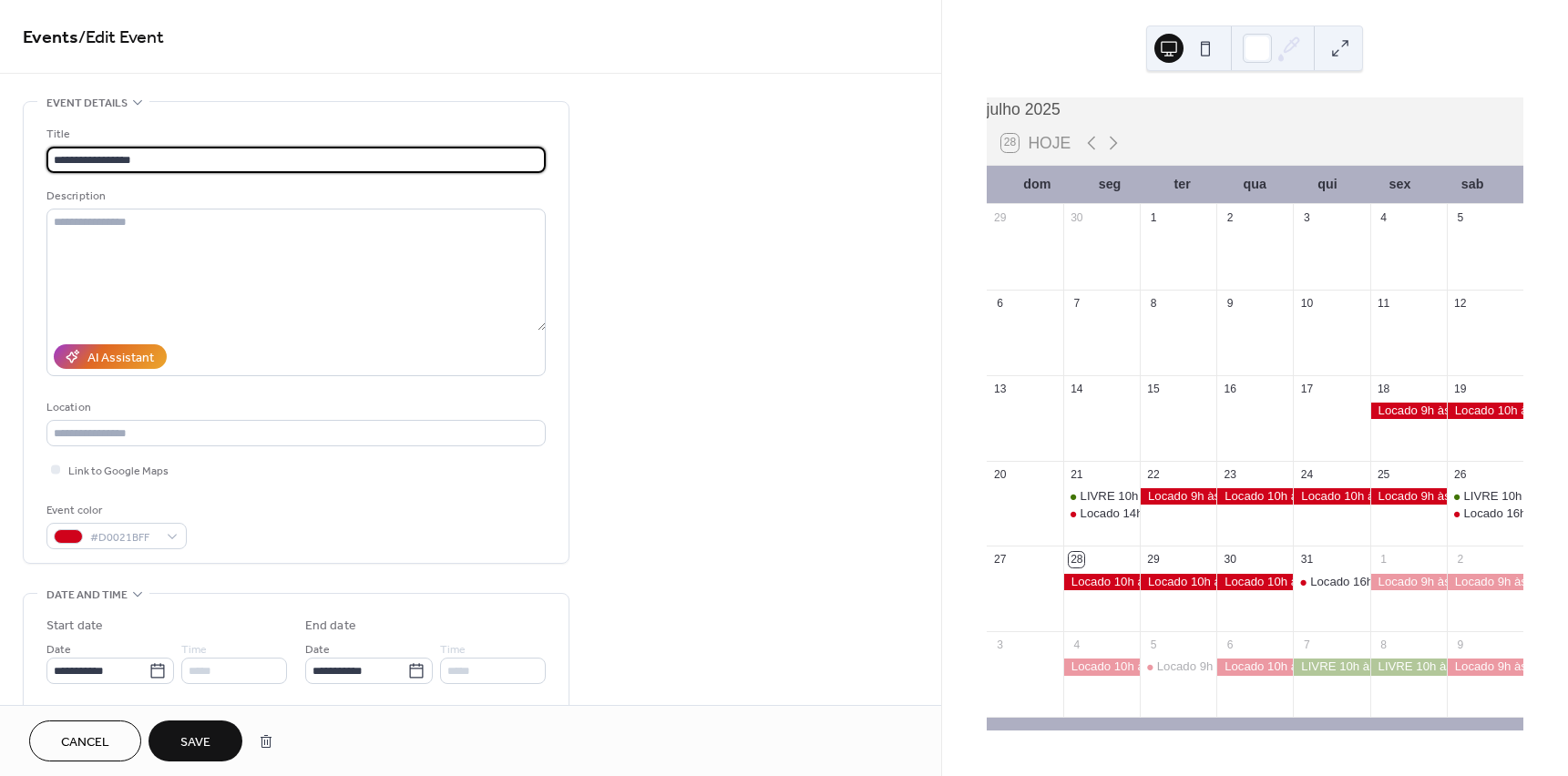 drag, startPoint x: 92, startPoint y: 160, endPoint x: 203, endPoint y: 162, distance: 111.018017 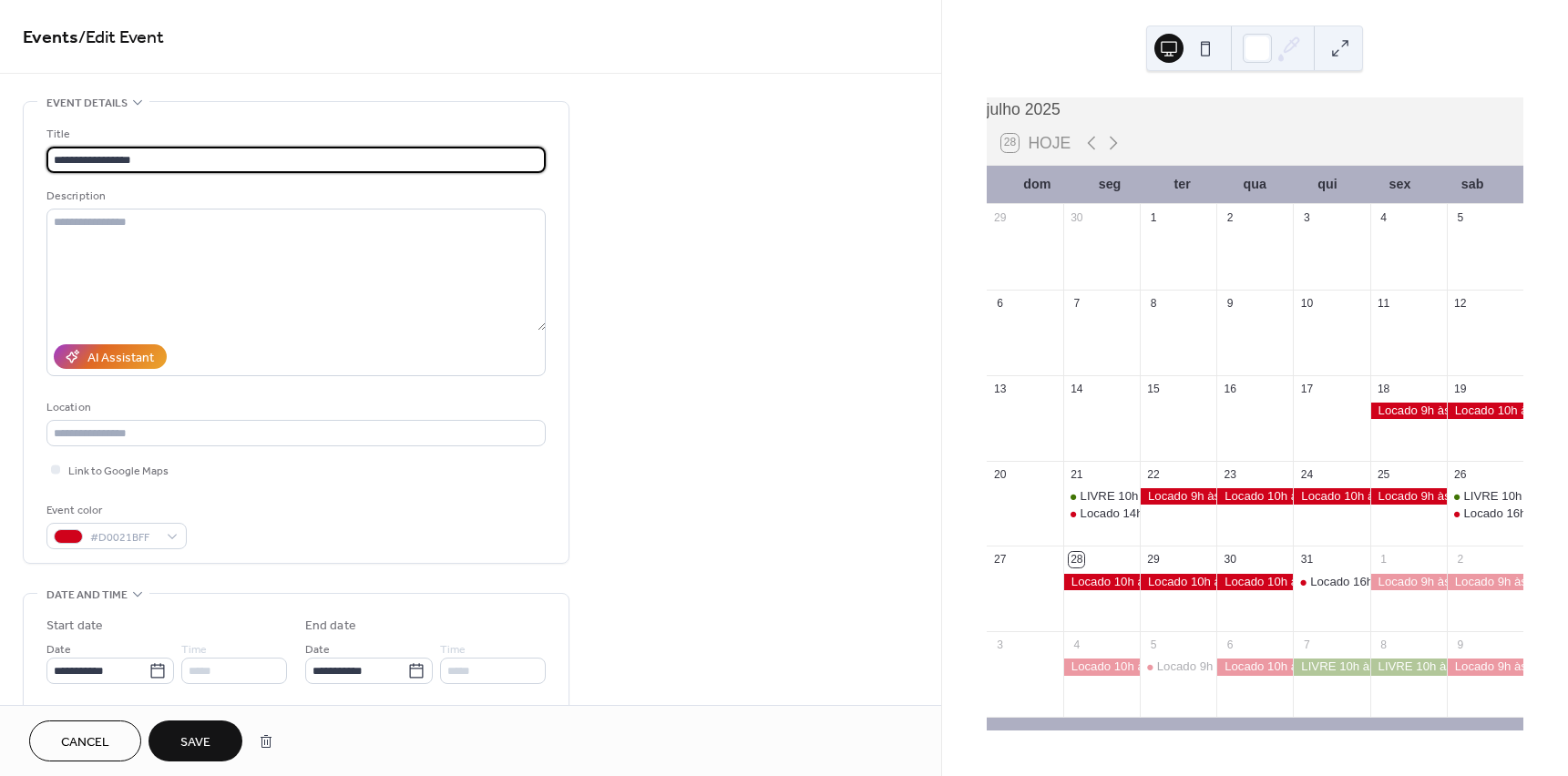 click on "**********" at bounding box center [296, 159] 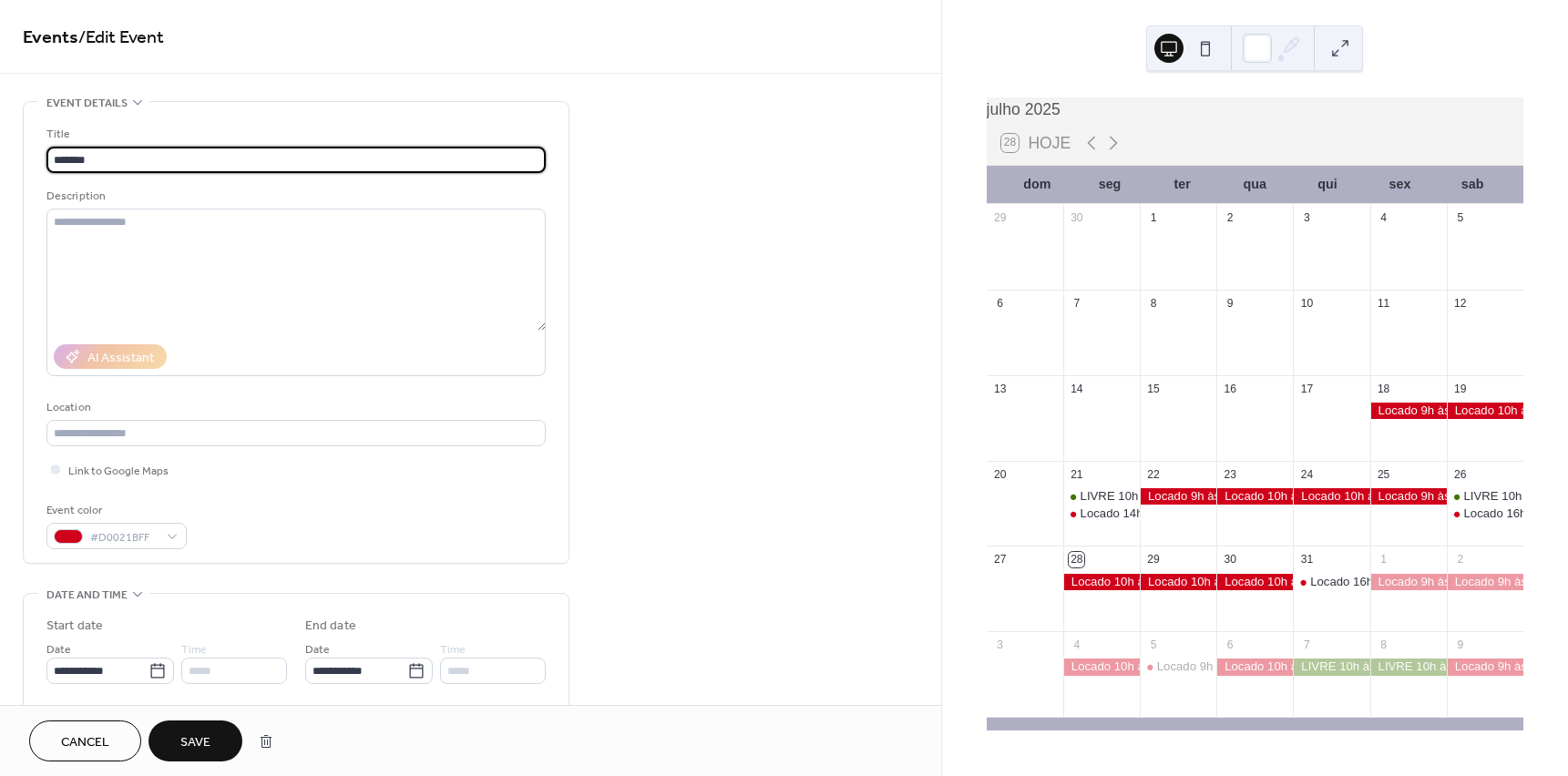 type on "******" 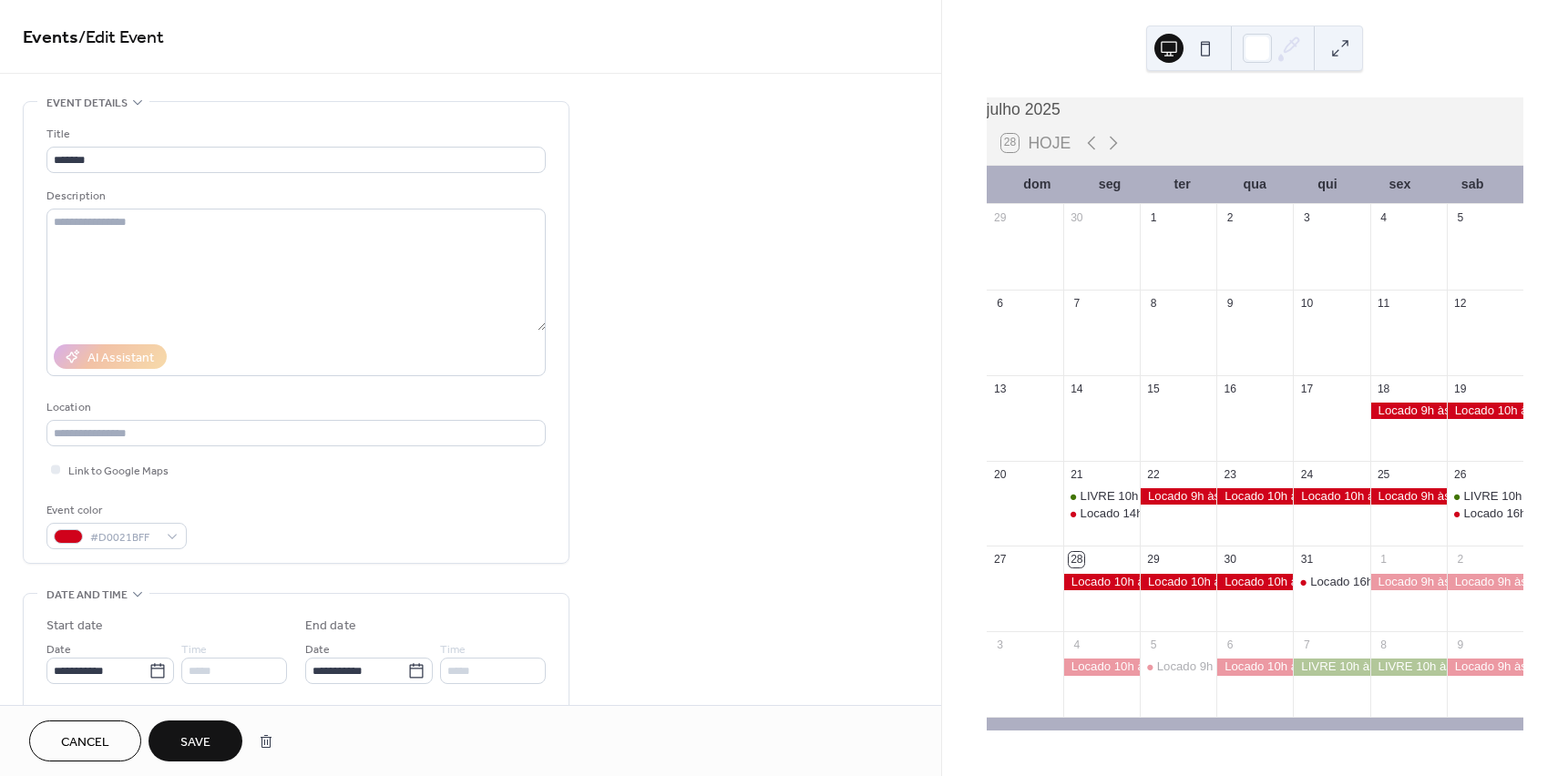 click on "Save" at bounding box center (195, 742) 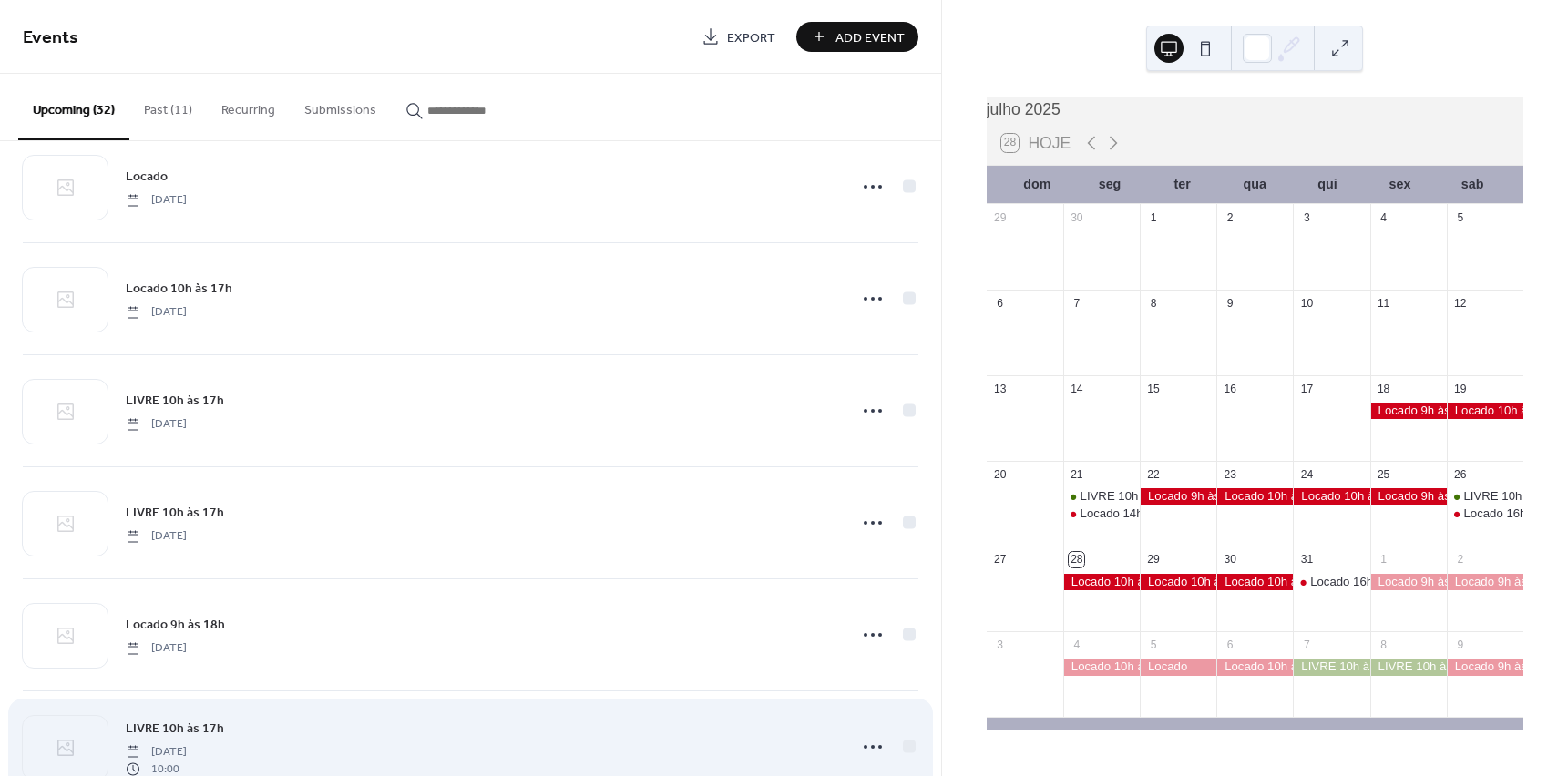 scroll, scrollTop: 820, scrollLeft: 0, axis: vertical 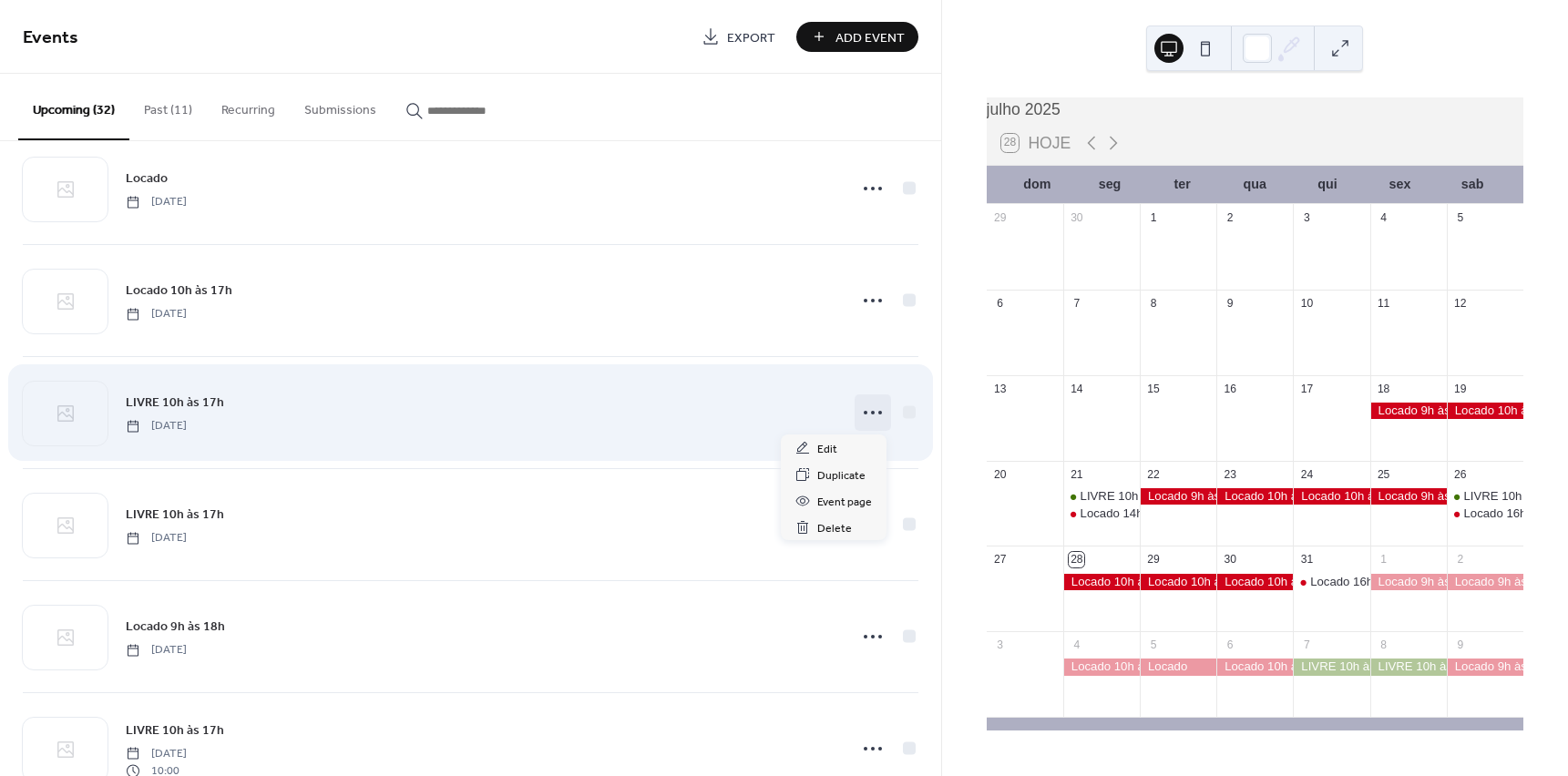 click 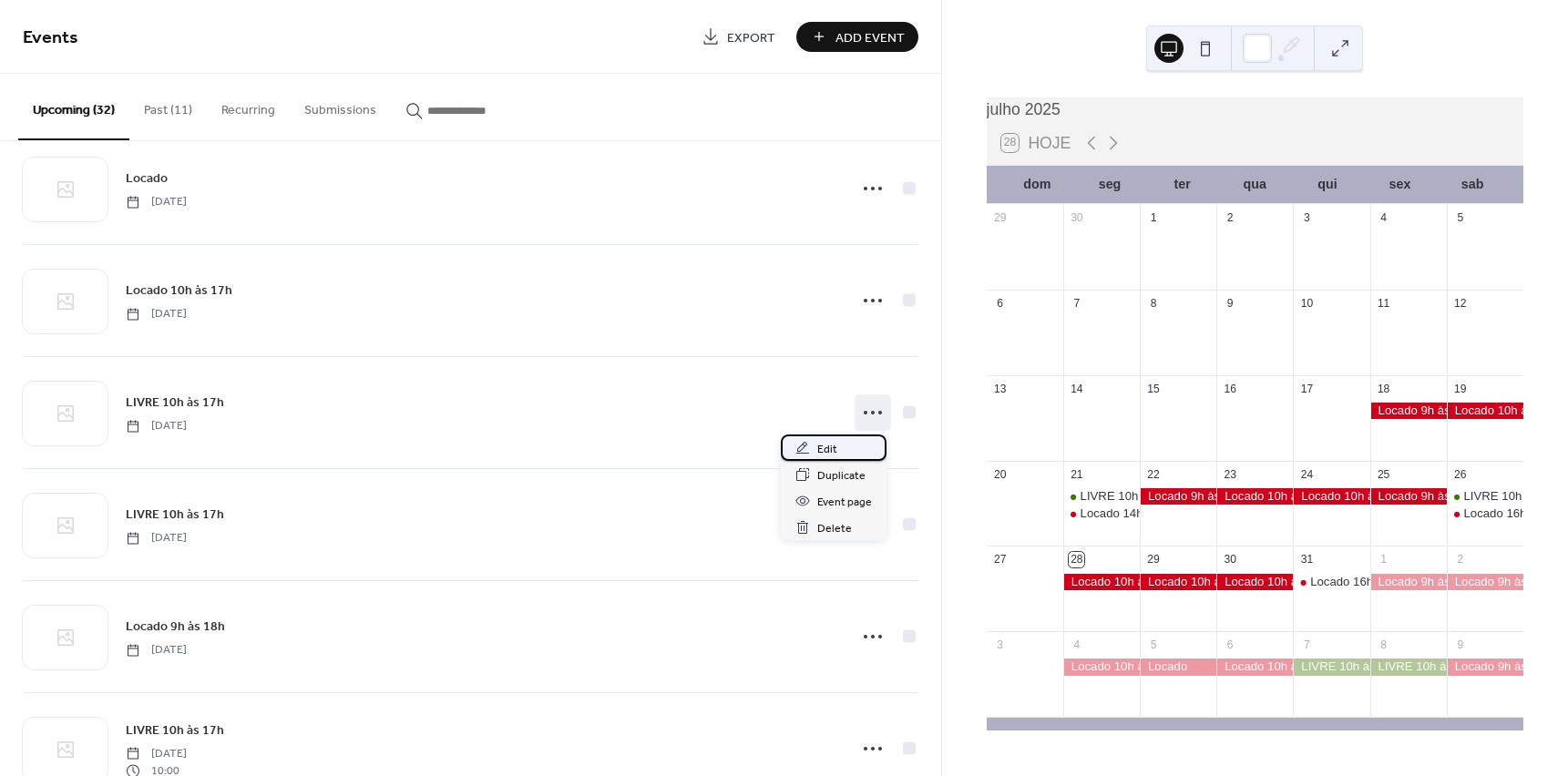click on "Edit" at bounding box center [827, 449] 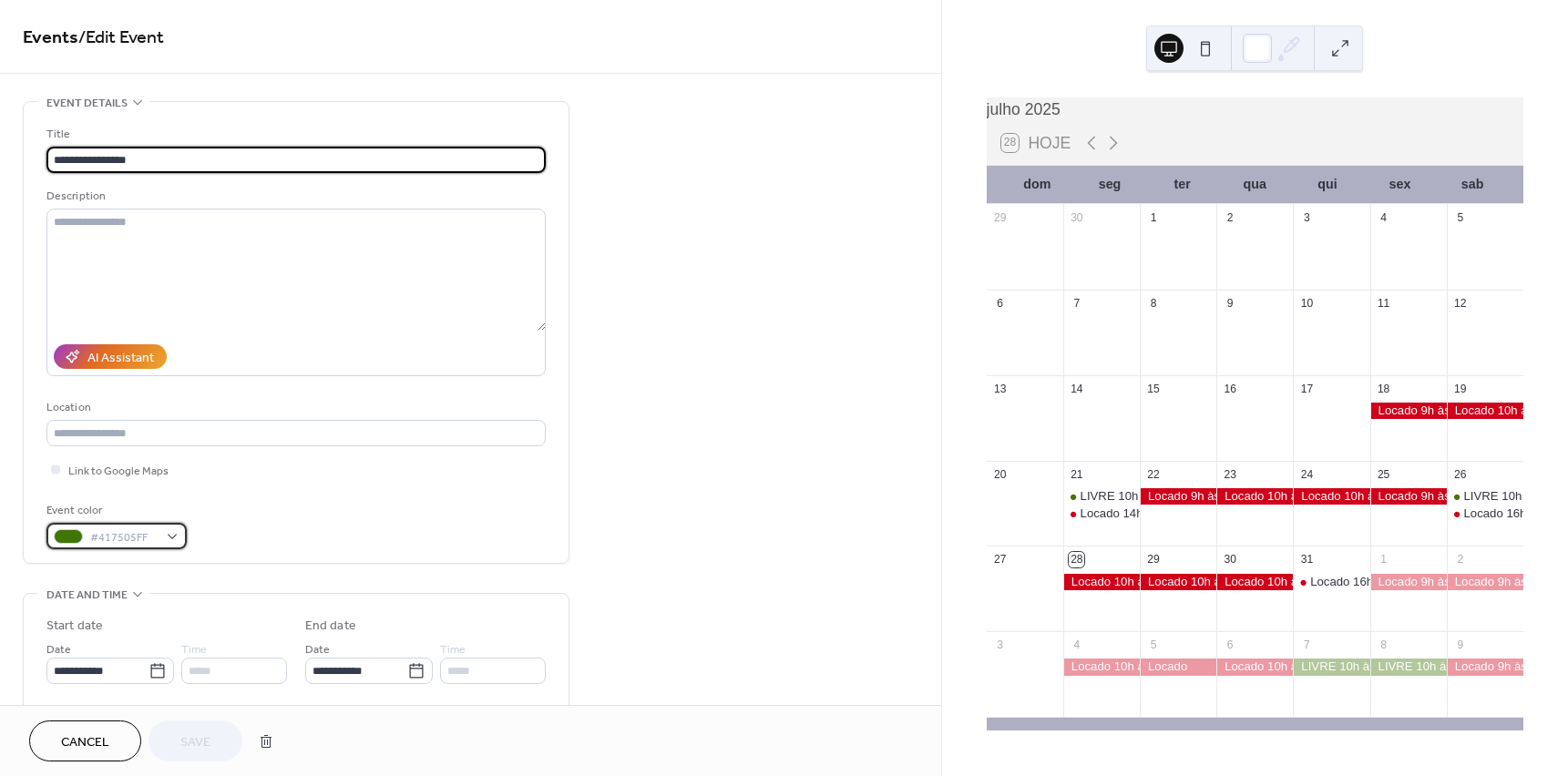 click on "#417505FF" at bounding box center (124, 537) 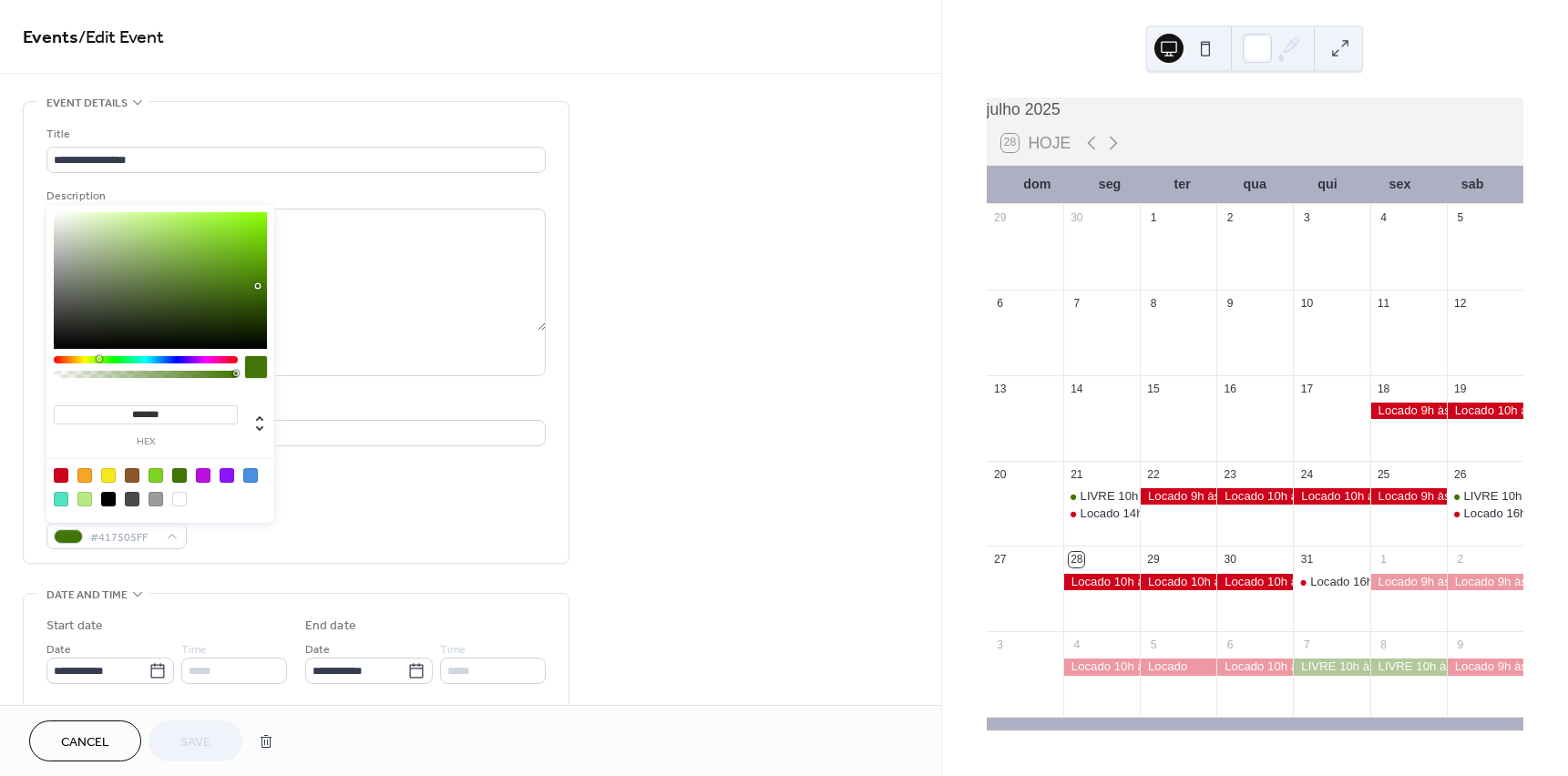 click at bounding box center (61, 475) 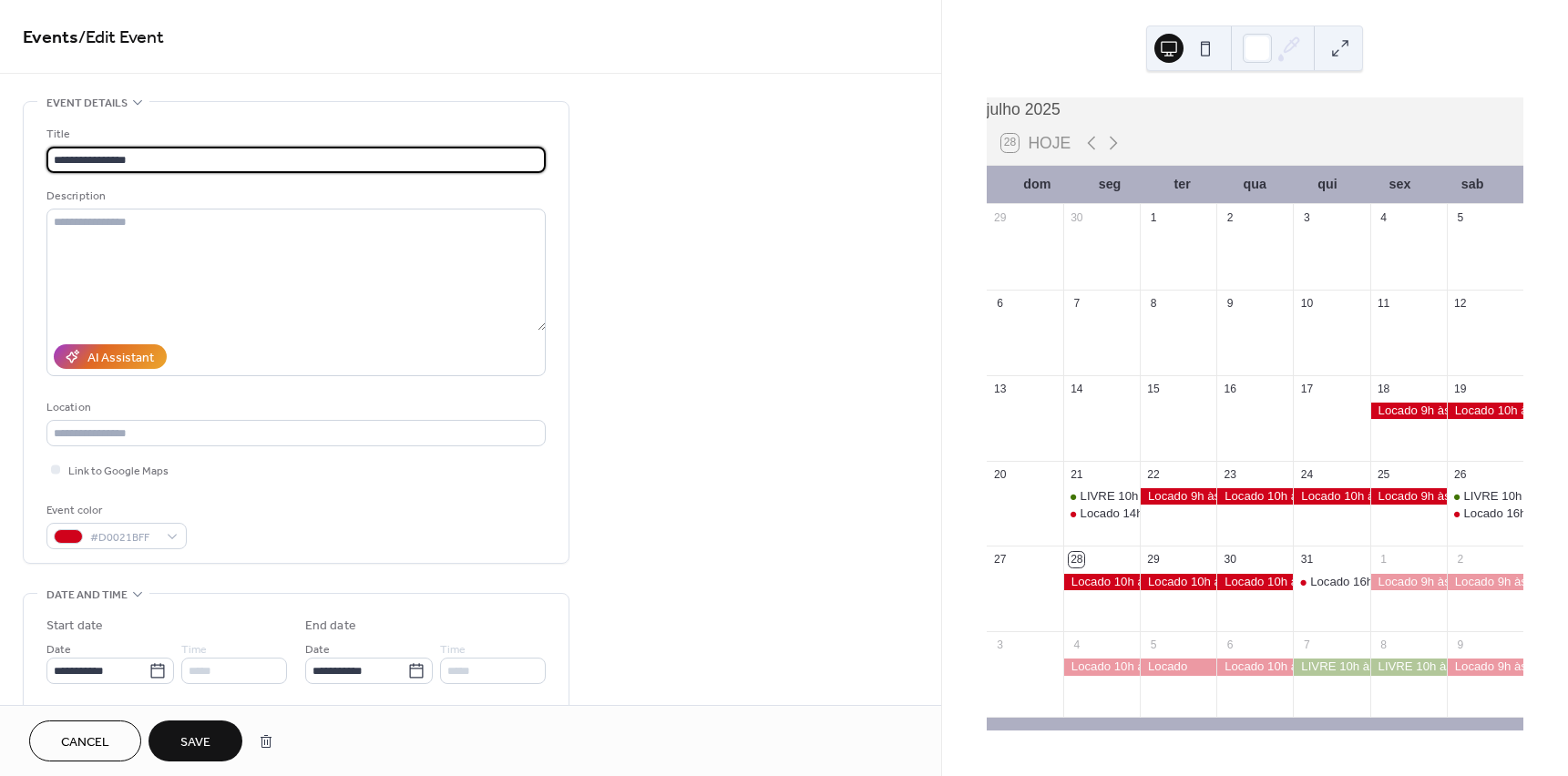 drag, startPoint x: 25, startPoint y: 163, endPoint x: -15, endPoint y: 165, distance: 40.049969 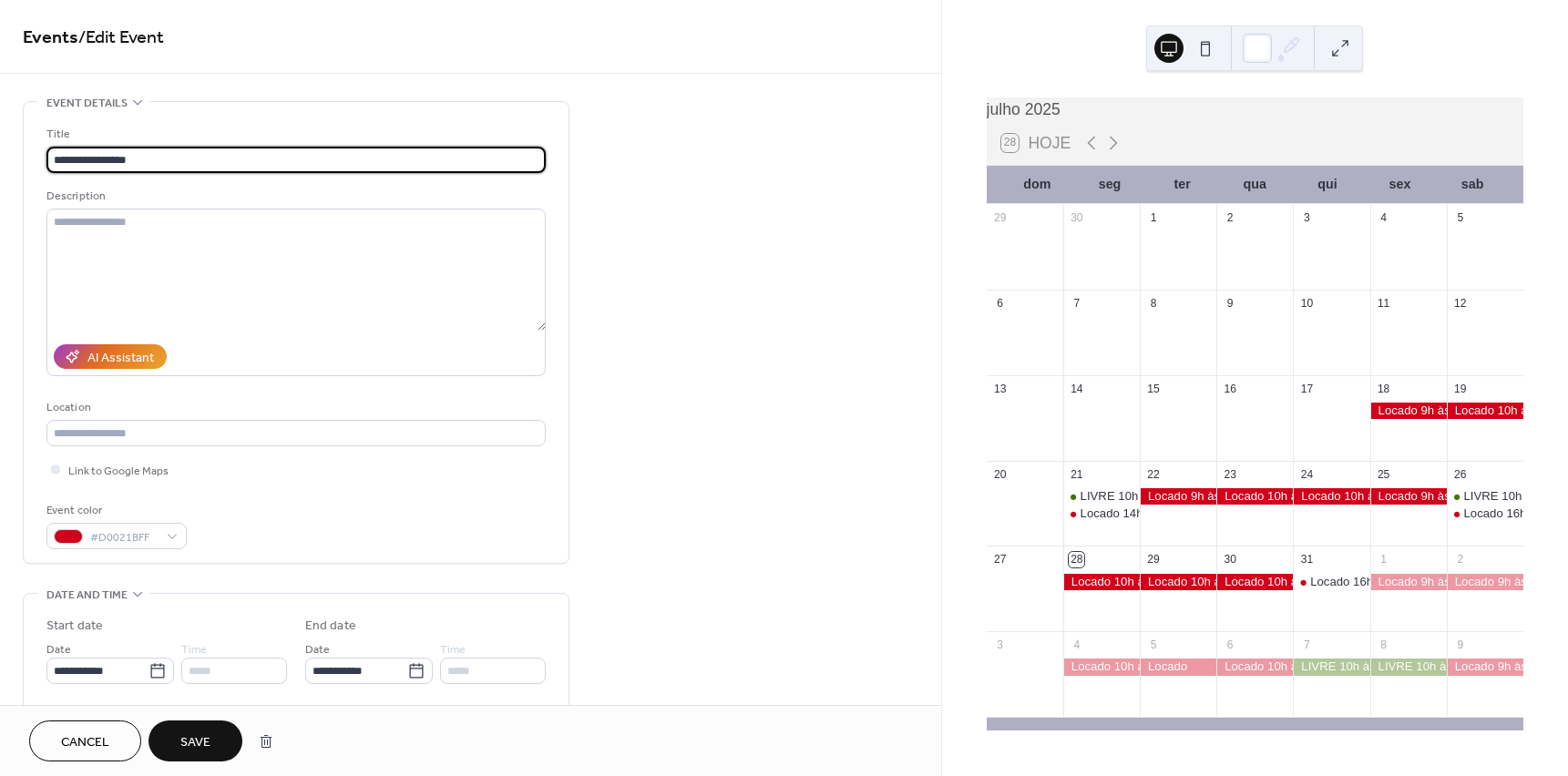 click on "**********" at bounding box center (784, 388) 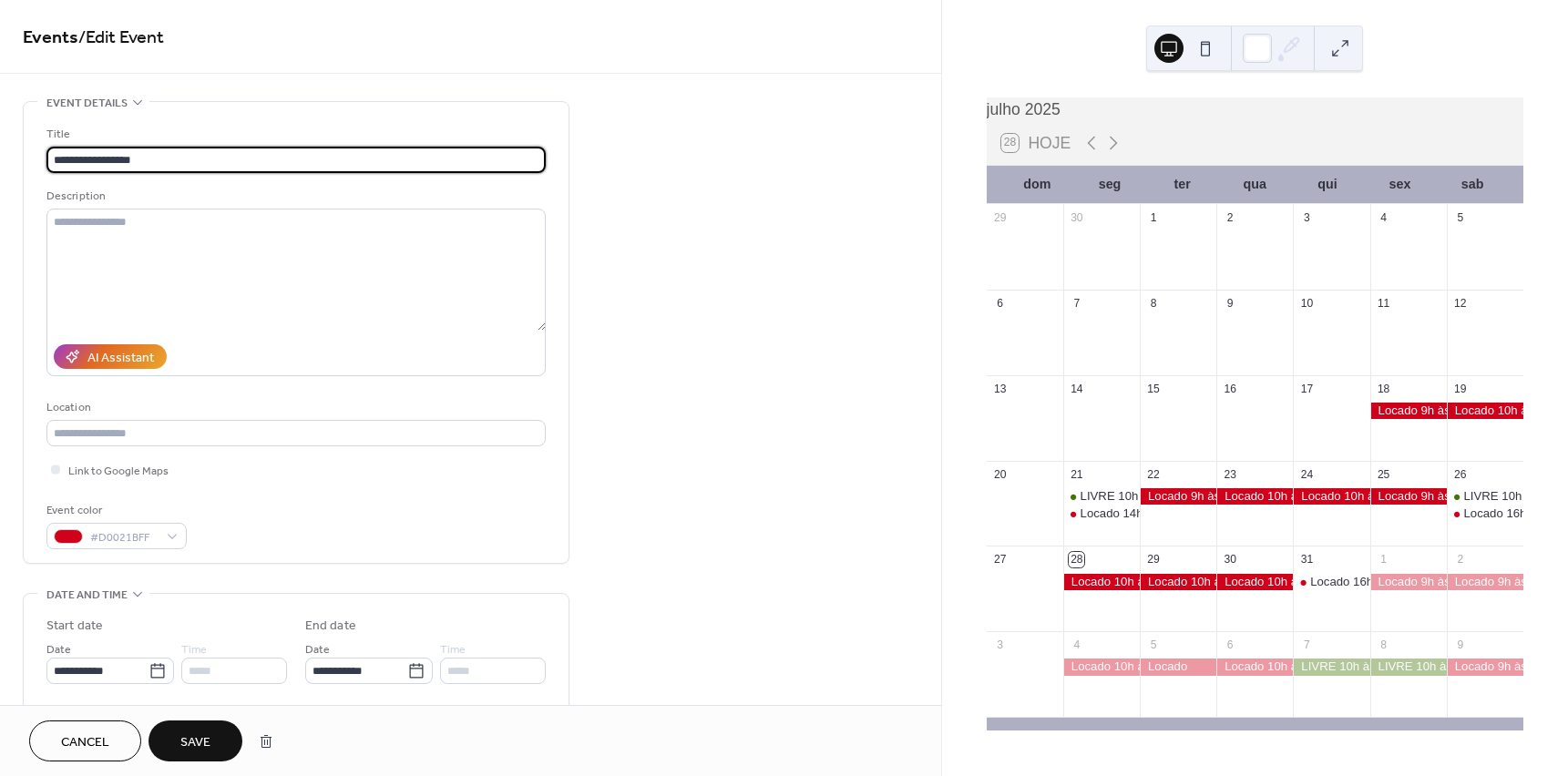 drag, startPoint x: 92, startPoint y: 160, endPoint x: 186, endPoint y: 160, distance: 94 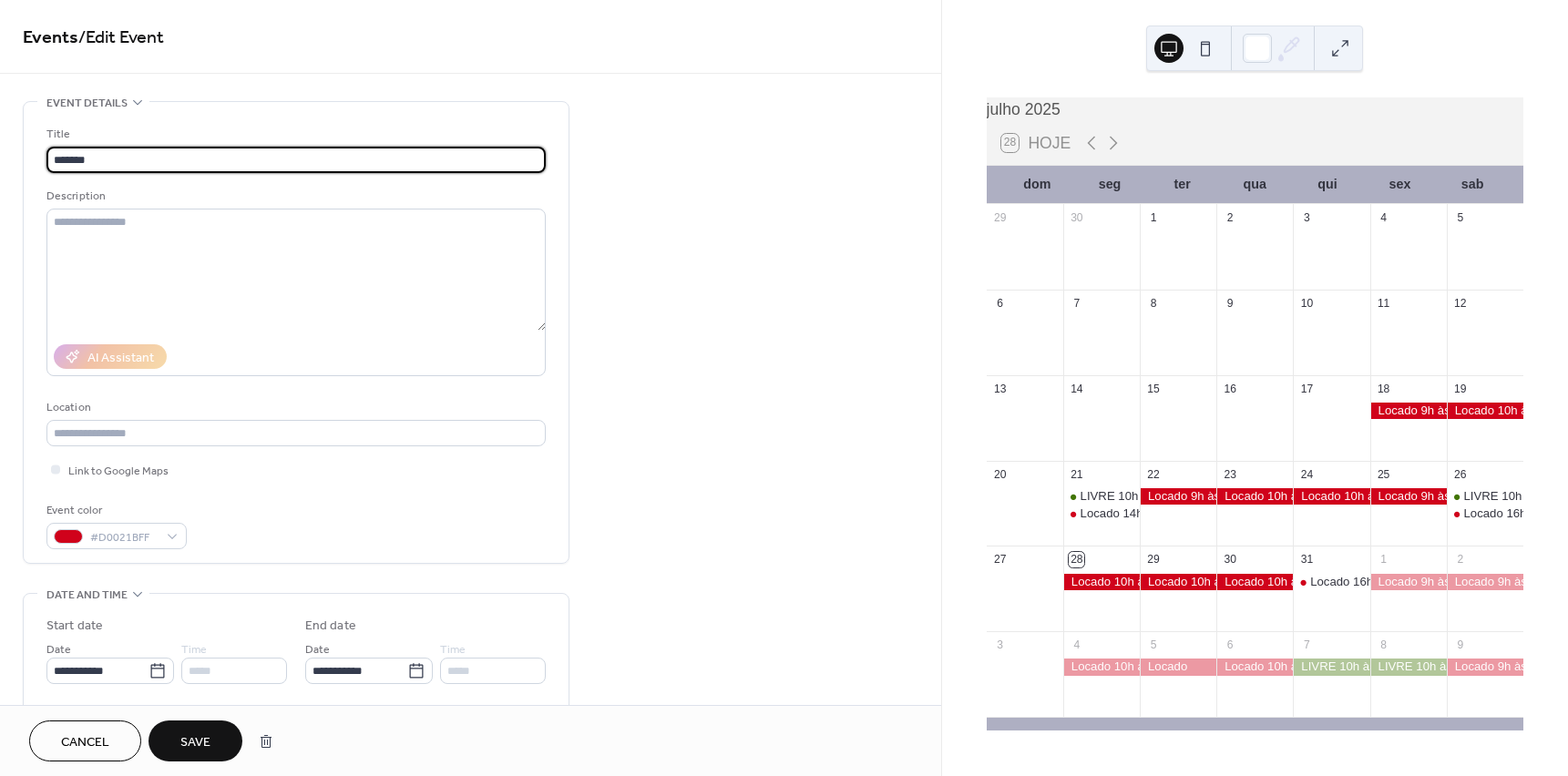 type on "******" 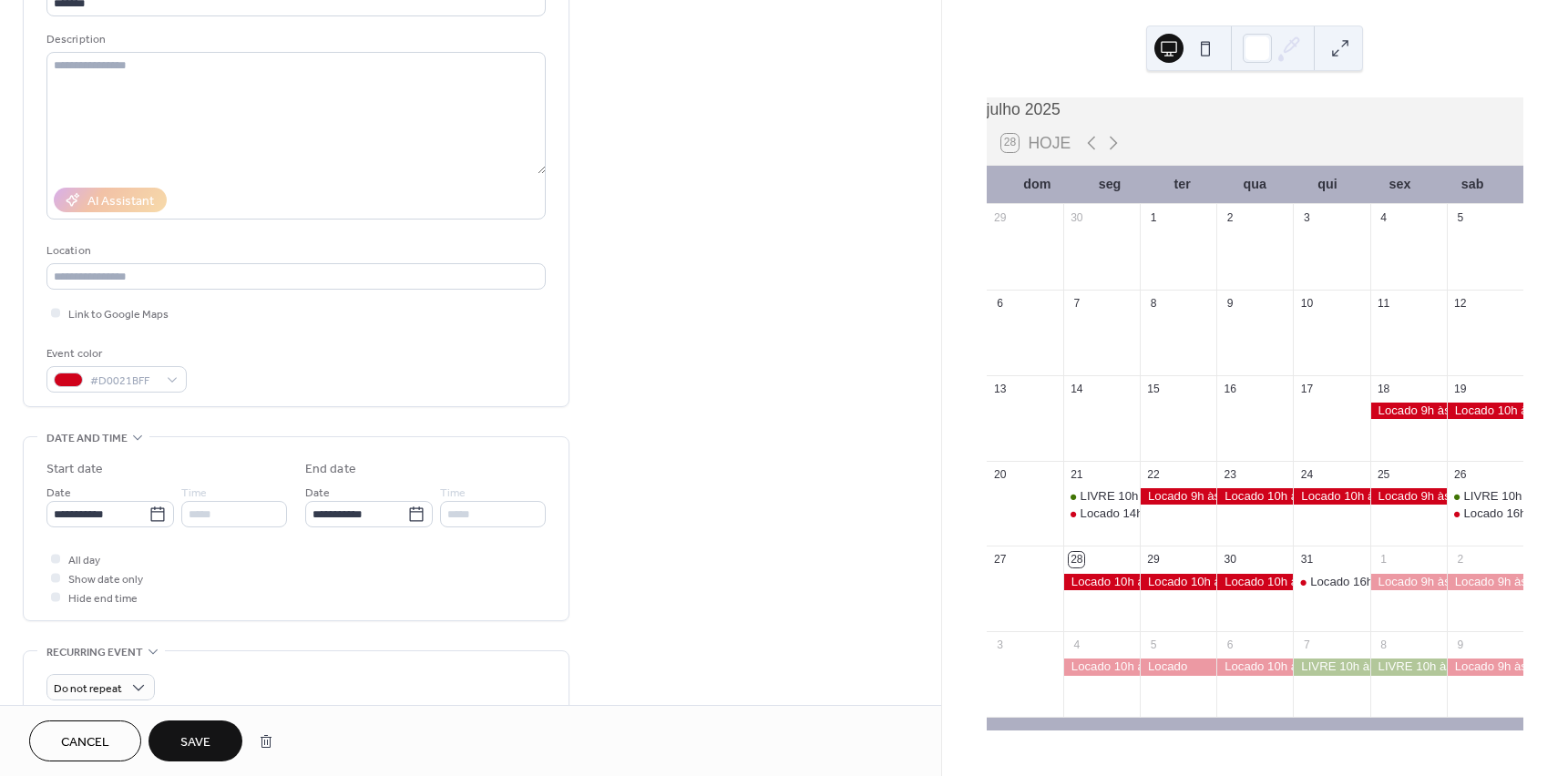scroll, scrollTop: 182, scrollLeft: 0, axis: vertical 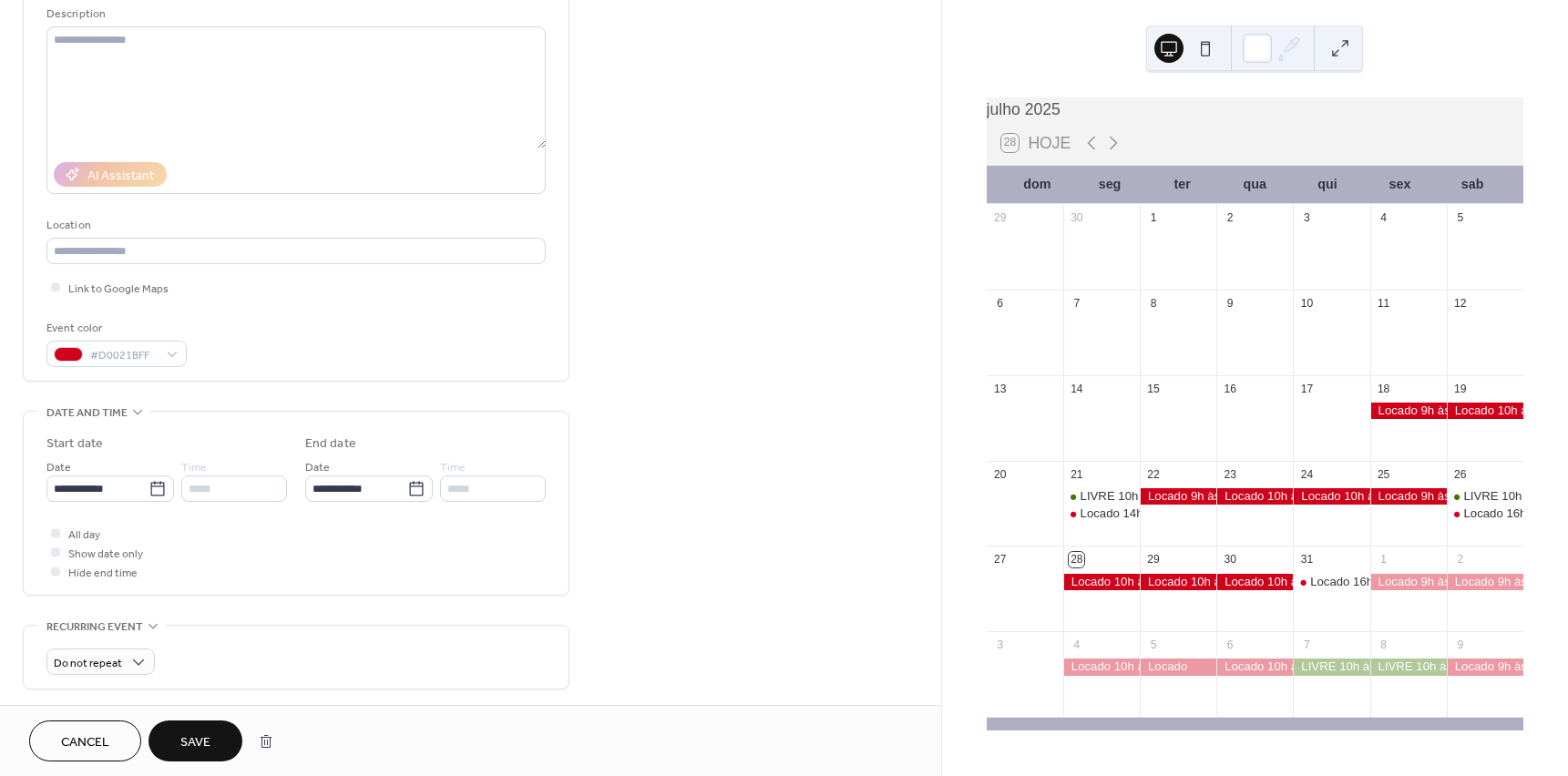 click on "Save" at bounding box center [195, 742] 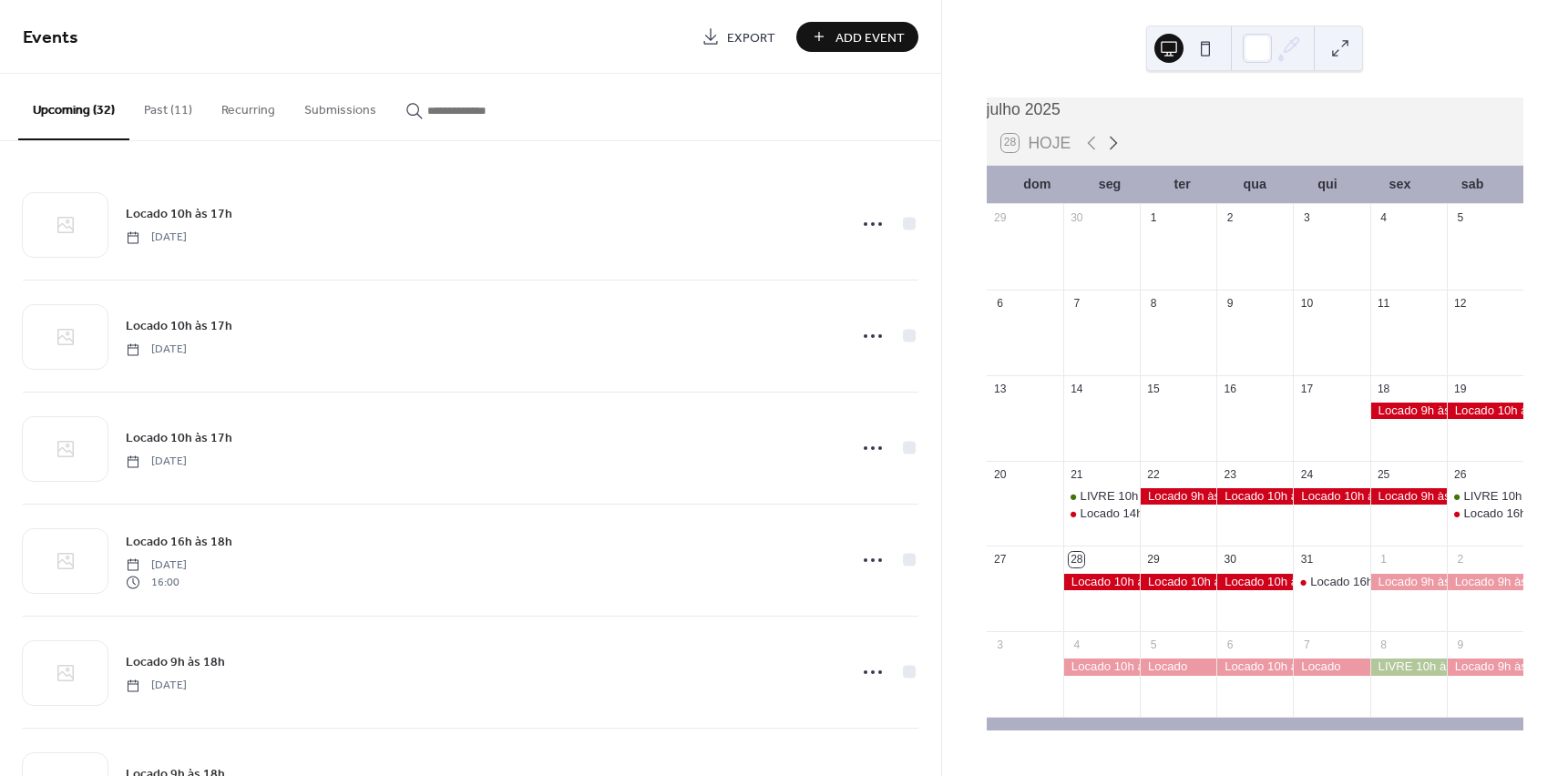 click 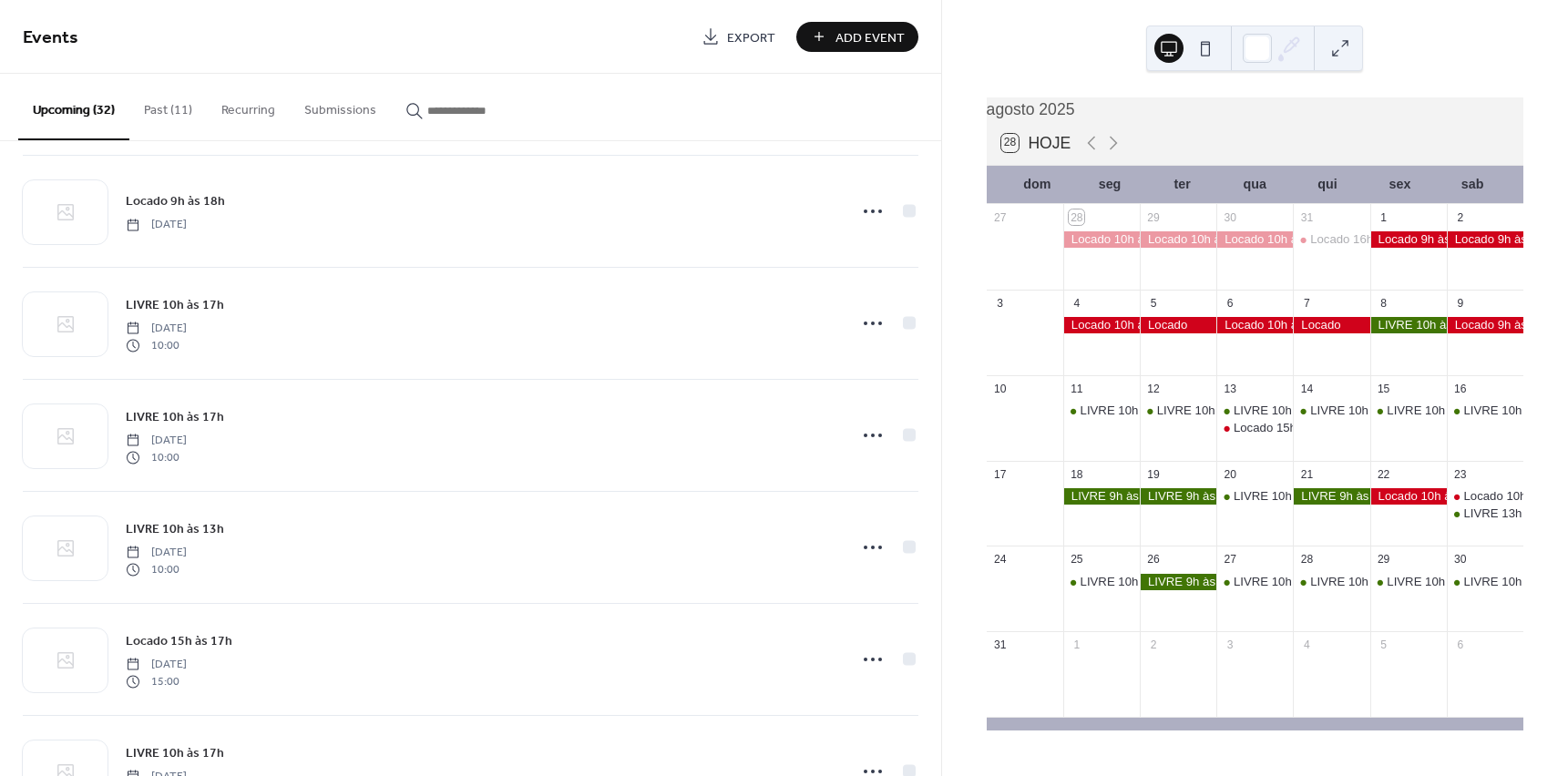 scroll, scrollTop: 1275, scrollLeft: 0, axis: vertical 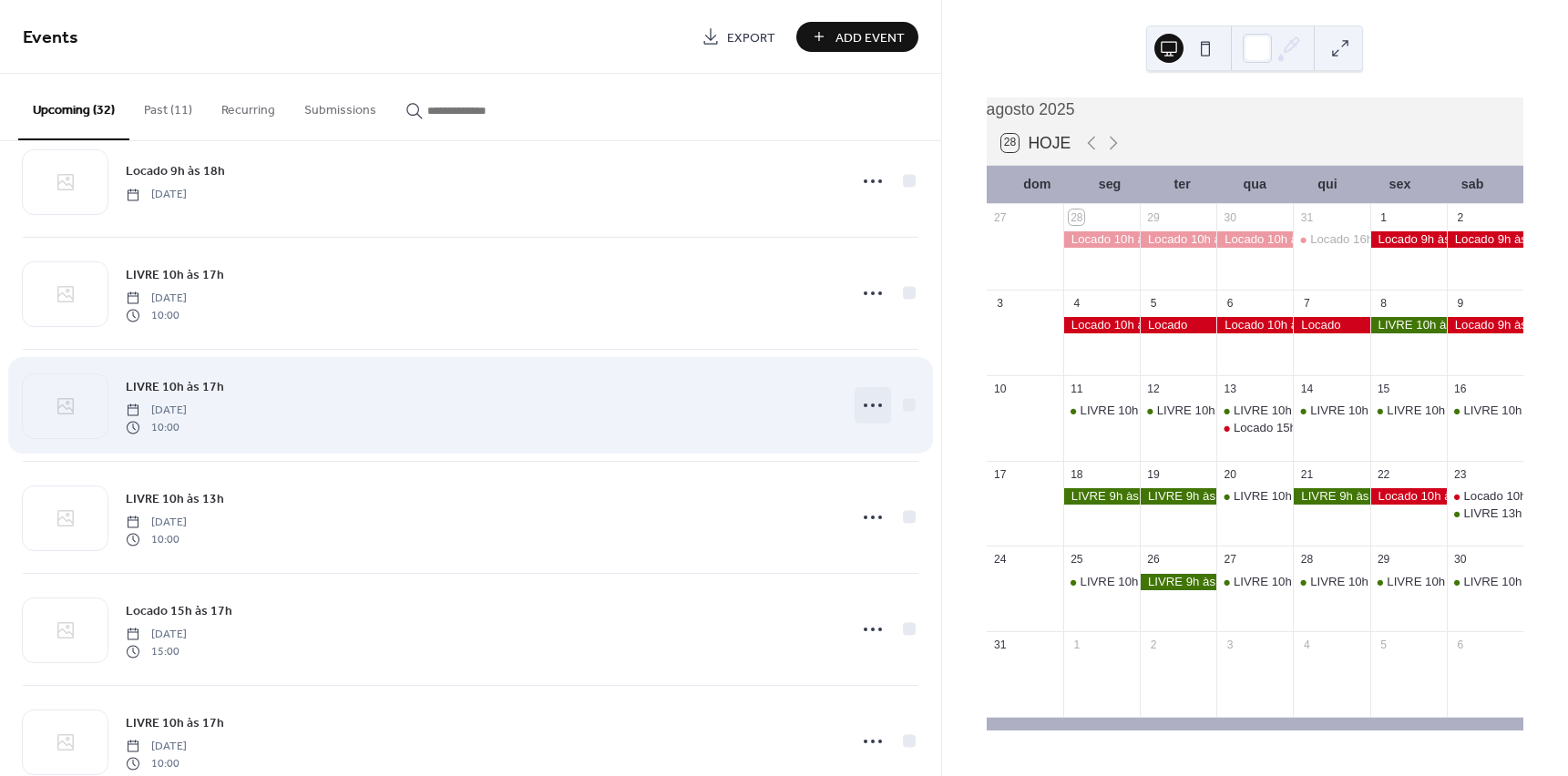 click 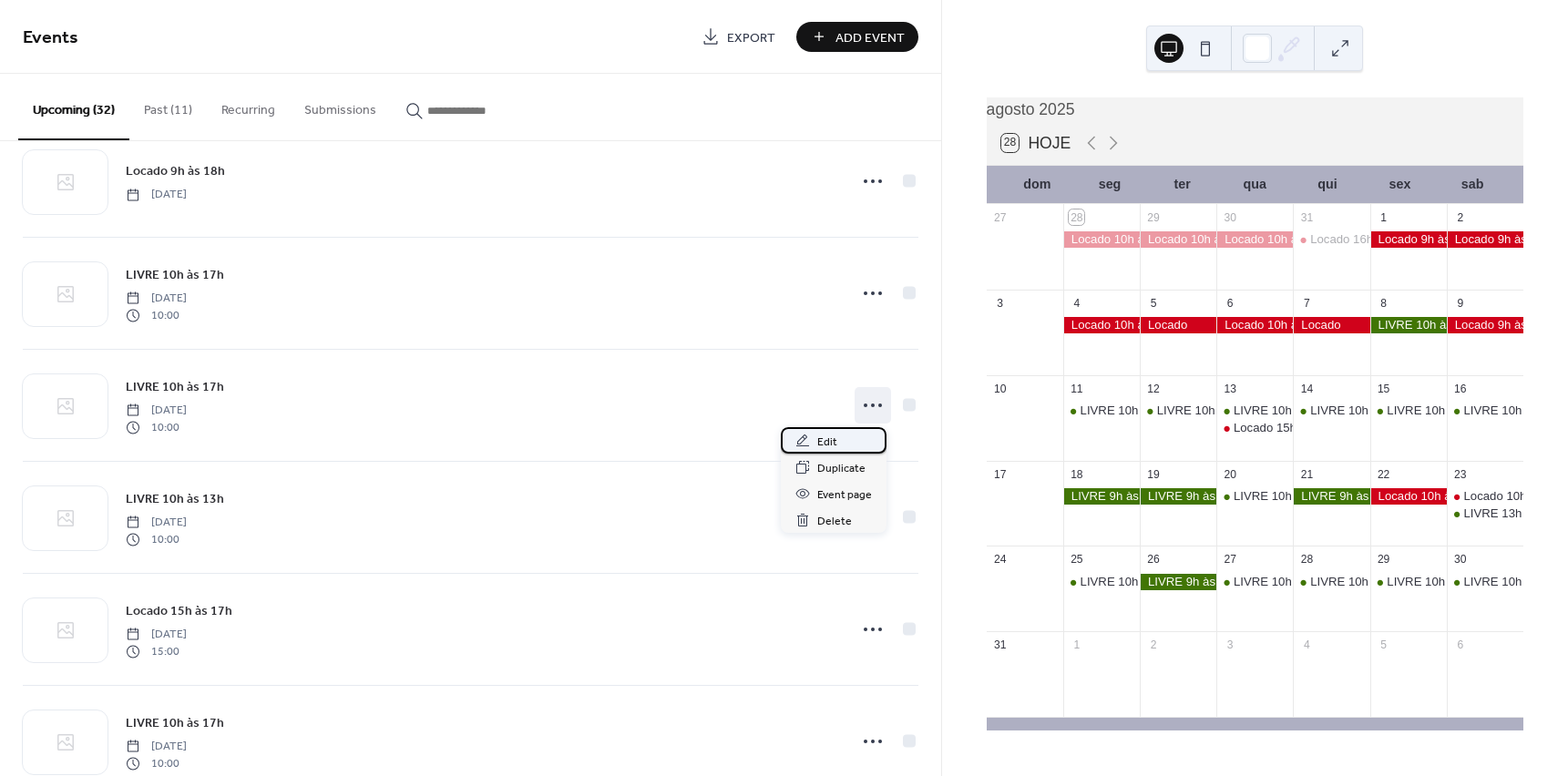 click on "Edit" at bounding box center (827, 442) 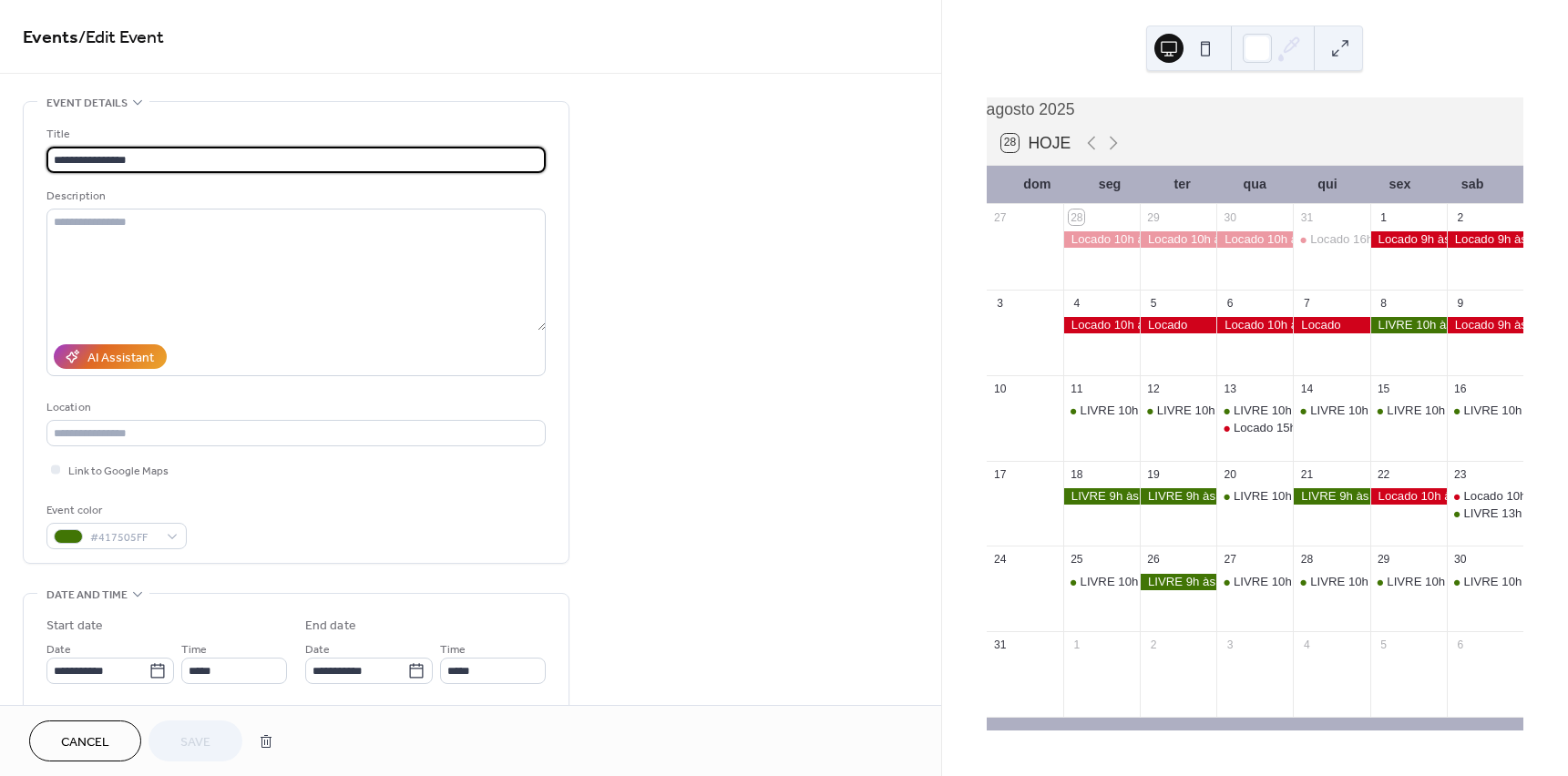 drag, startPoint x: 87, startPoint y: 160, endPoint x: 214, endPoint y: 160, distance: 127 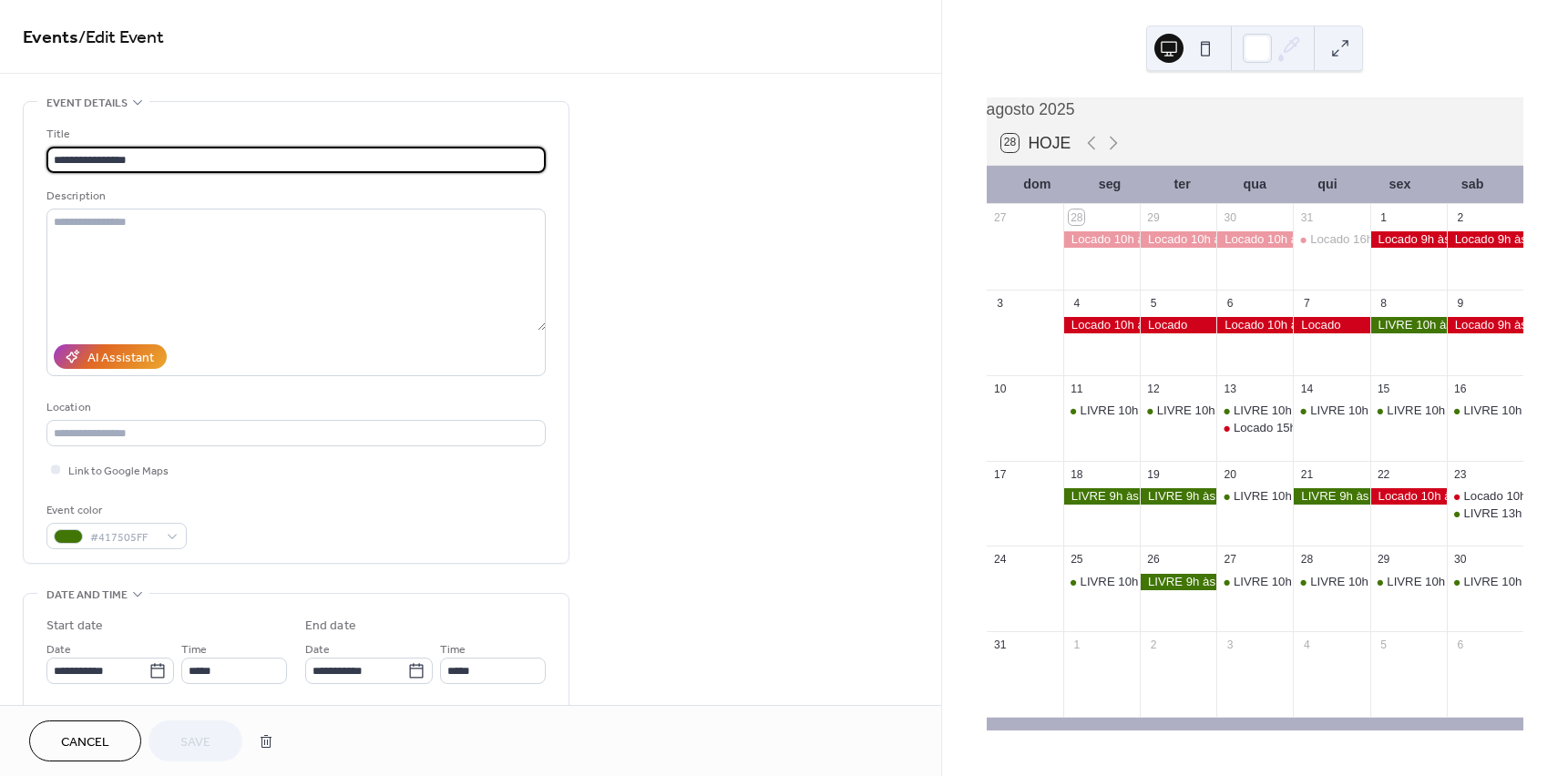 click on "**********" at bounding box center (296, 159) 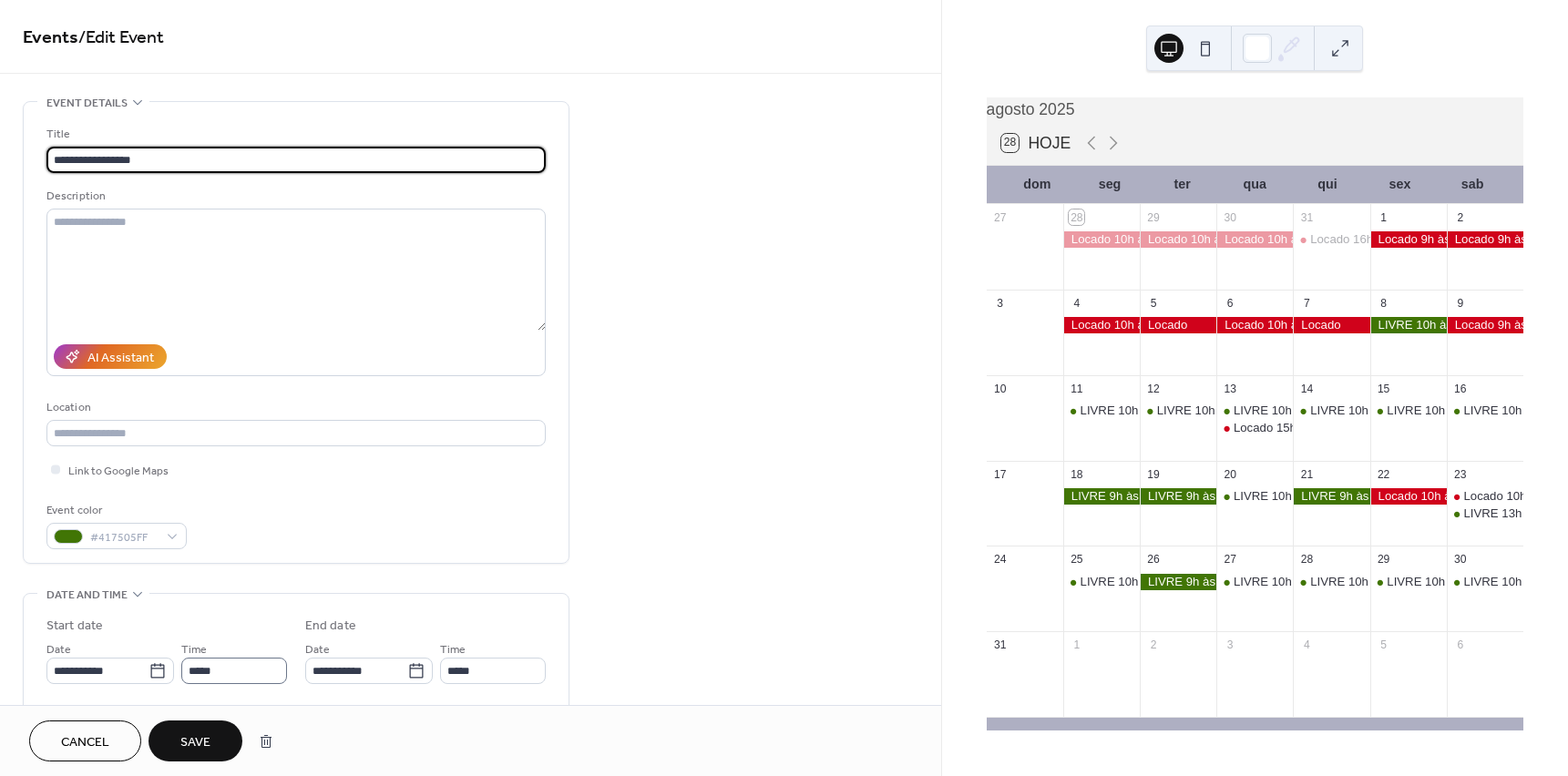 type on "**********" 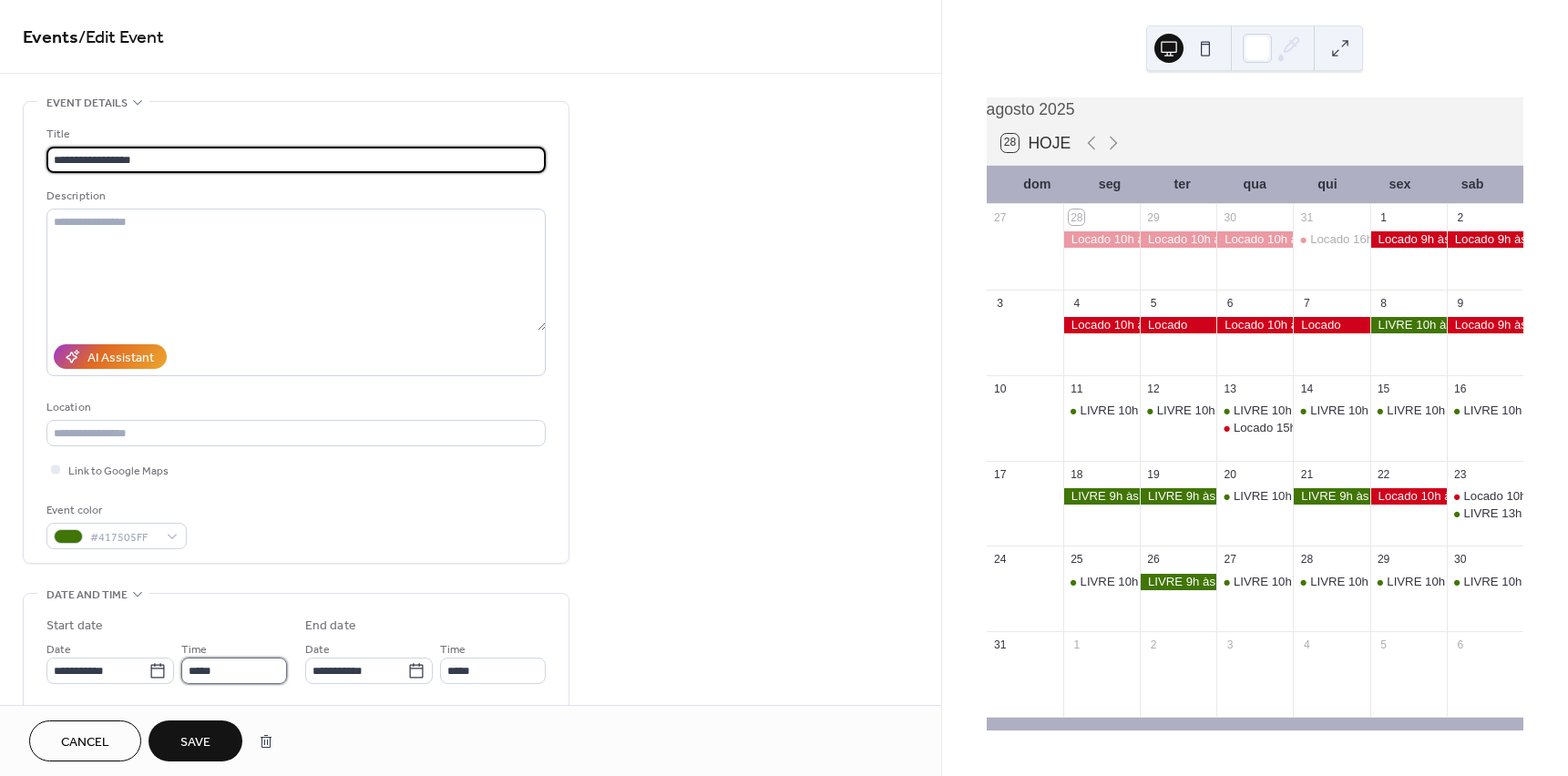 click on "*****" at bounding box center [234, 670] 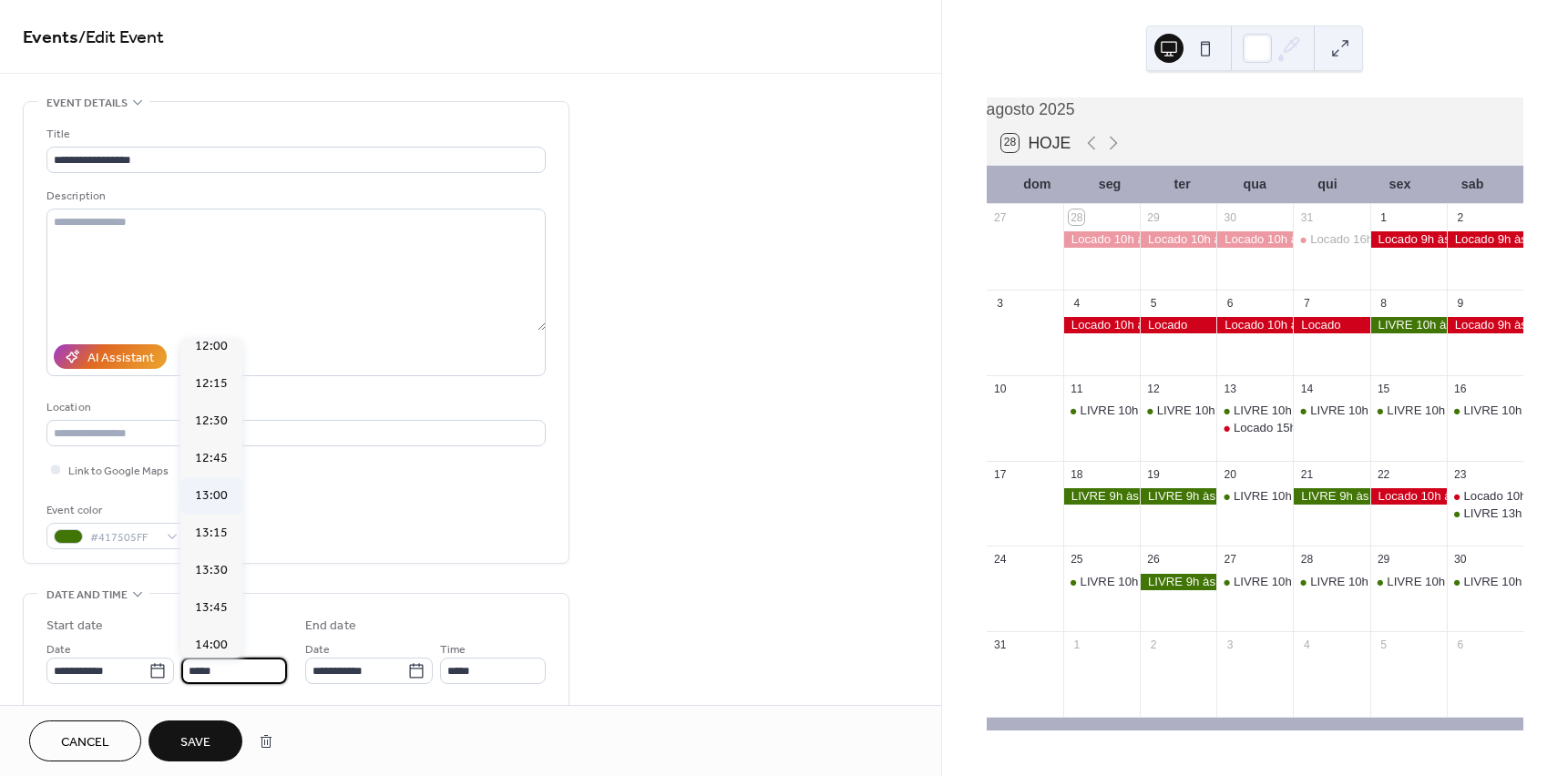 scroll, scrollTop: 1949, scrollLeft: 0, axis: vertical 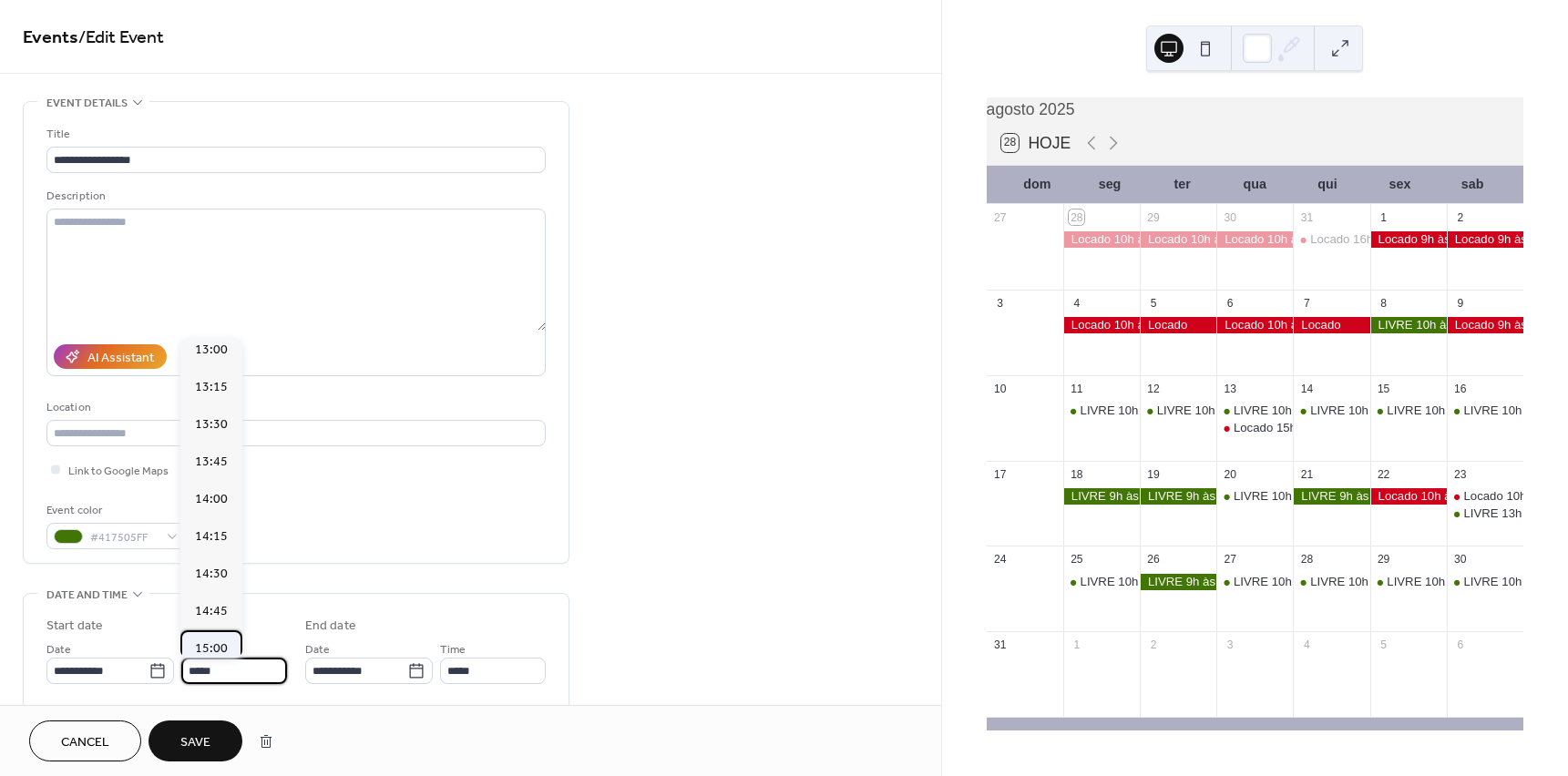 click on "15:00" at bounding box center (211, 648) 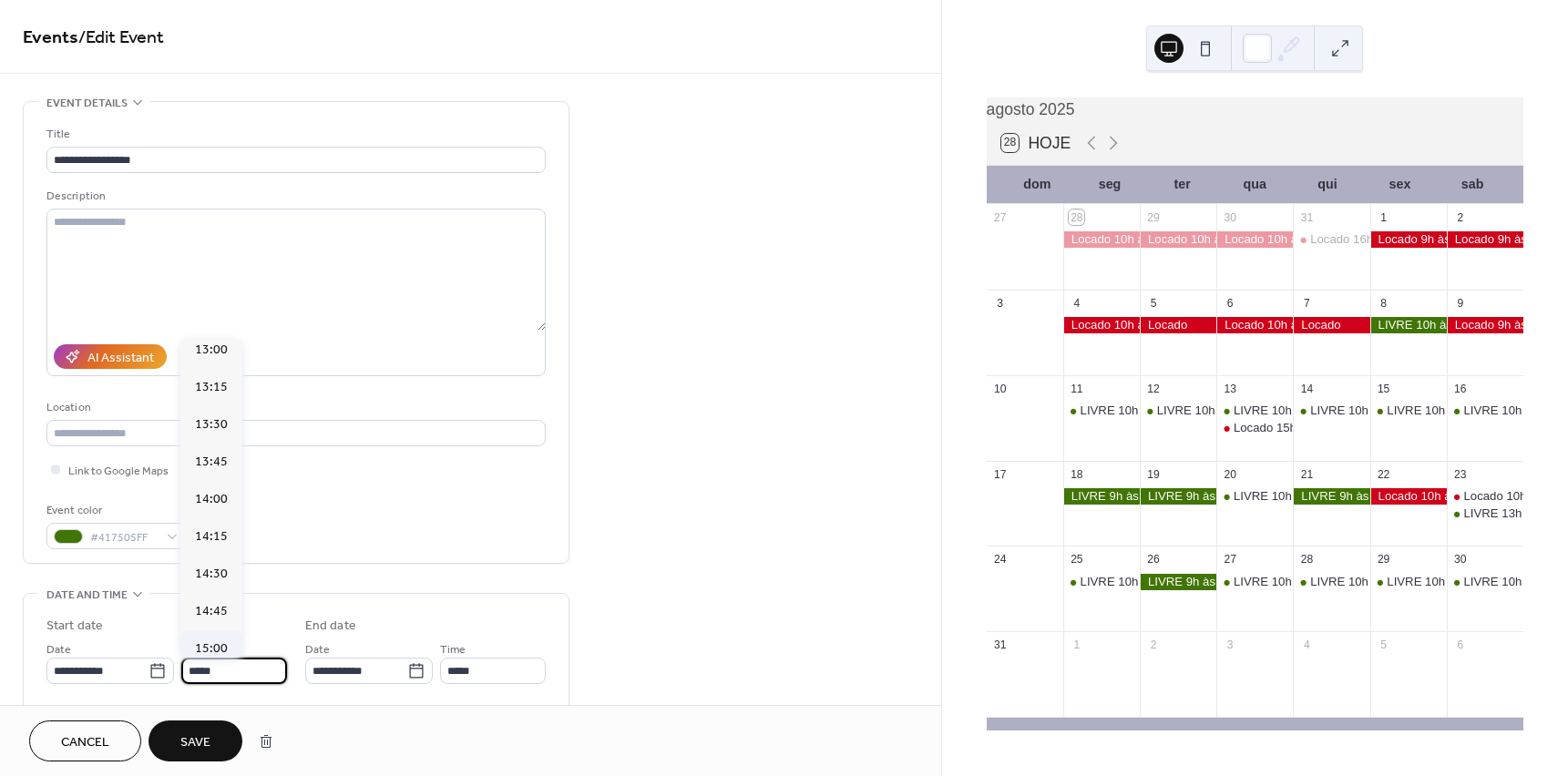 type on "*****" 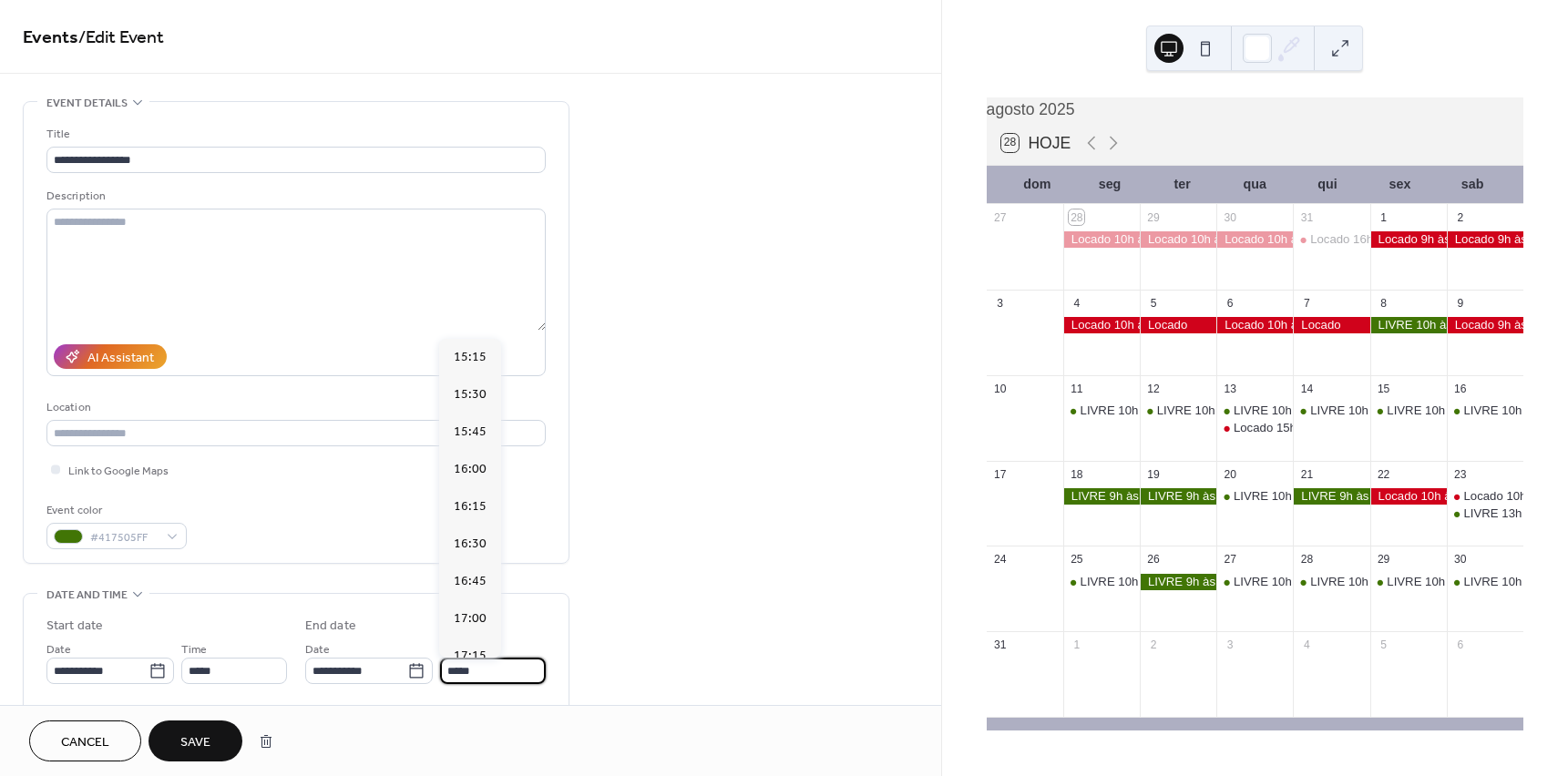 click on "*****" at bounding box center (493, 670) 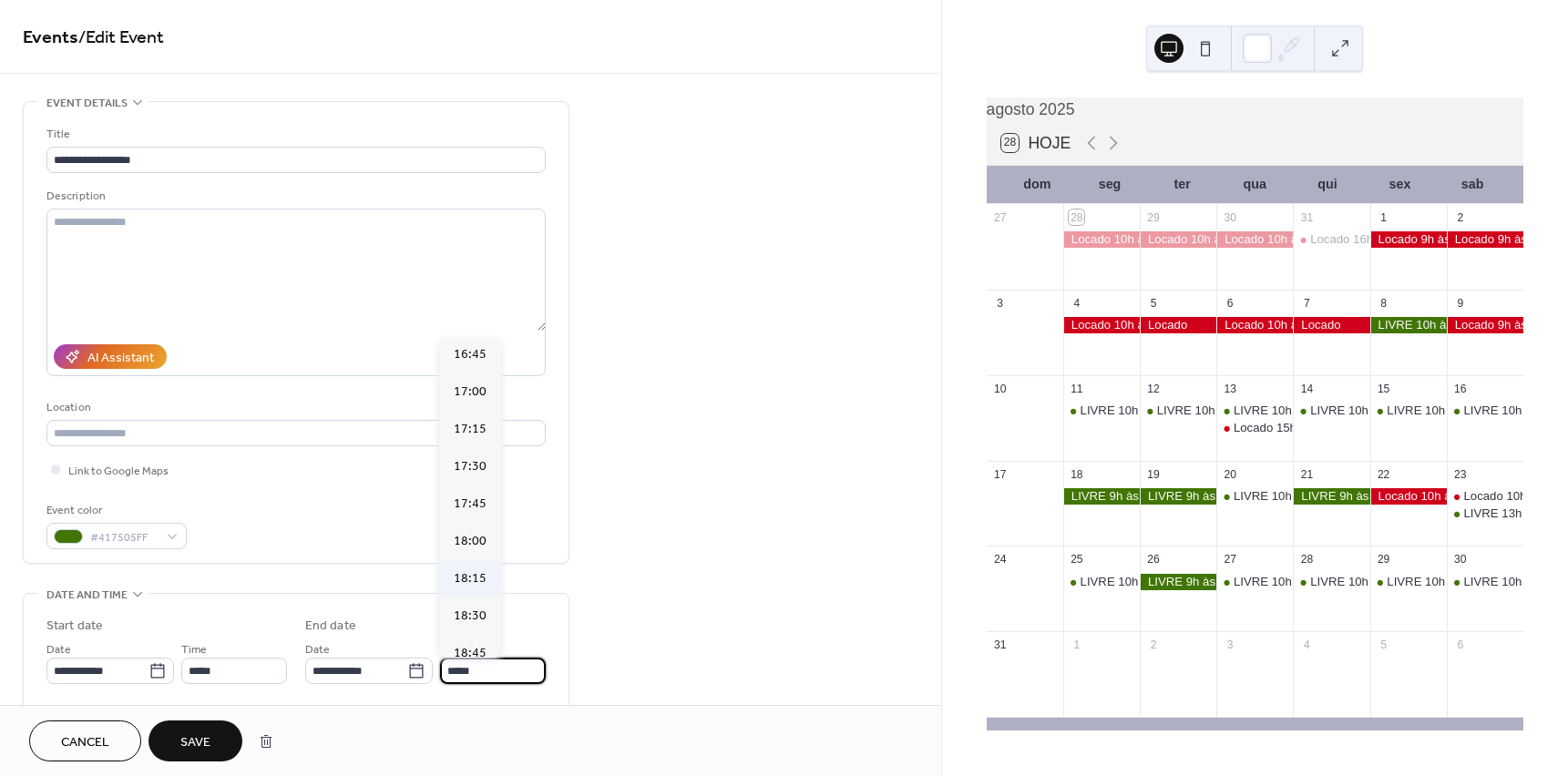 scroll, scrollTop: 168, scrollLeft: 0, axis: vertical 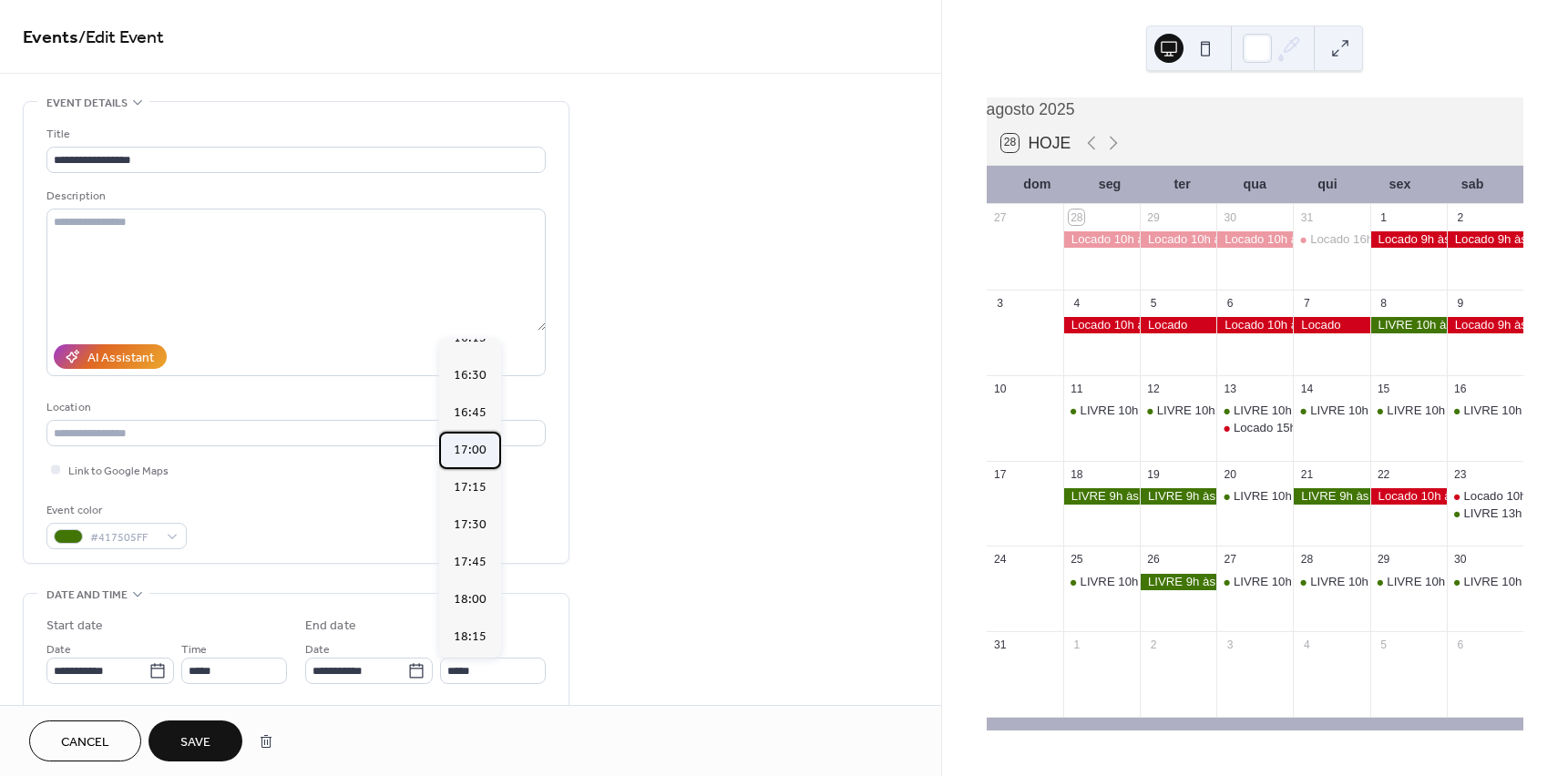 click on "17:00" at bounding box center (470, 450) 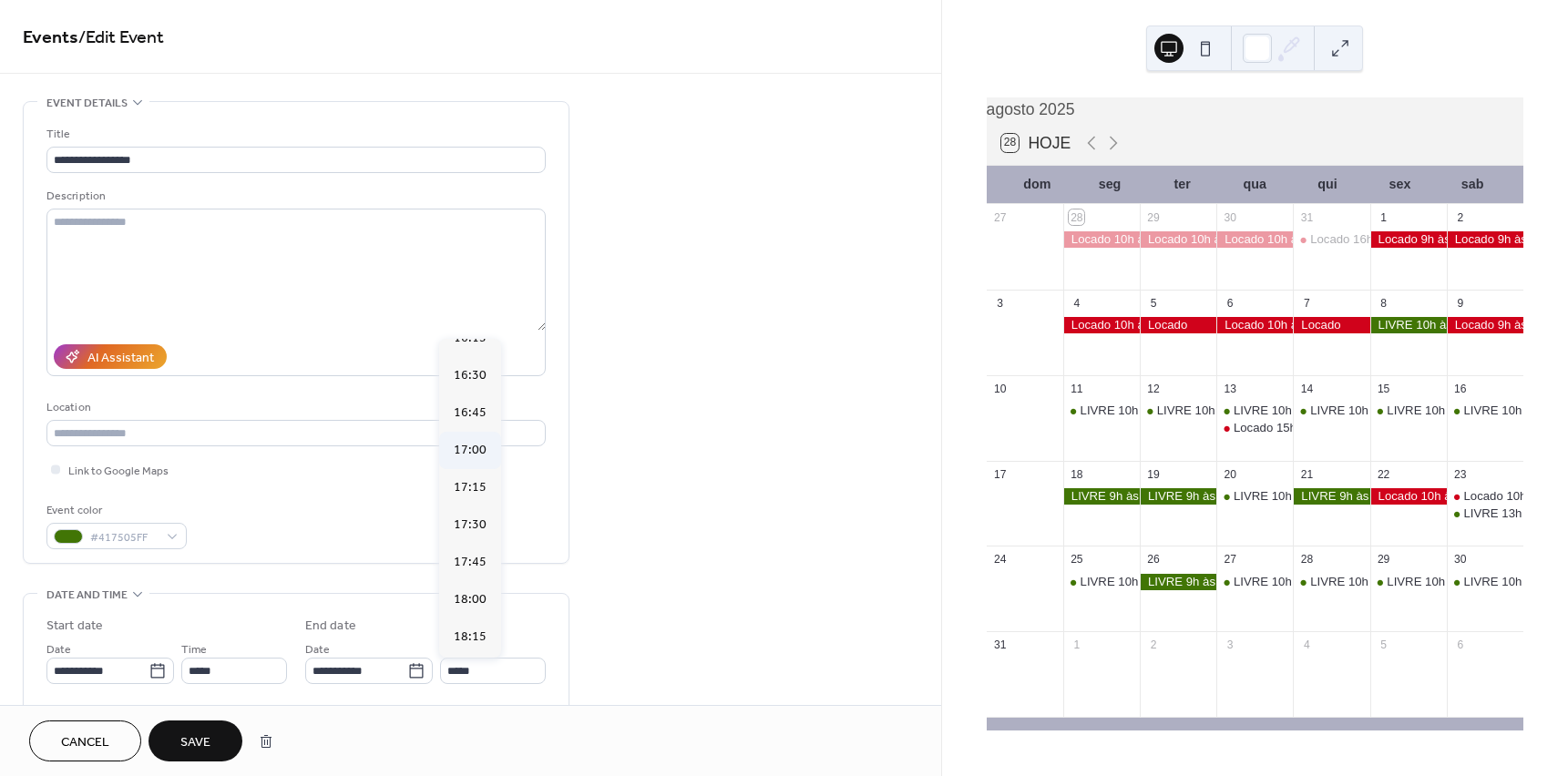 type on "*****" 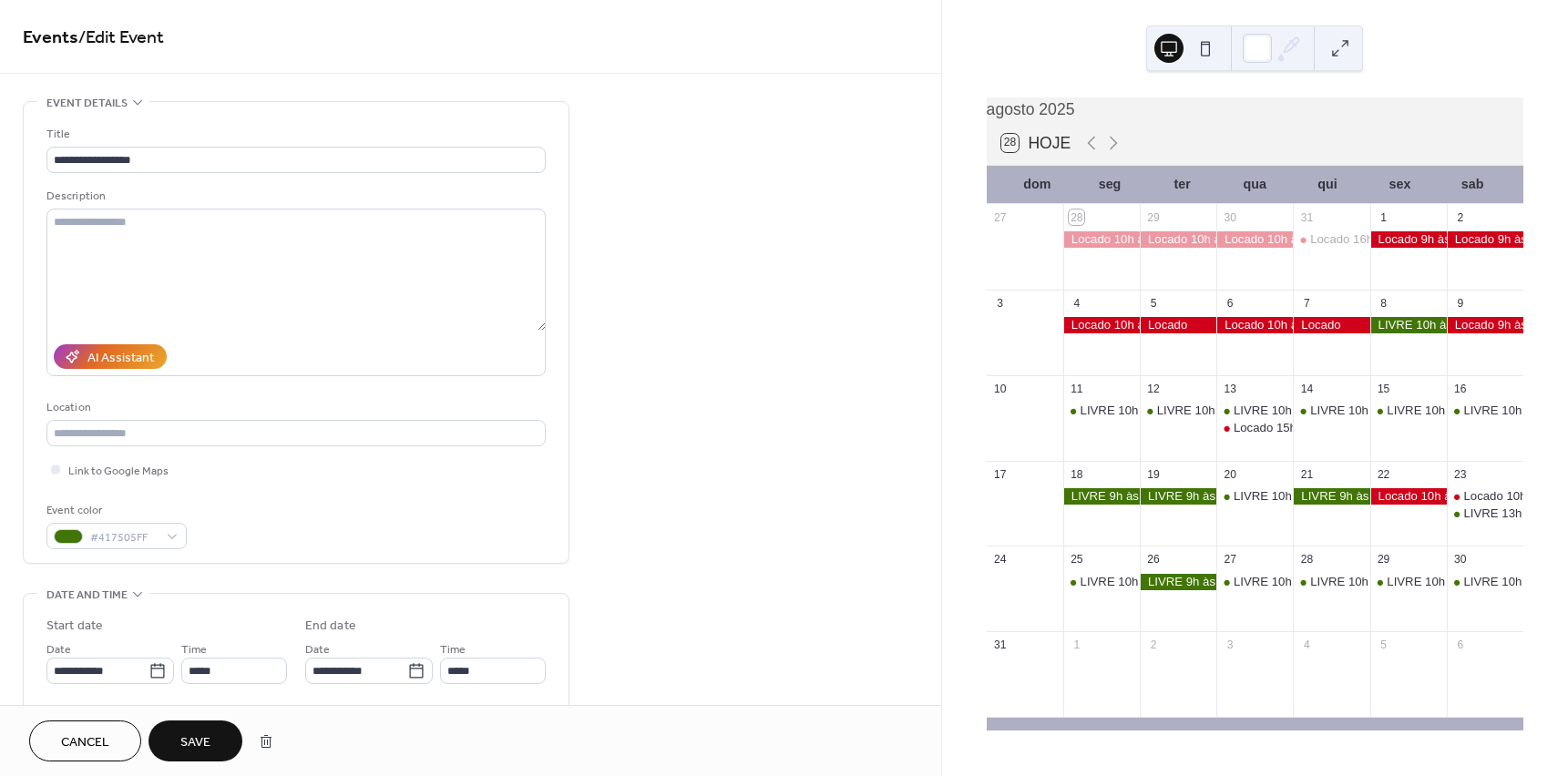 click on "Save" at bounding box center (195, 742) 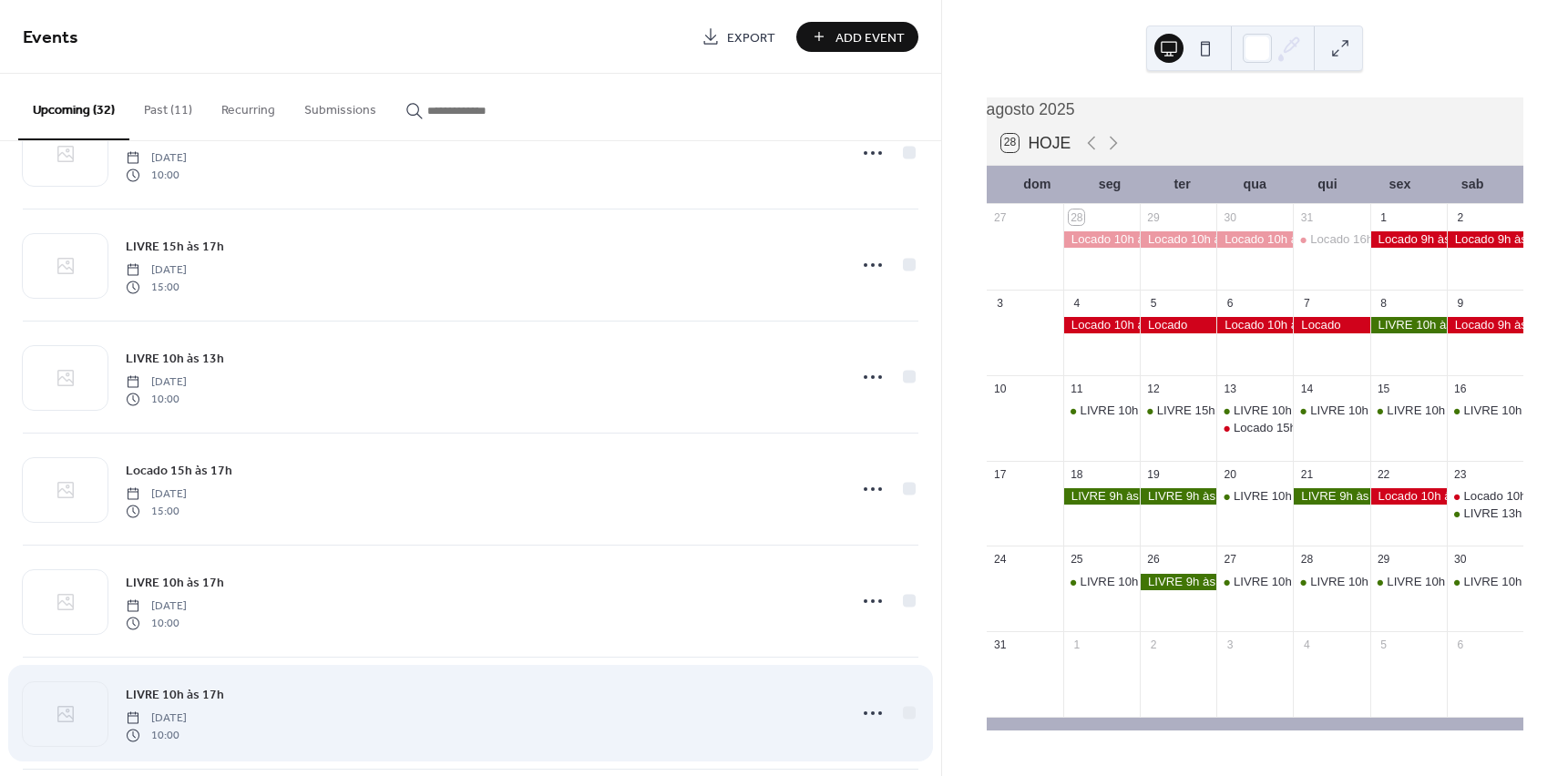 scroll, scrollTop: 1548, scrollLeft: 0, axis: vertical 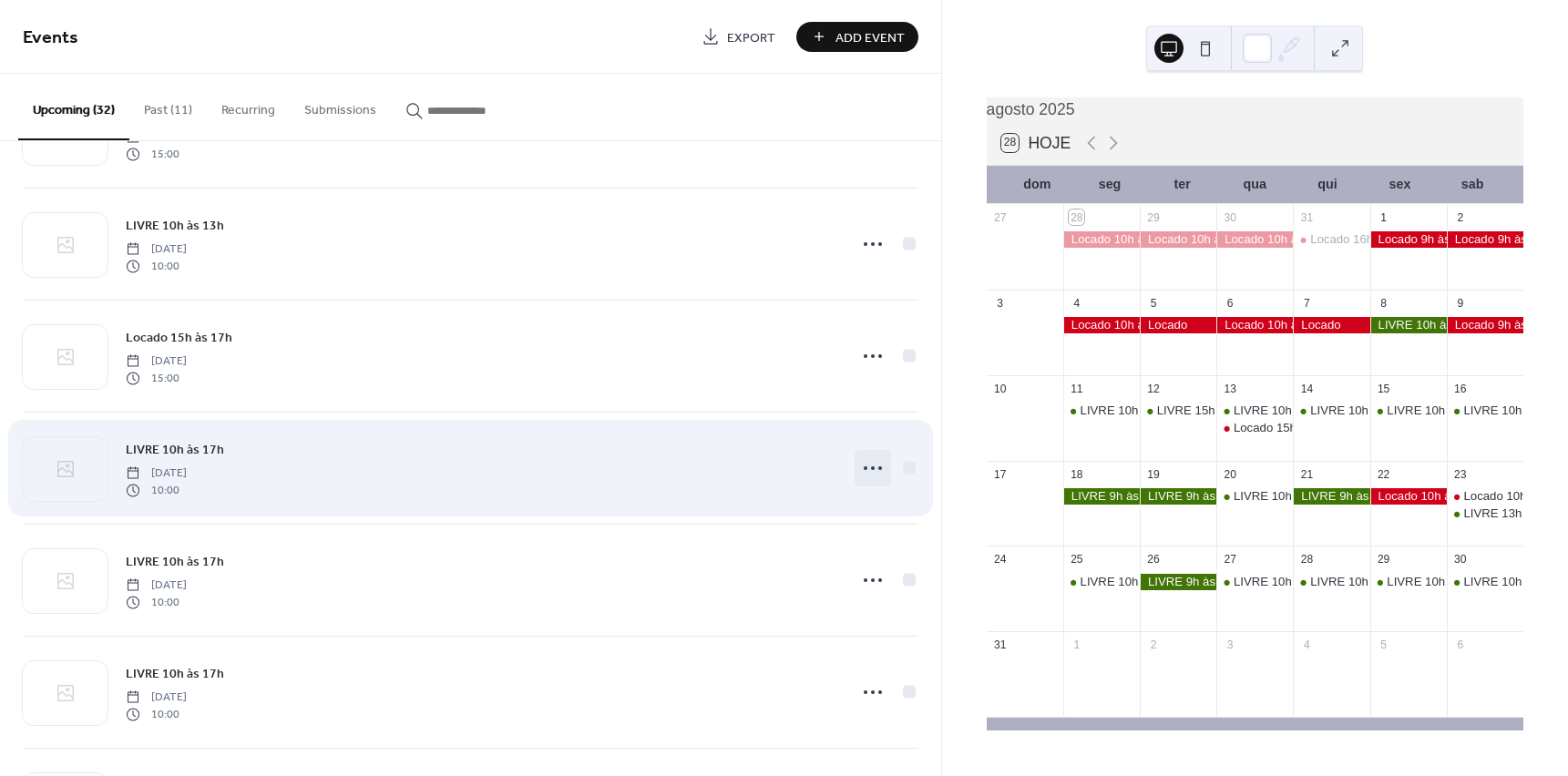 click 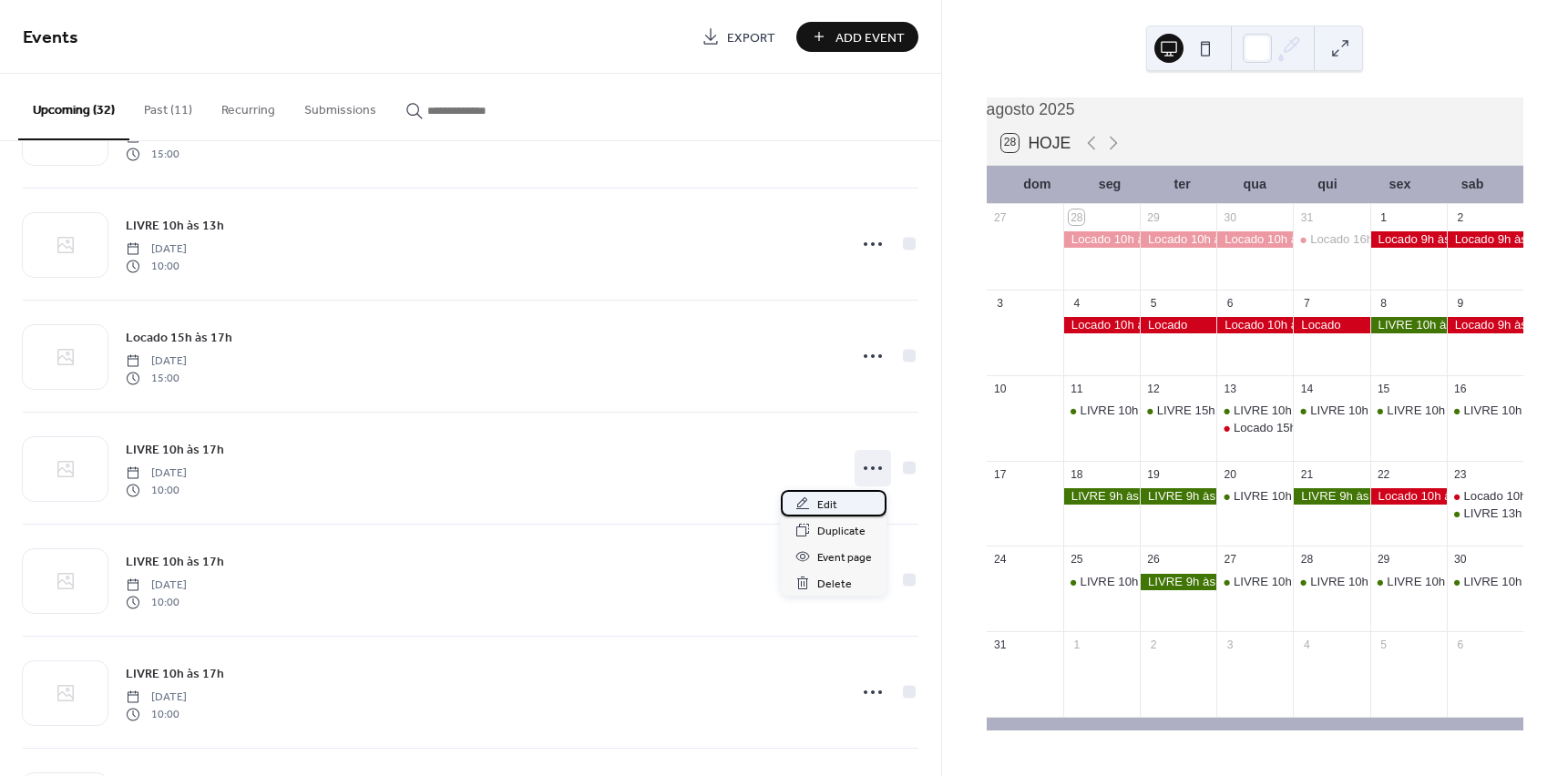 click on "Edit" at bounding box center [827, 505] 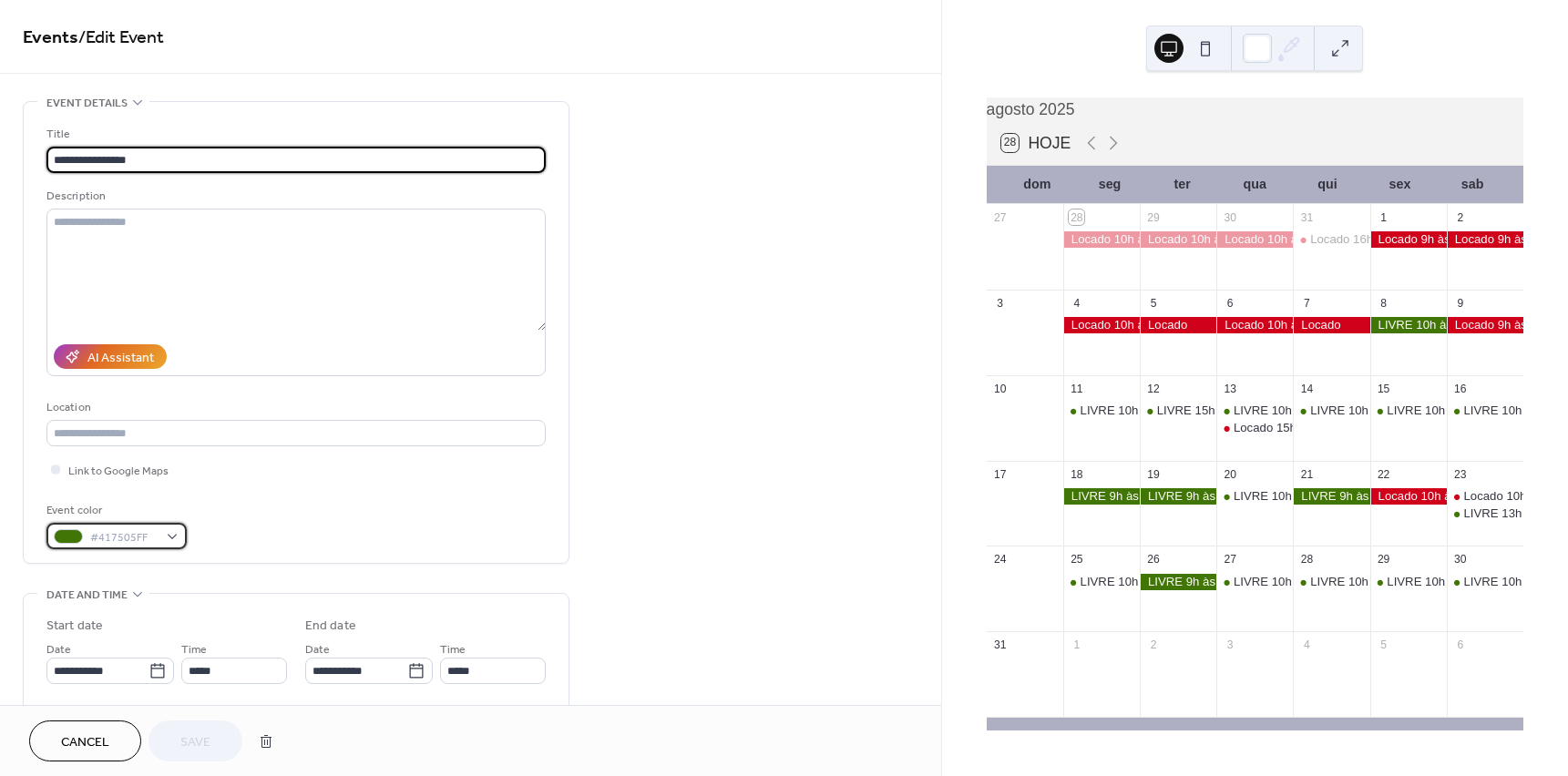 click on "#417505FF" at bounding box center (124, 537) 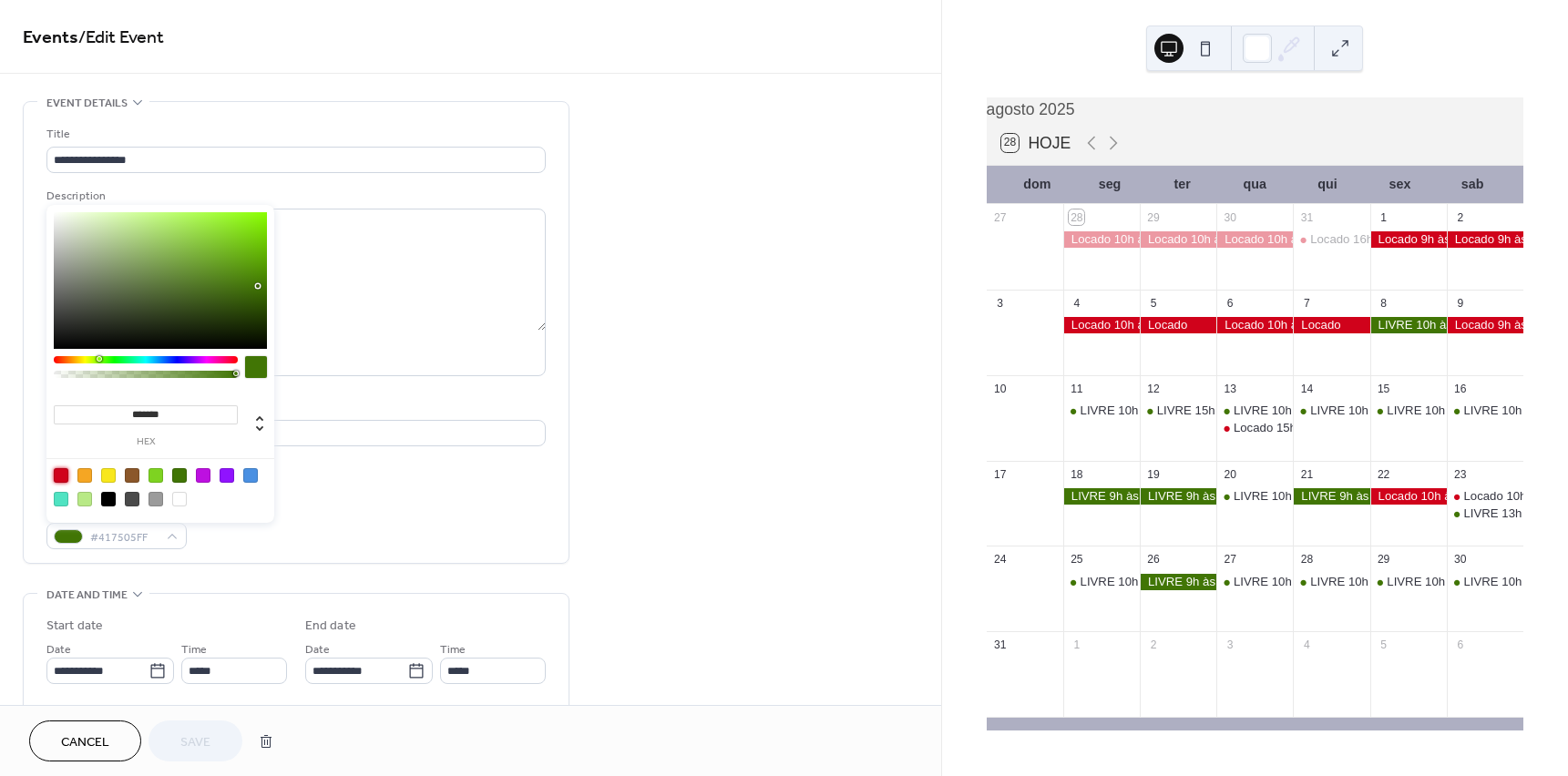 click at bounding box center (61, 475) 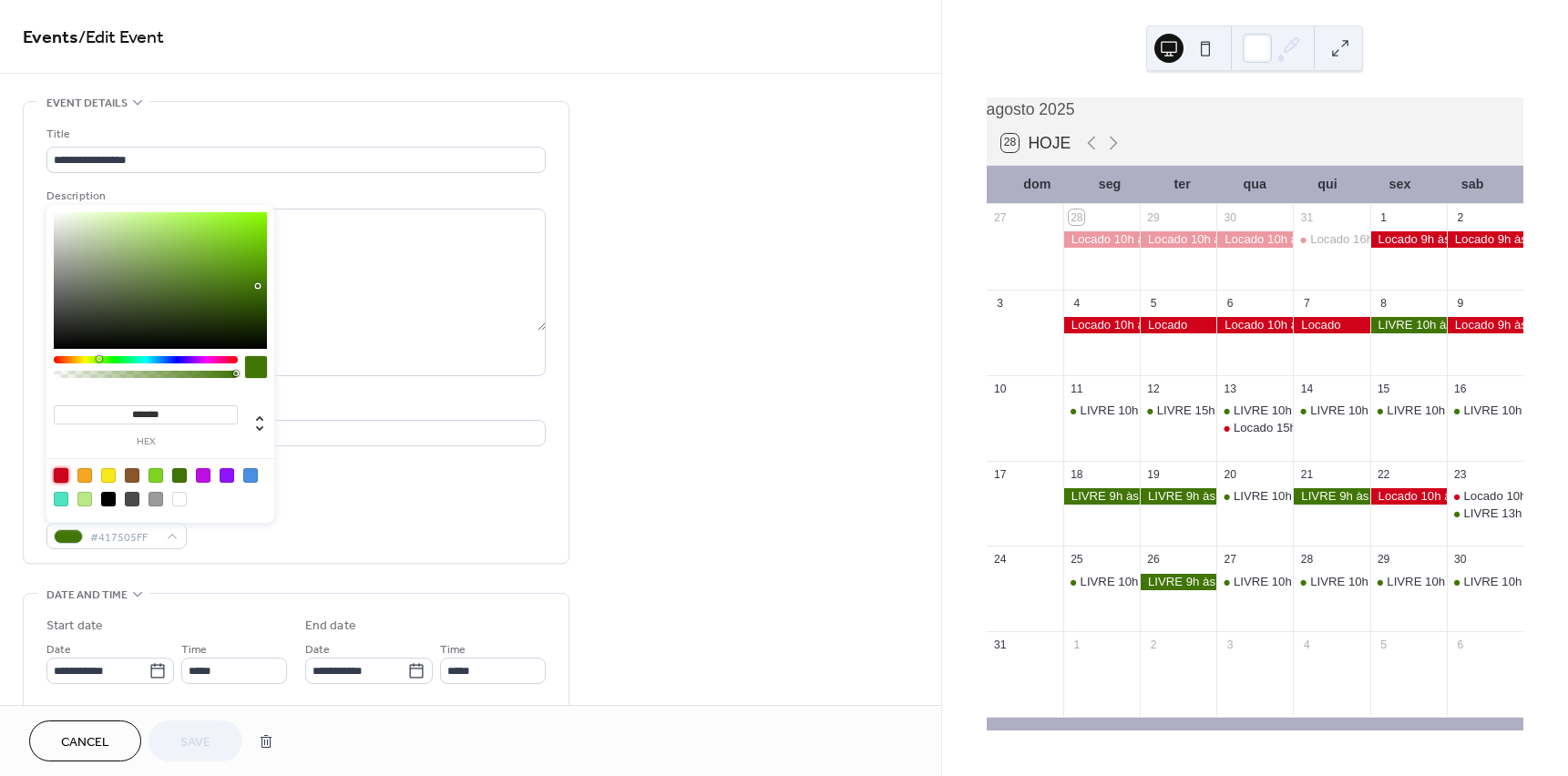 type on "*******" 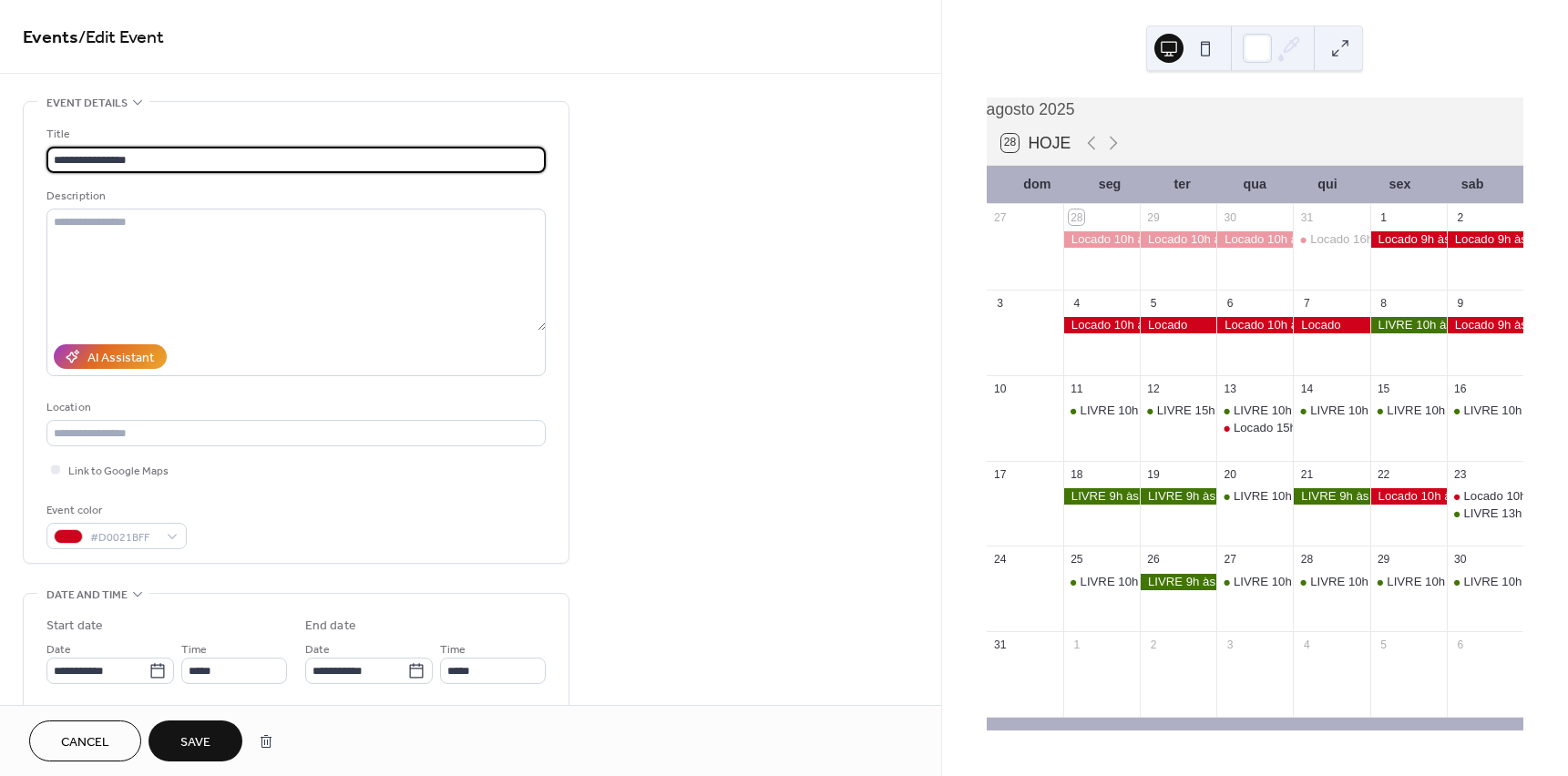 drag, startPoint x: 83, startPoint y: 159, endPoint x: -1, endPoint y: 162, distance: 84.0536 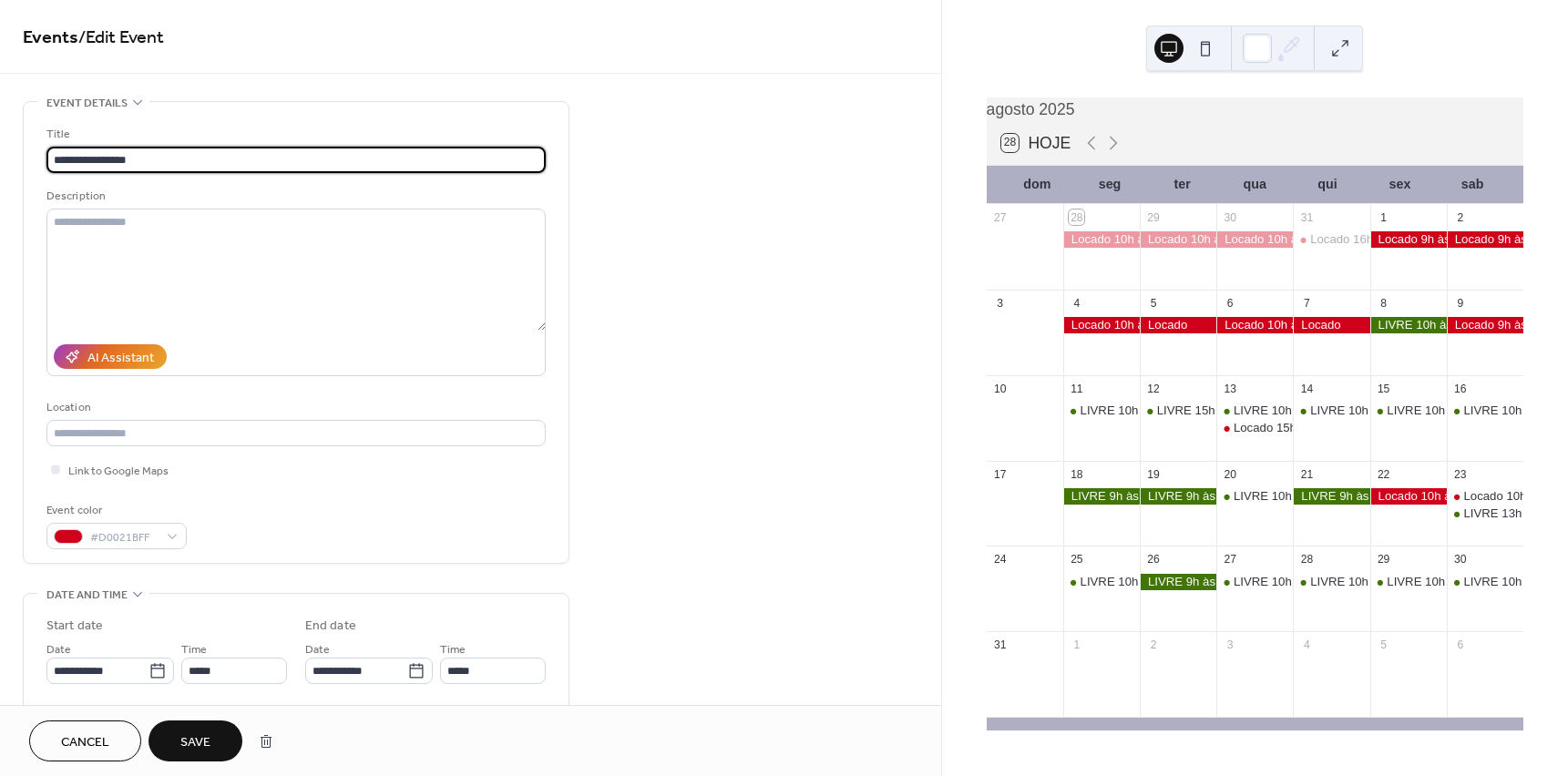 click on "**********" at bounding box center (784, 388) 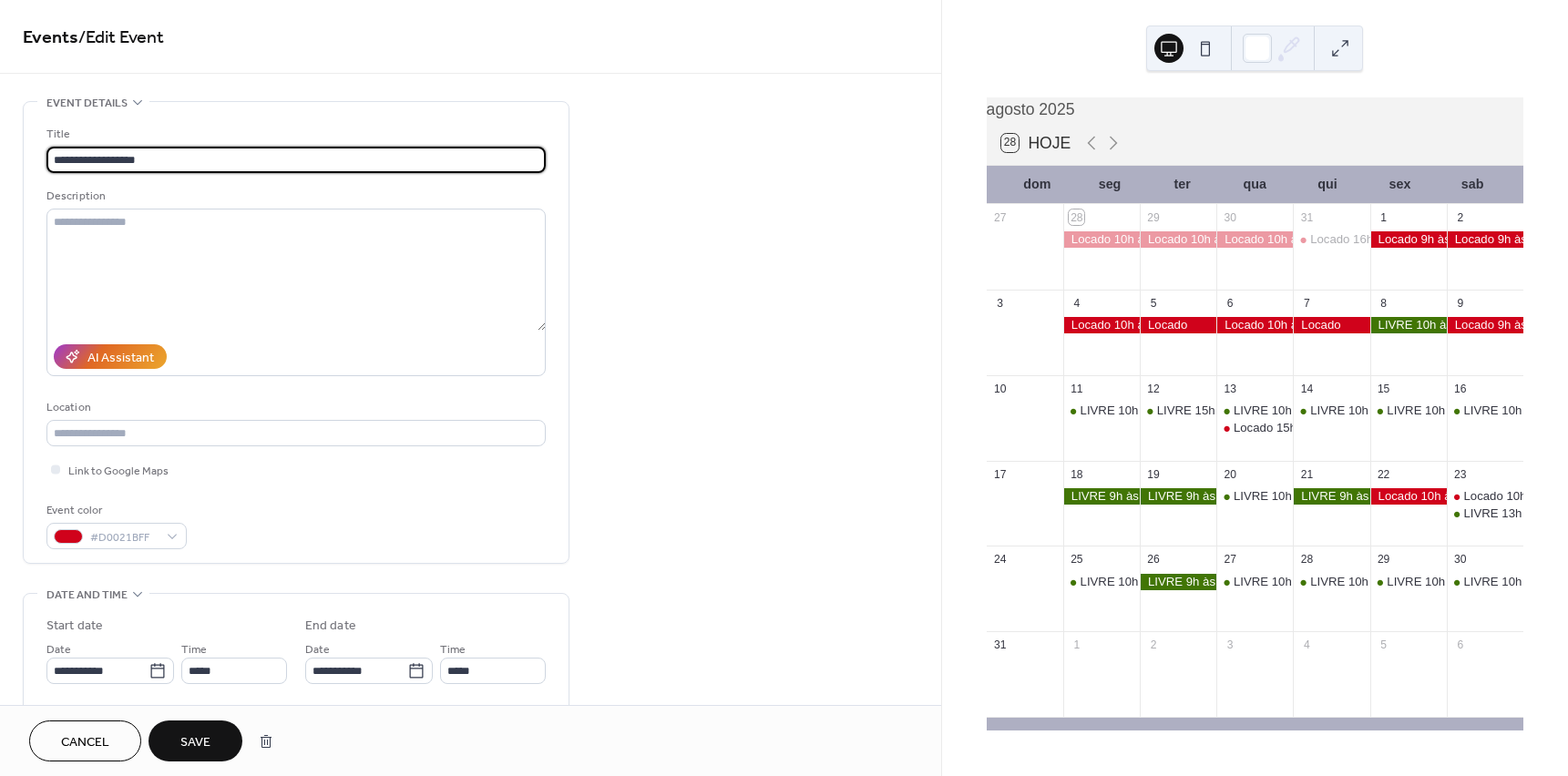 drag, startPoint x: 93, startPoint y: 162, endPoint x: 206, endPoint y: 163, distance: 113.004425 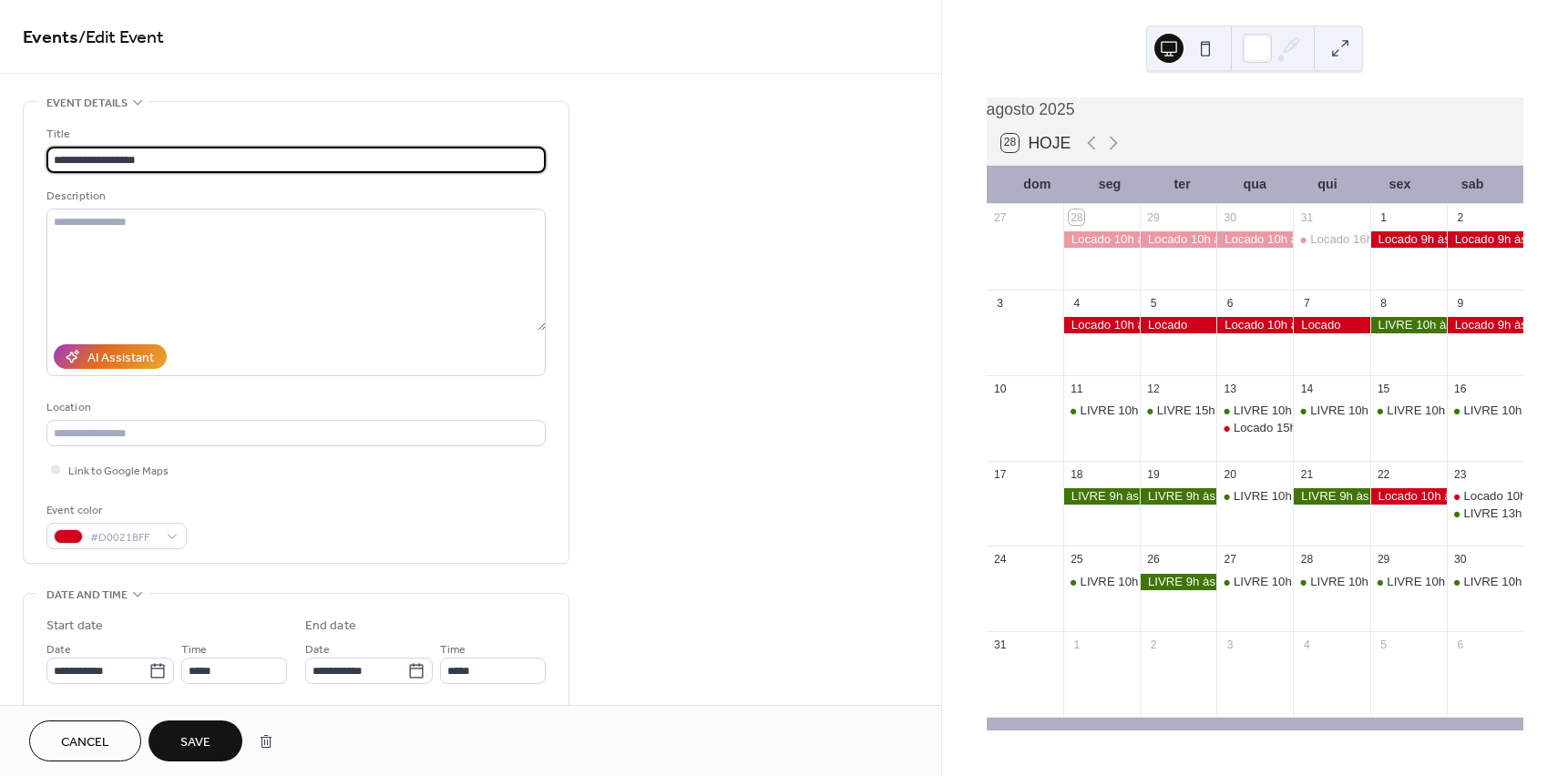 click on "**********" at bounding box center [296, 159] 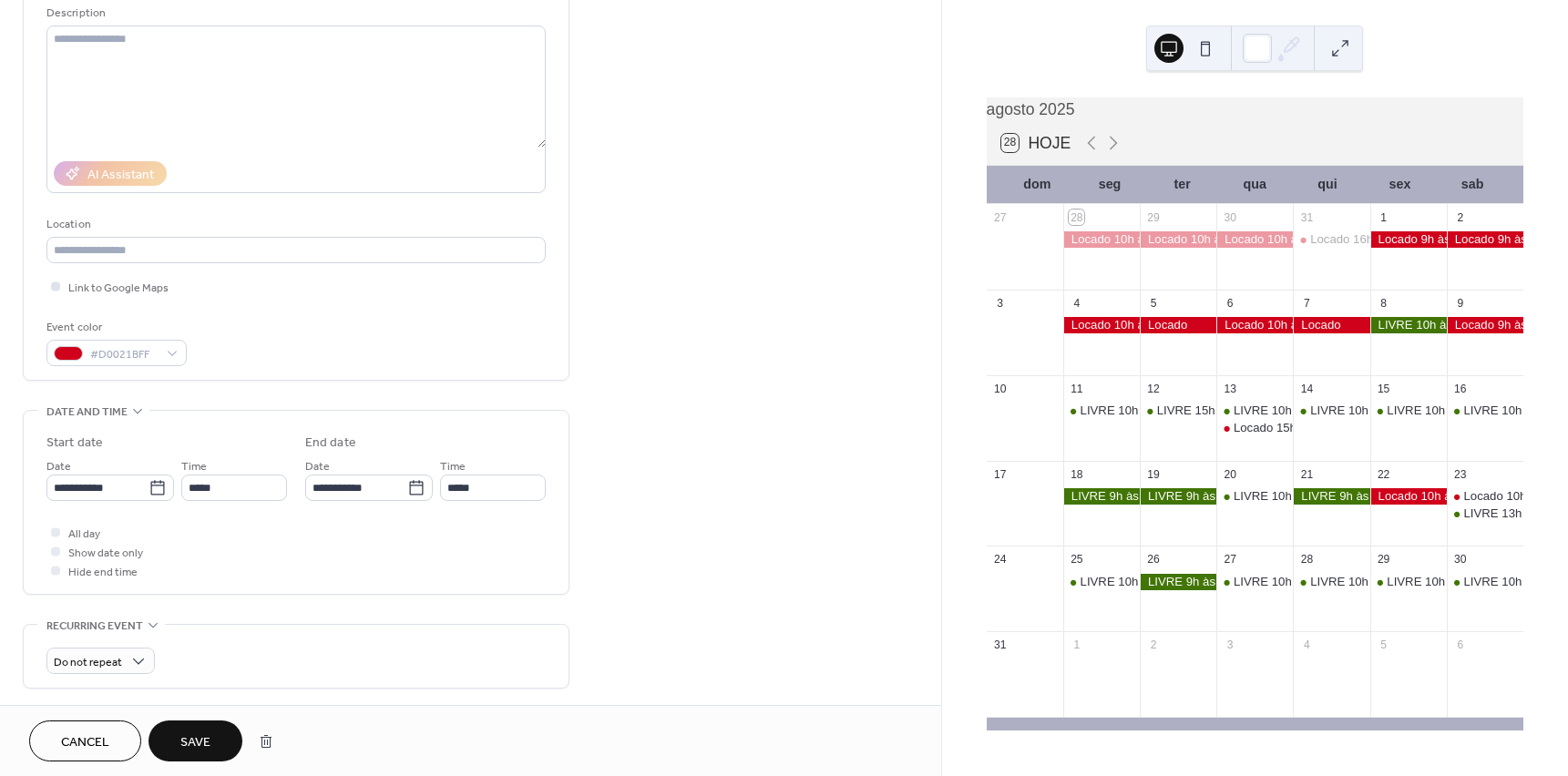 scroll, scrollTop: 273, scrollLeft: 0, axis: vertical 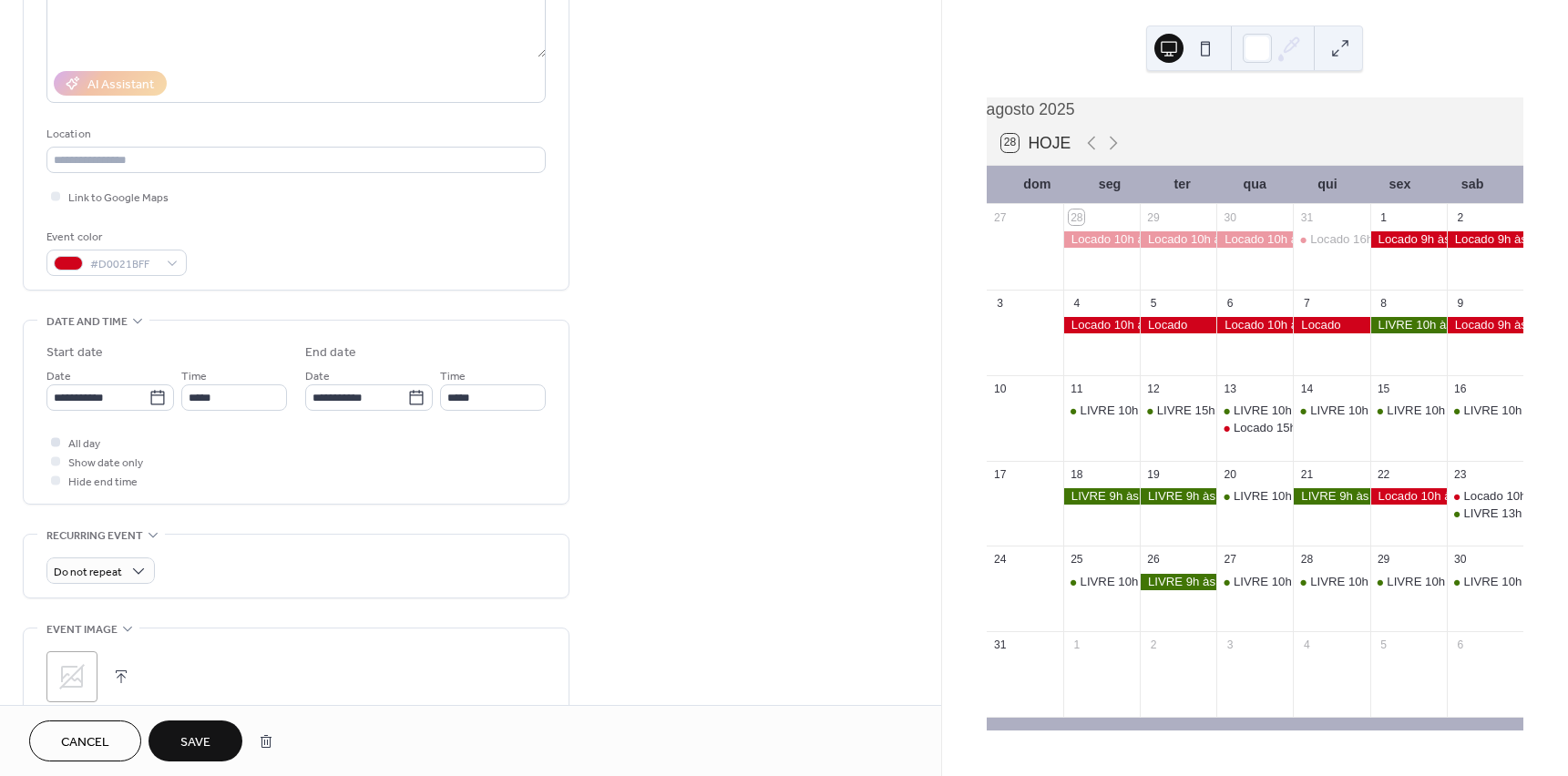 type on "******" 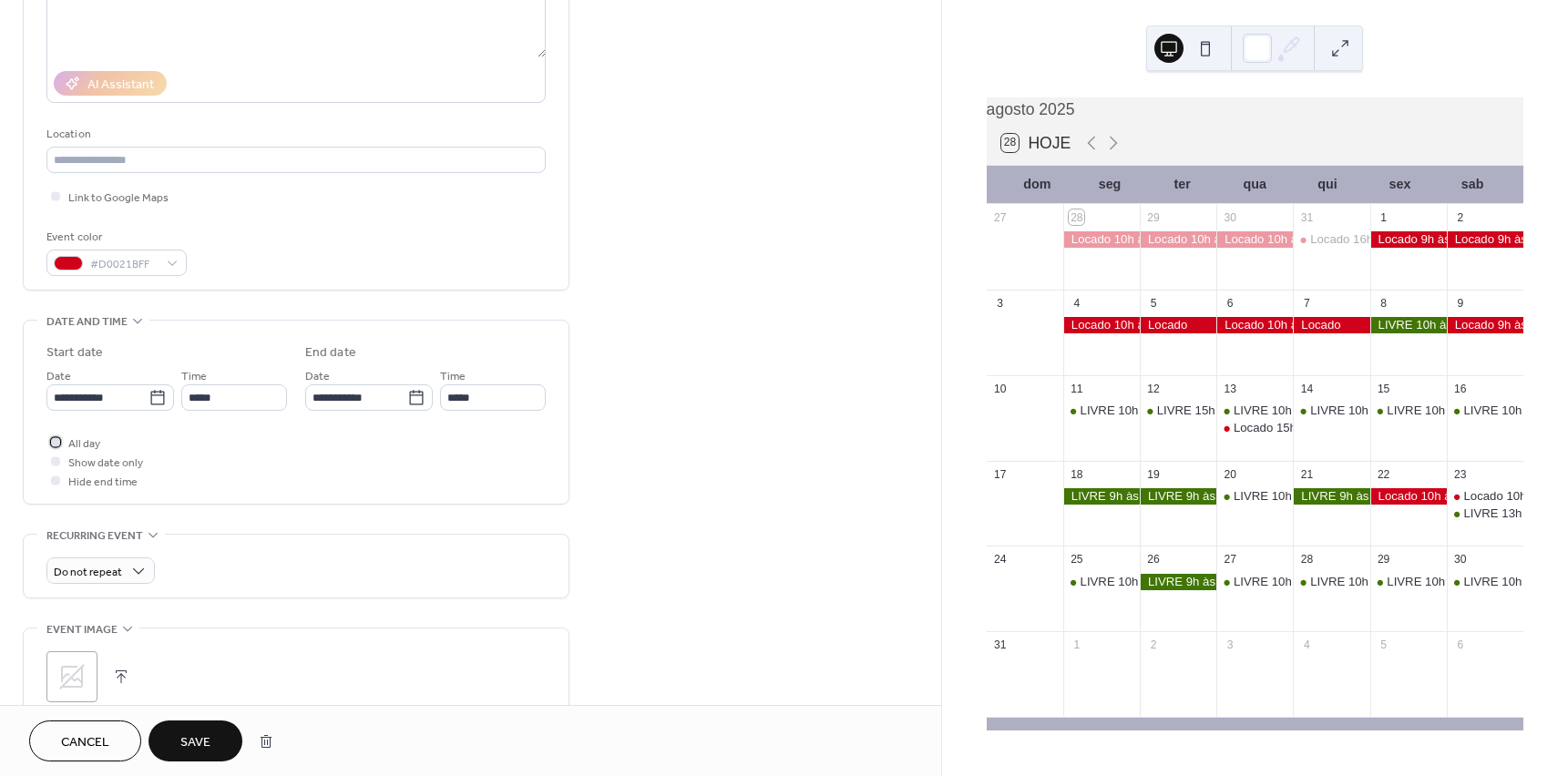 click at bounding box center (56, 442) 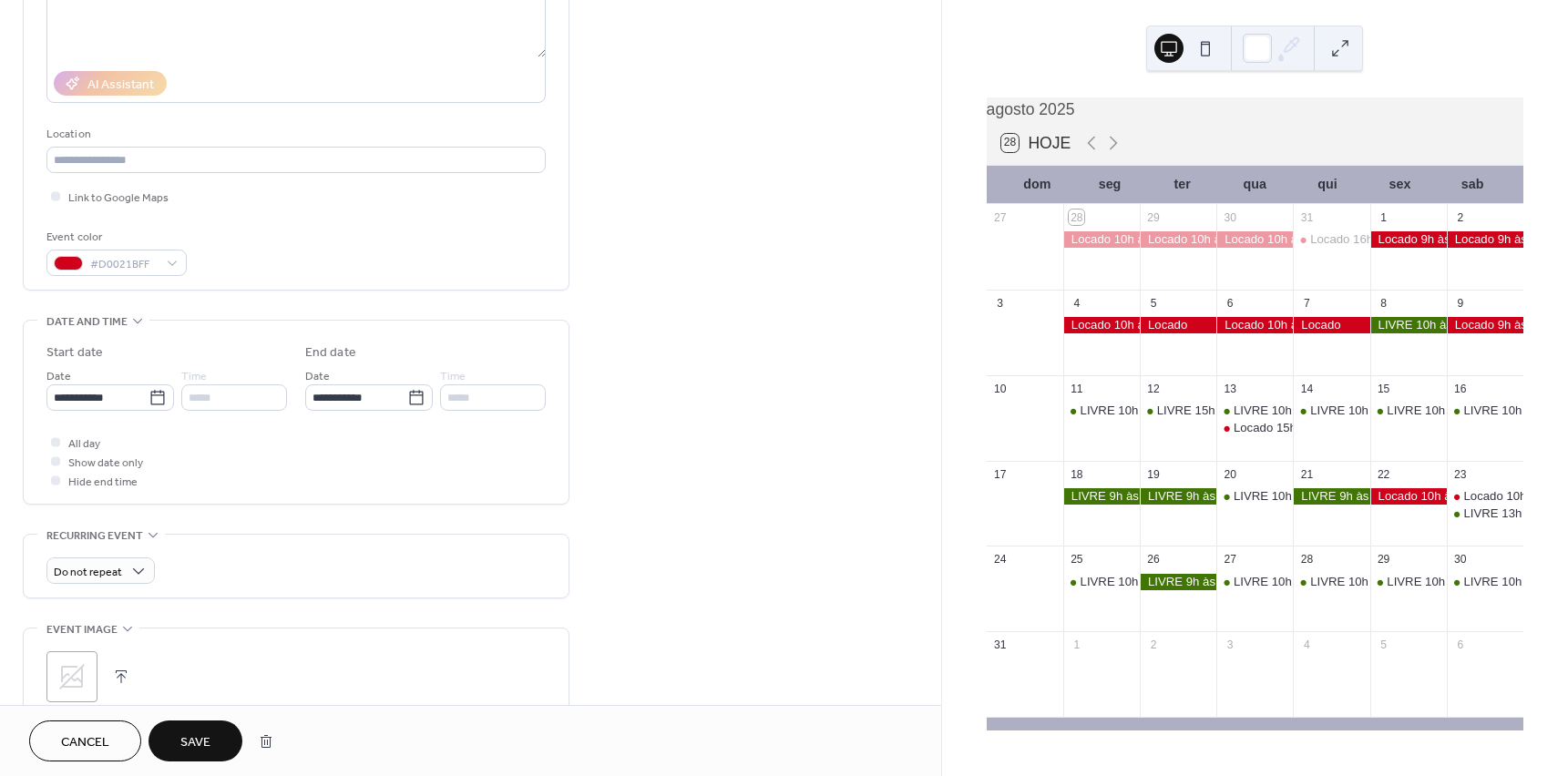 click on "Save" at bounding box center [195, 742] 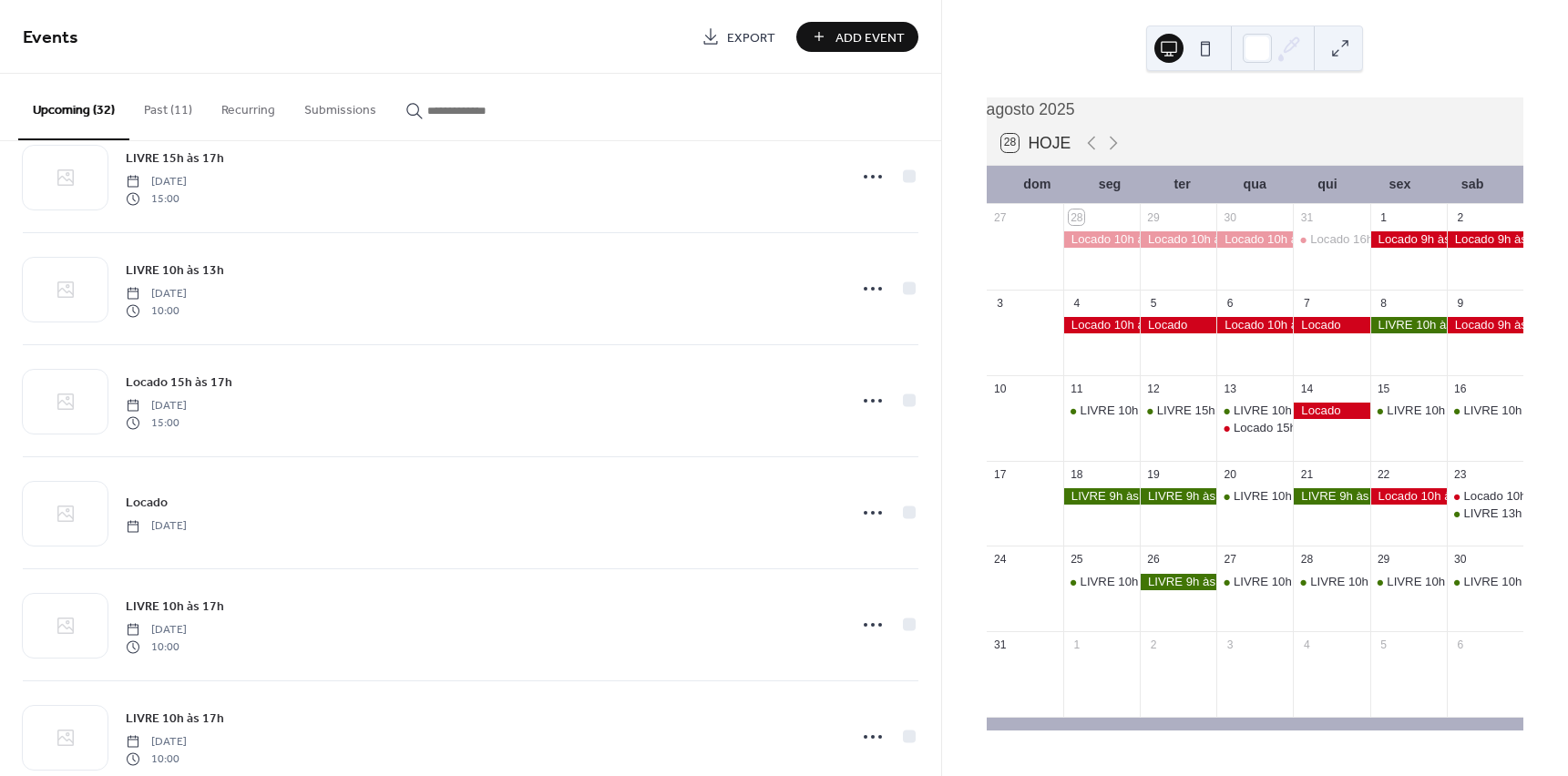 scroll, scrollTop: 1639, scrollLeft: 0, axis: vertical 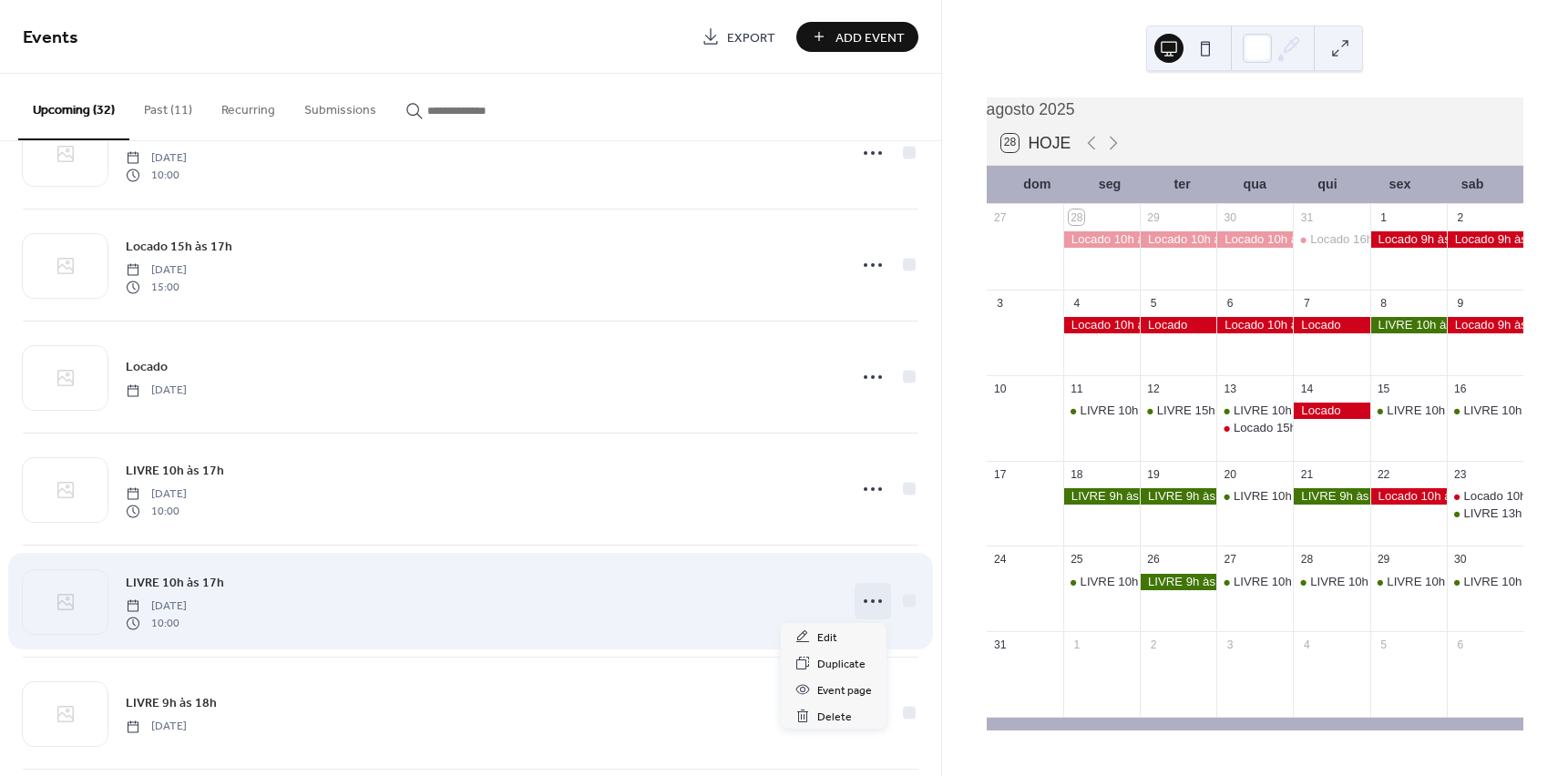 click 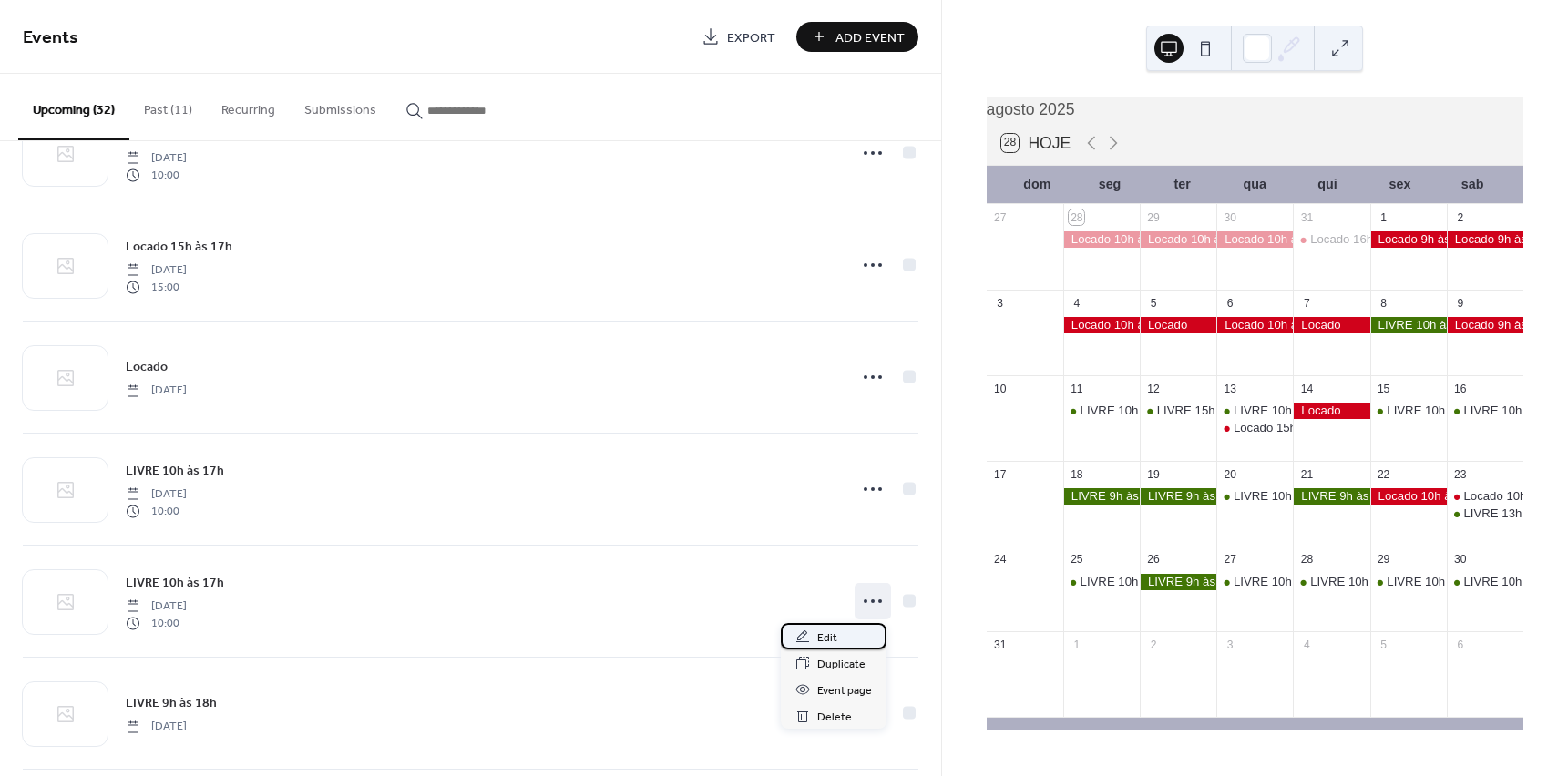 click on "Edit" at bounding box center (827, 638) 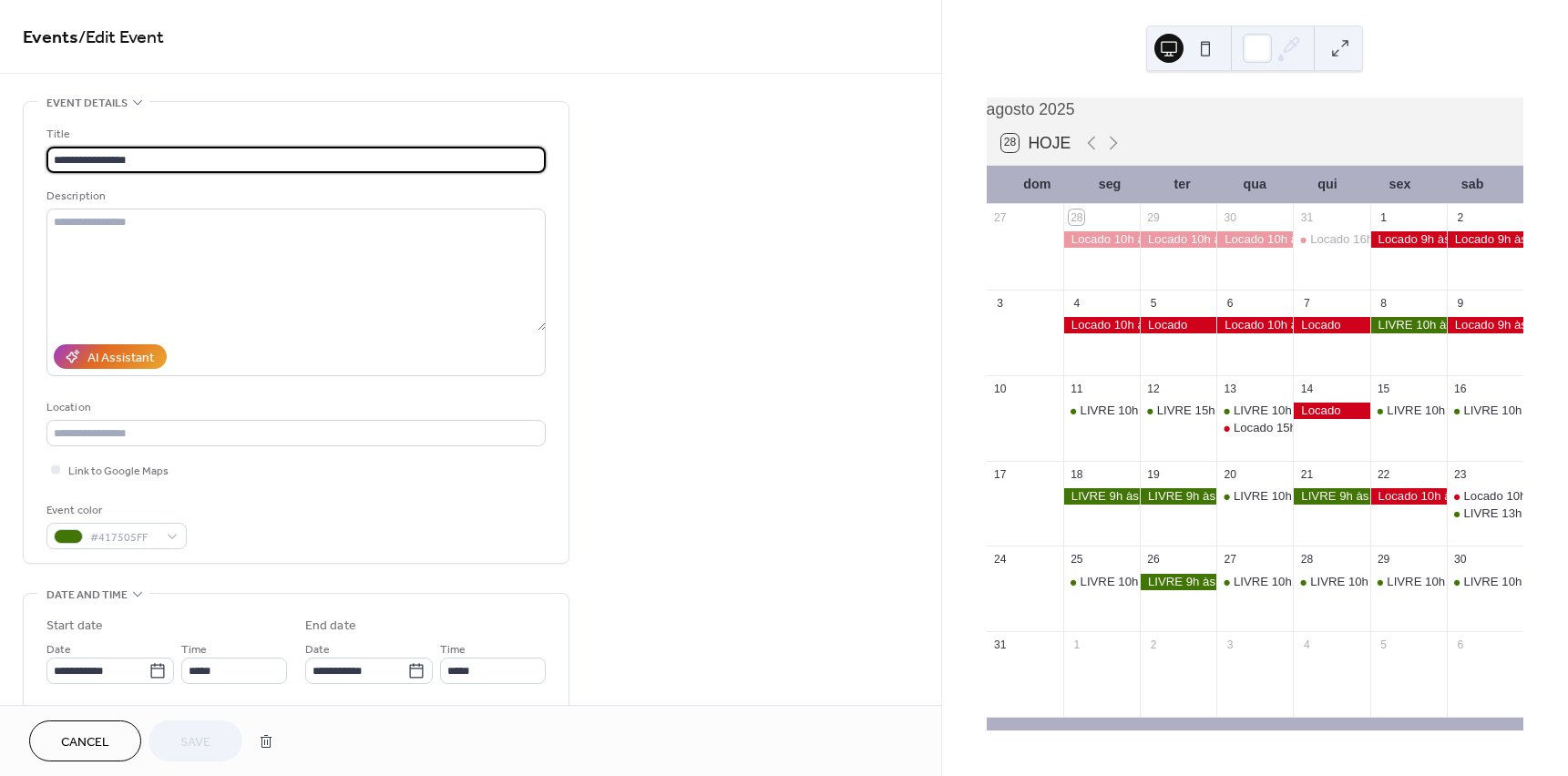 drag, startPoint x: 123, startPoint y: 160, endPoint x: 163, endPoint y: 160, distance: 40 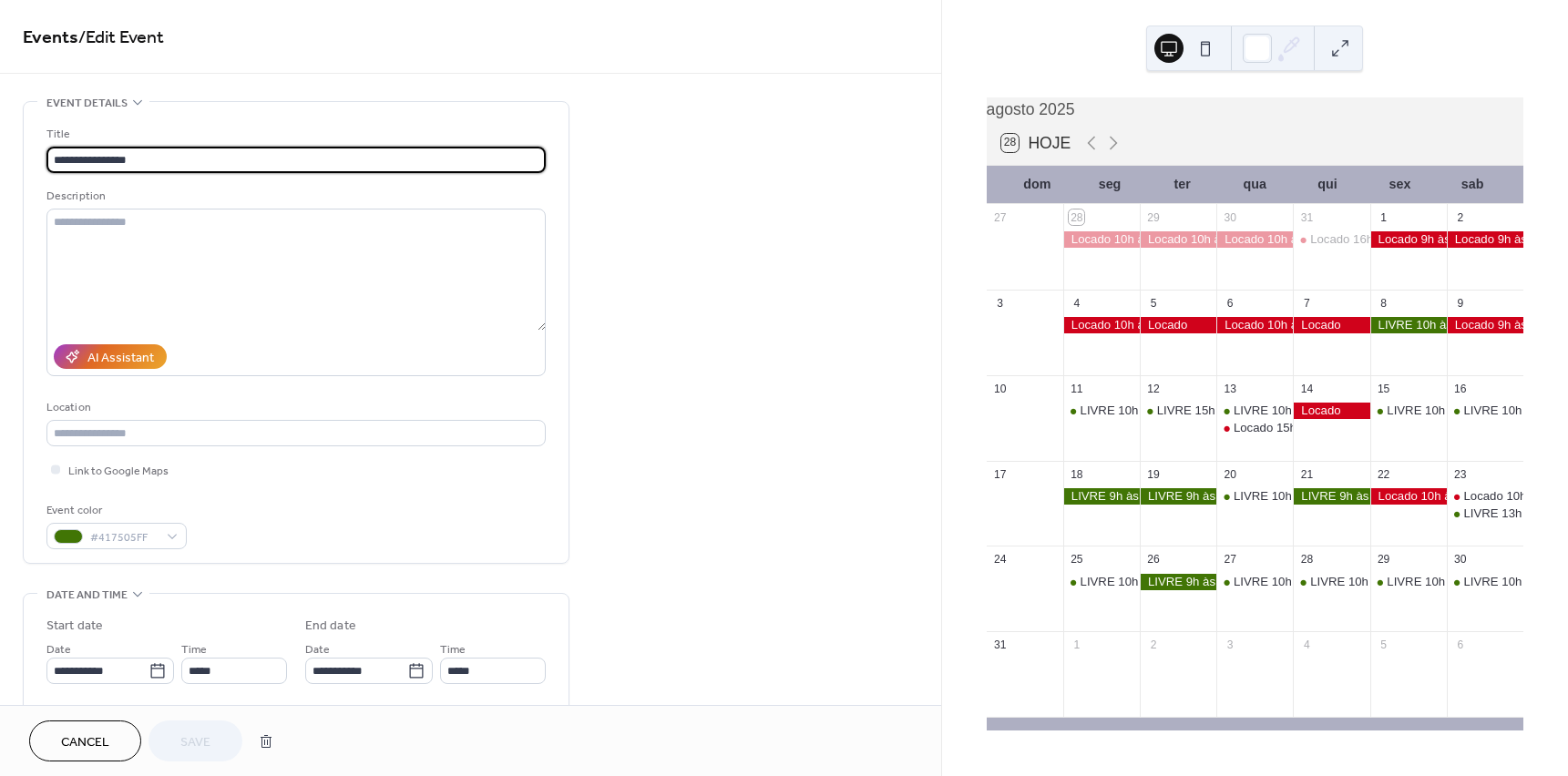 click on "**********" at bounding box center (296, 159) 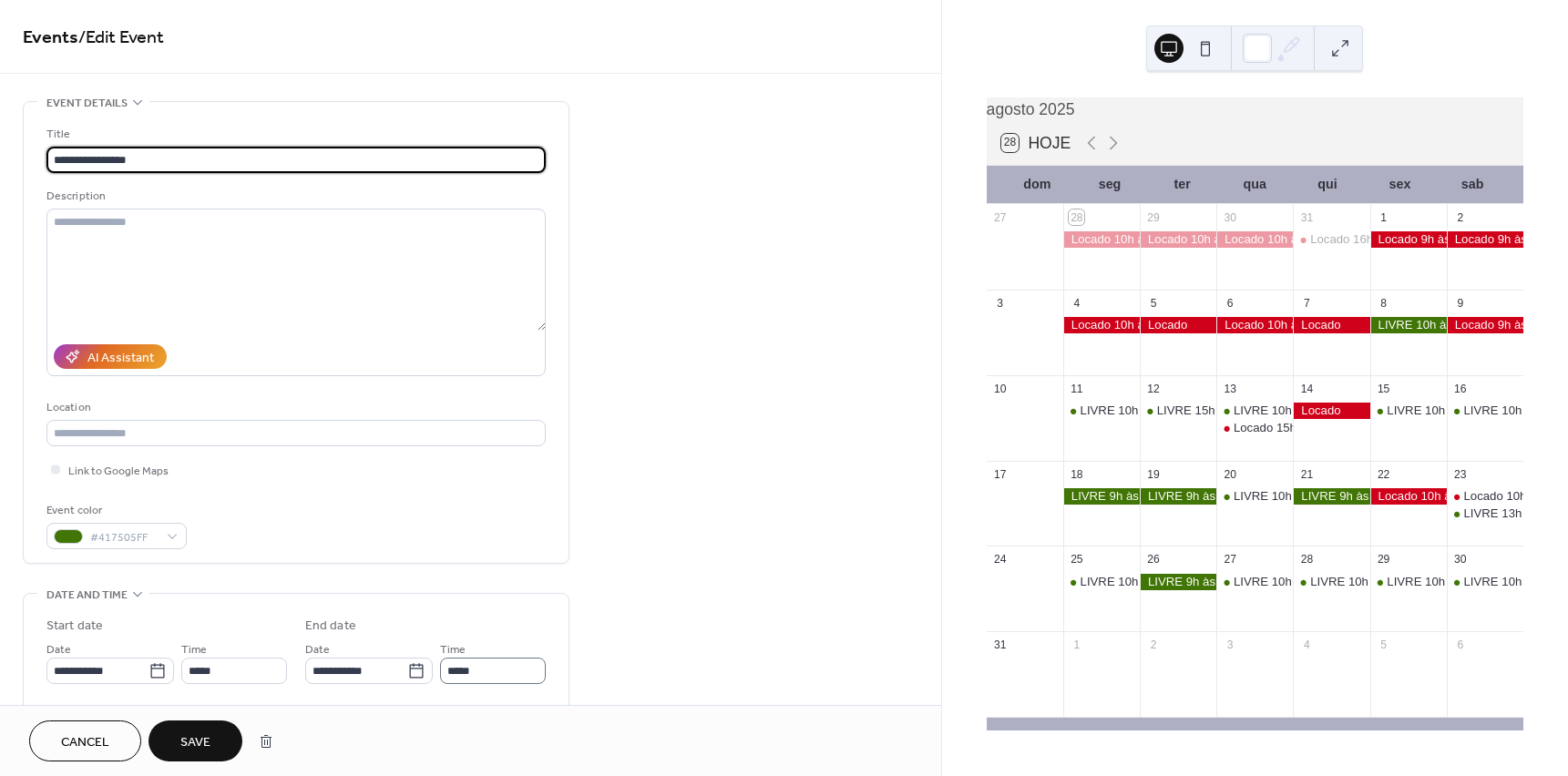 type on "**********" 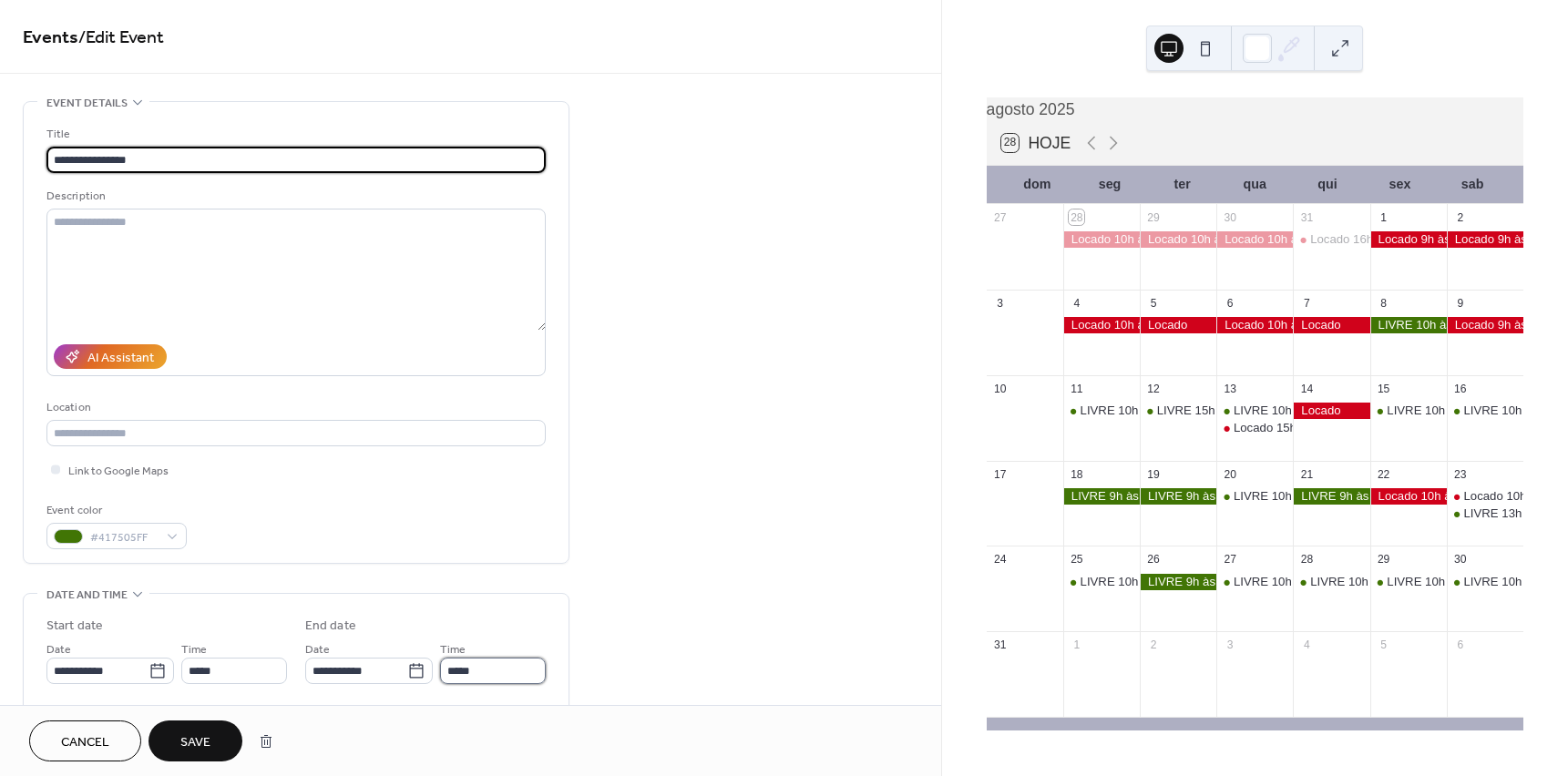click on "*****" at bounding box center (493, 670) 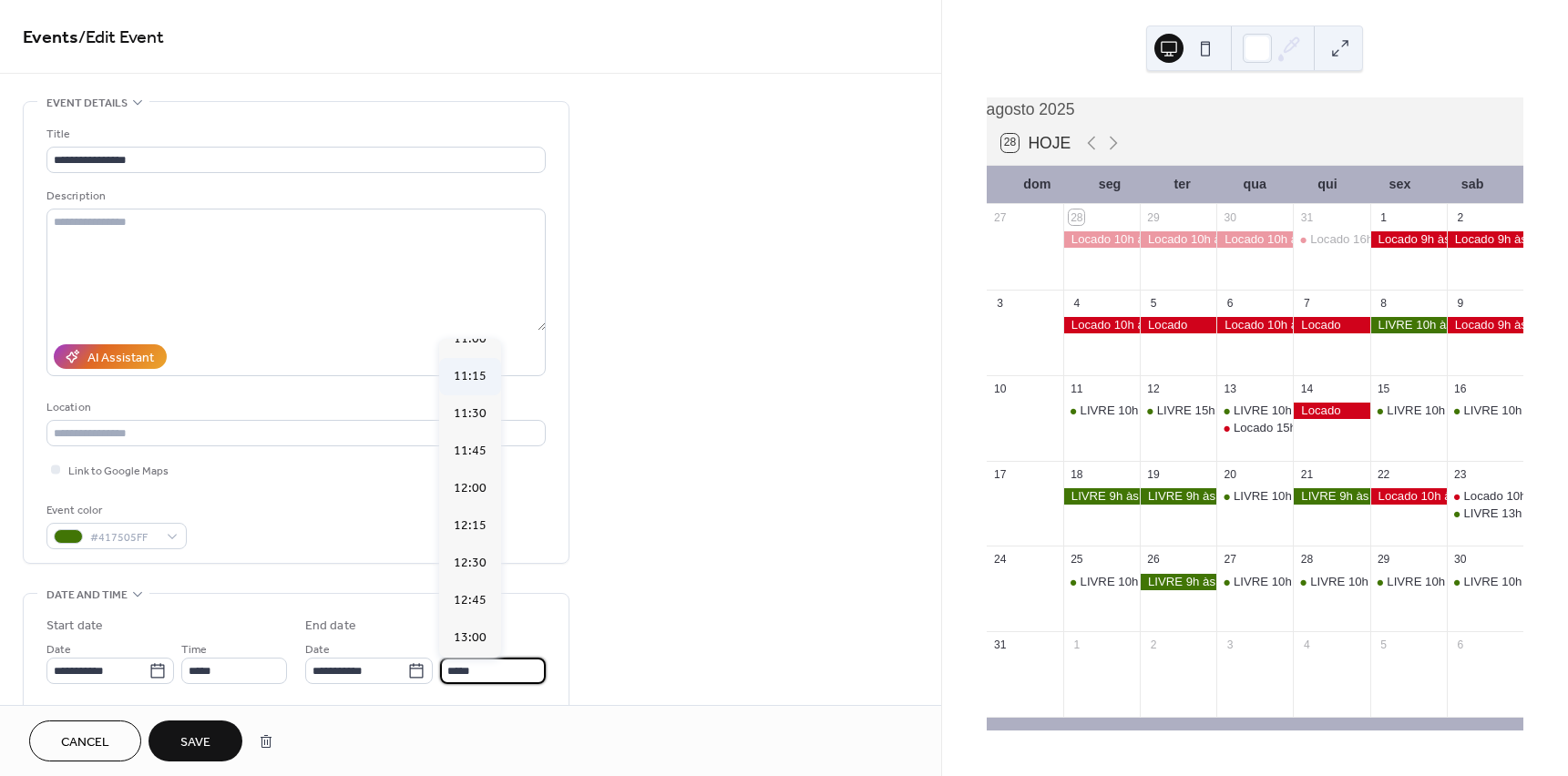 scroll, scrollTop: 97, scrollLeft: 0, axis: vertical 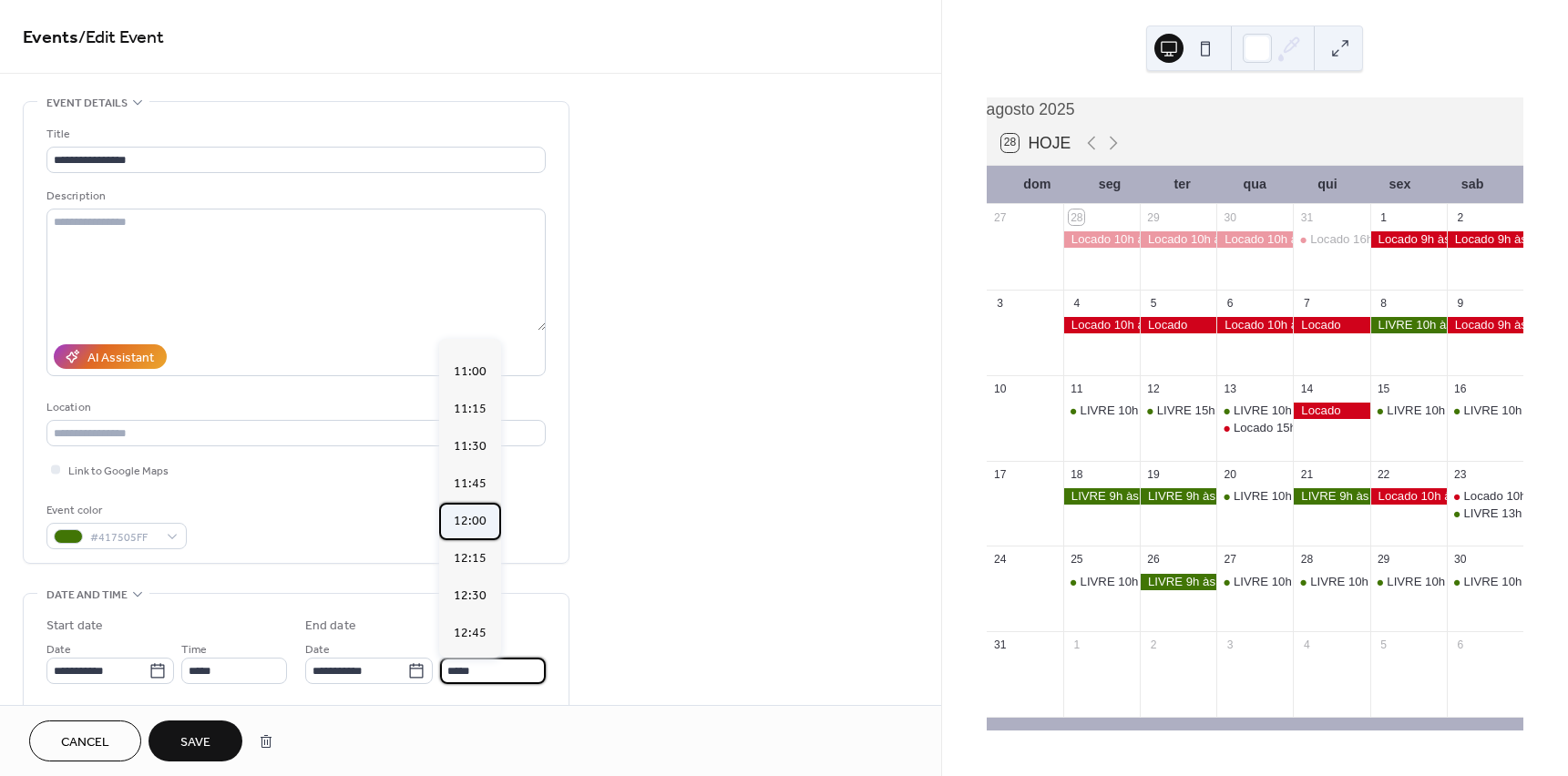 click on "12:00" at bounding box center [470, 521] 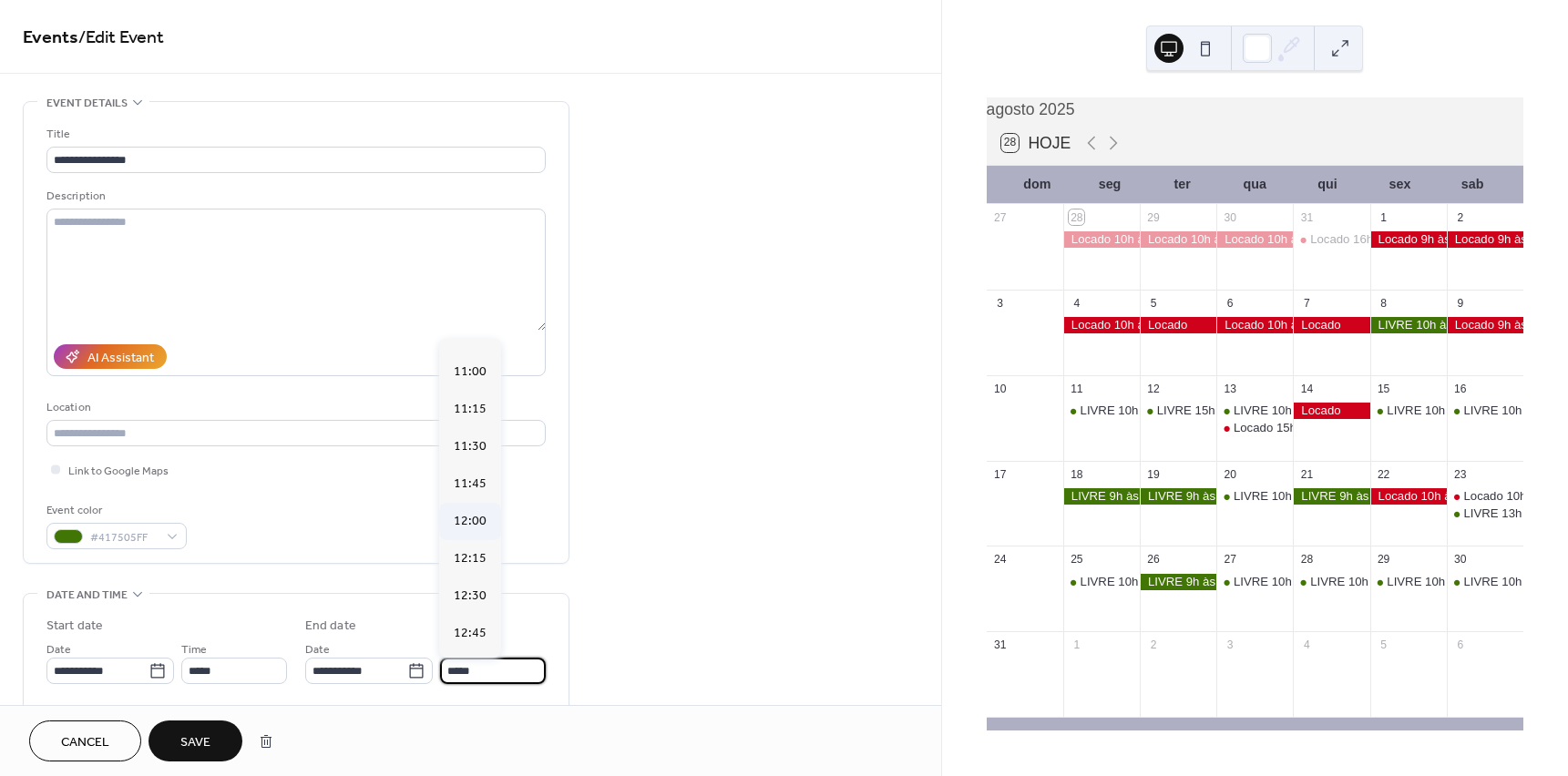 type on "*****" 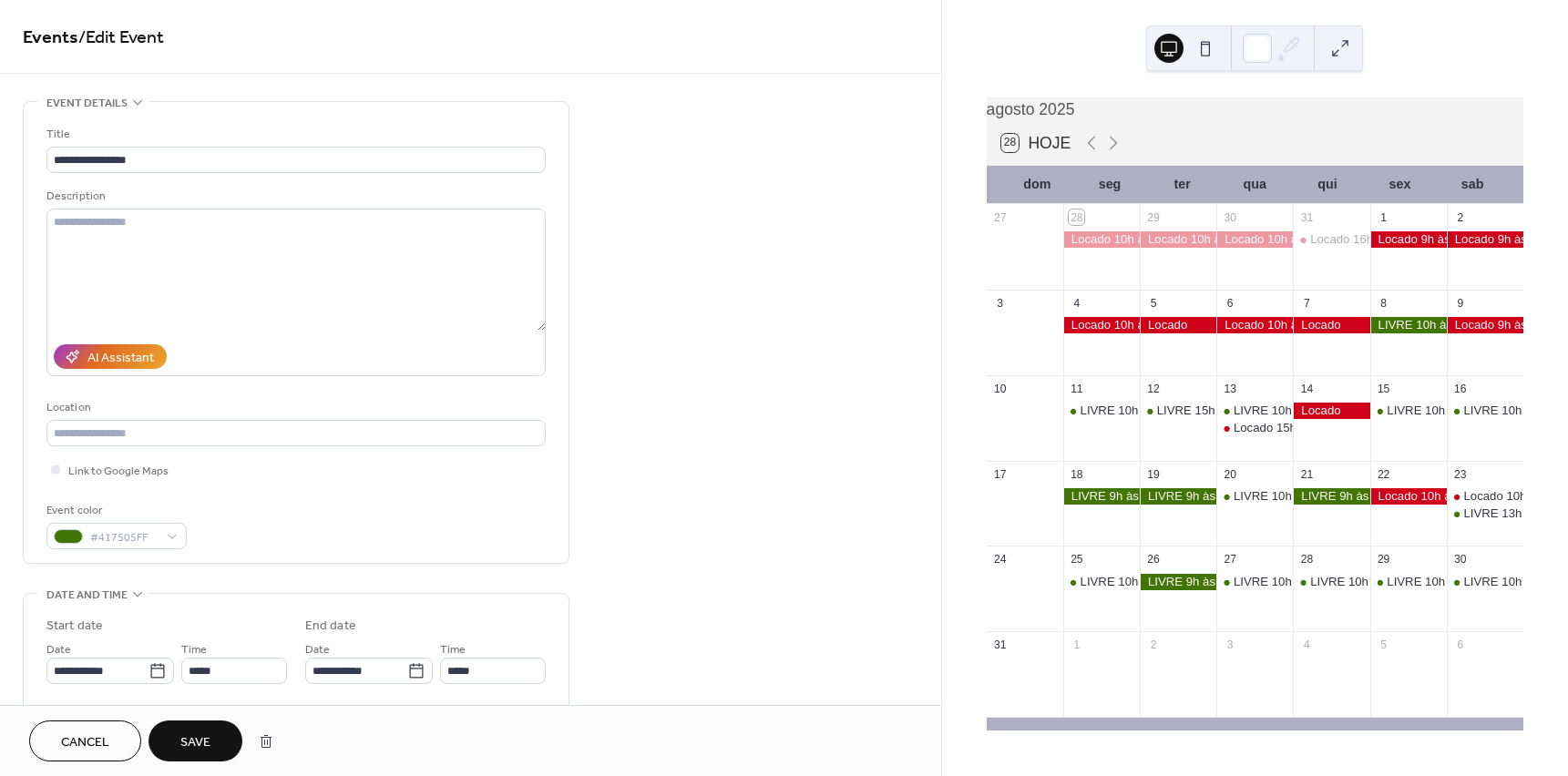click on "Save" at bounding box center [195, 742] 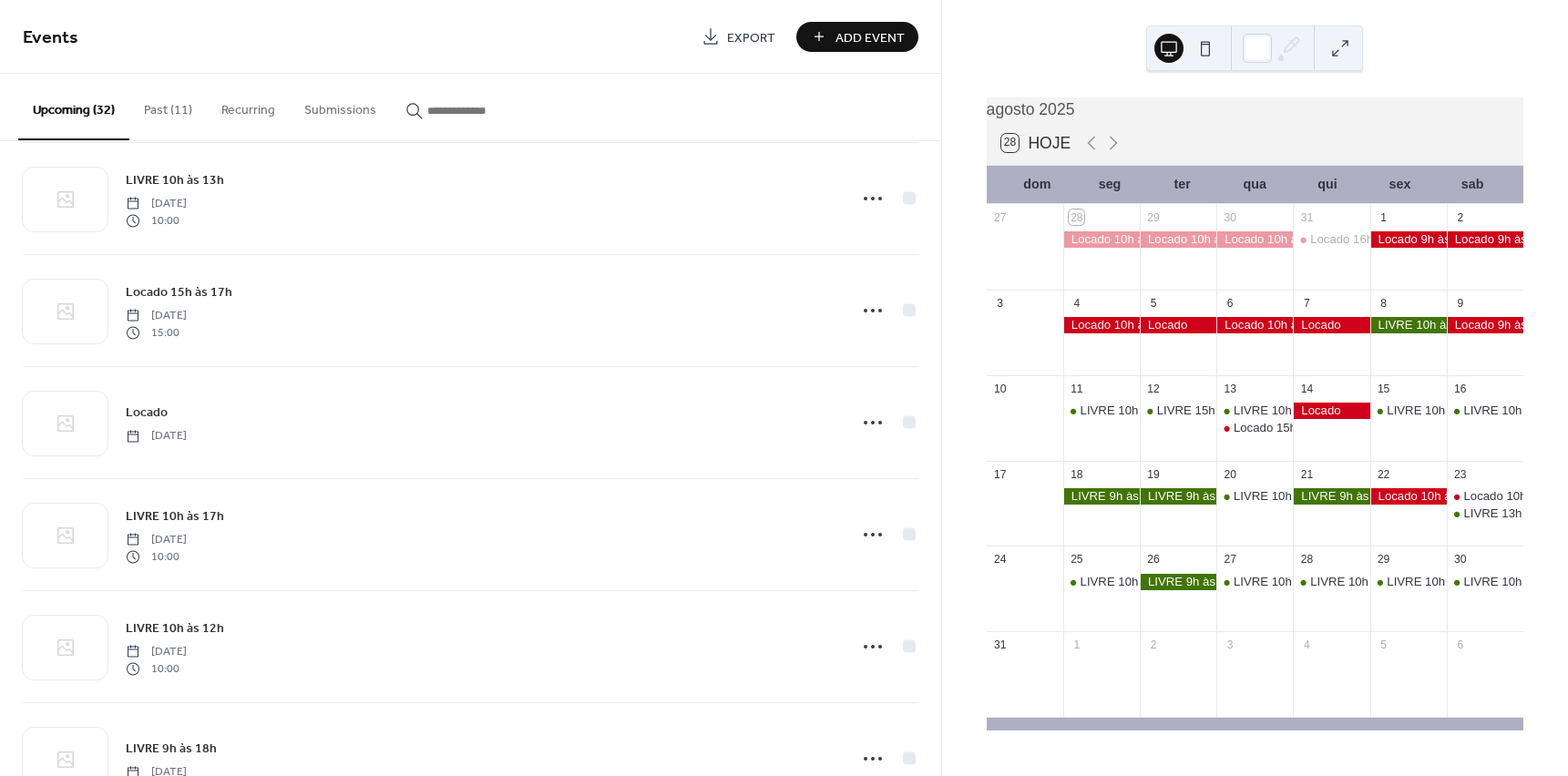 scroll, scrollTop: 1731, scrollLeft: 0, axis: vertical 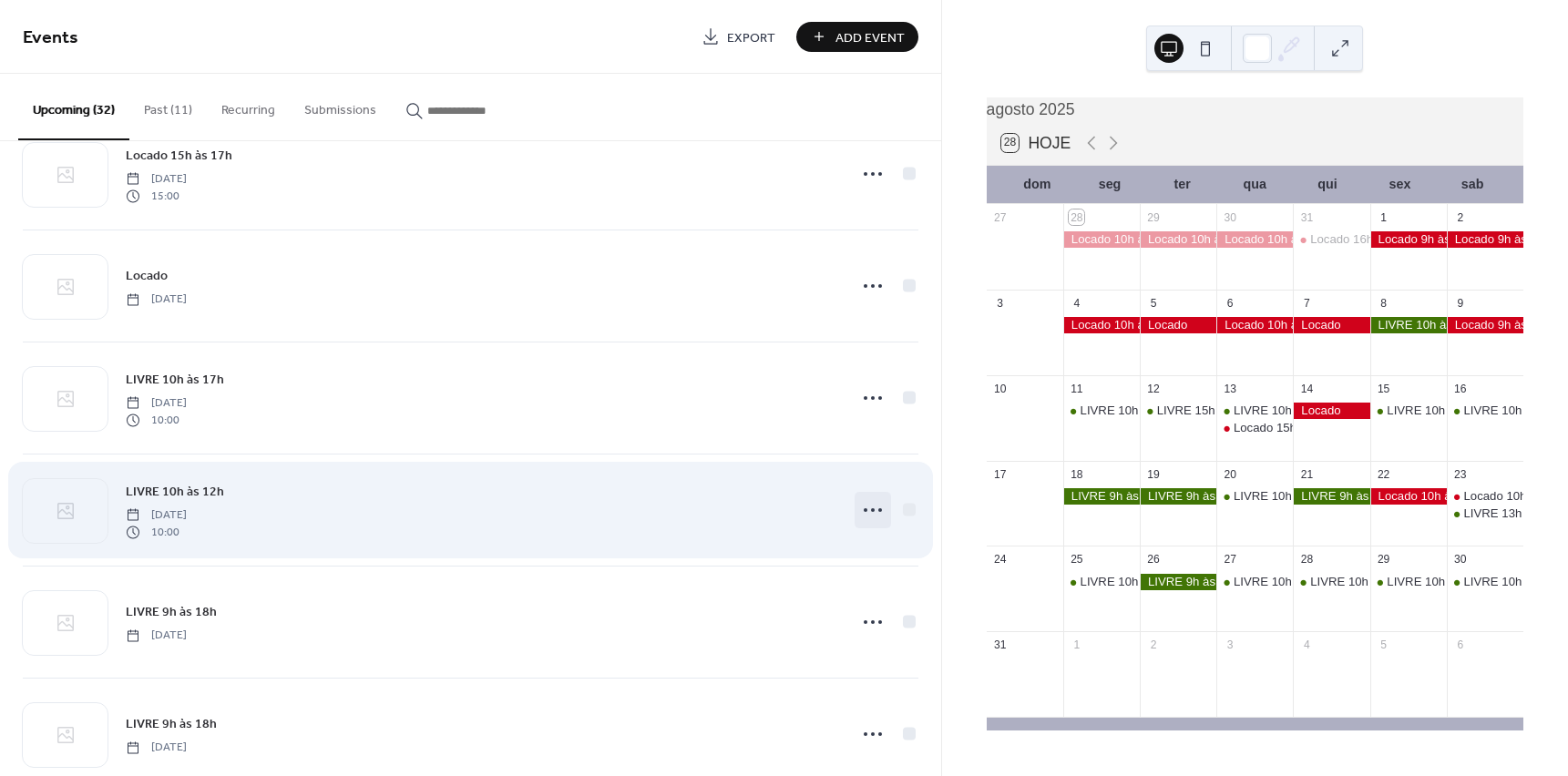 click 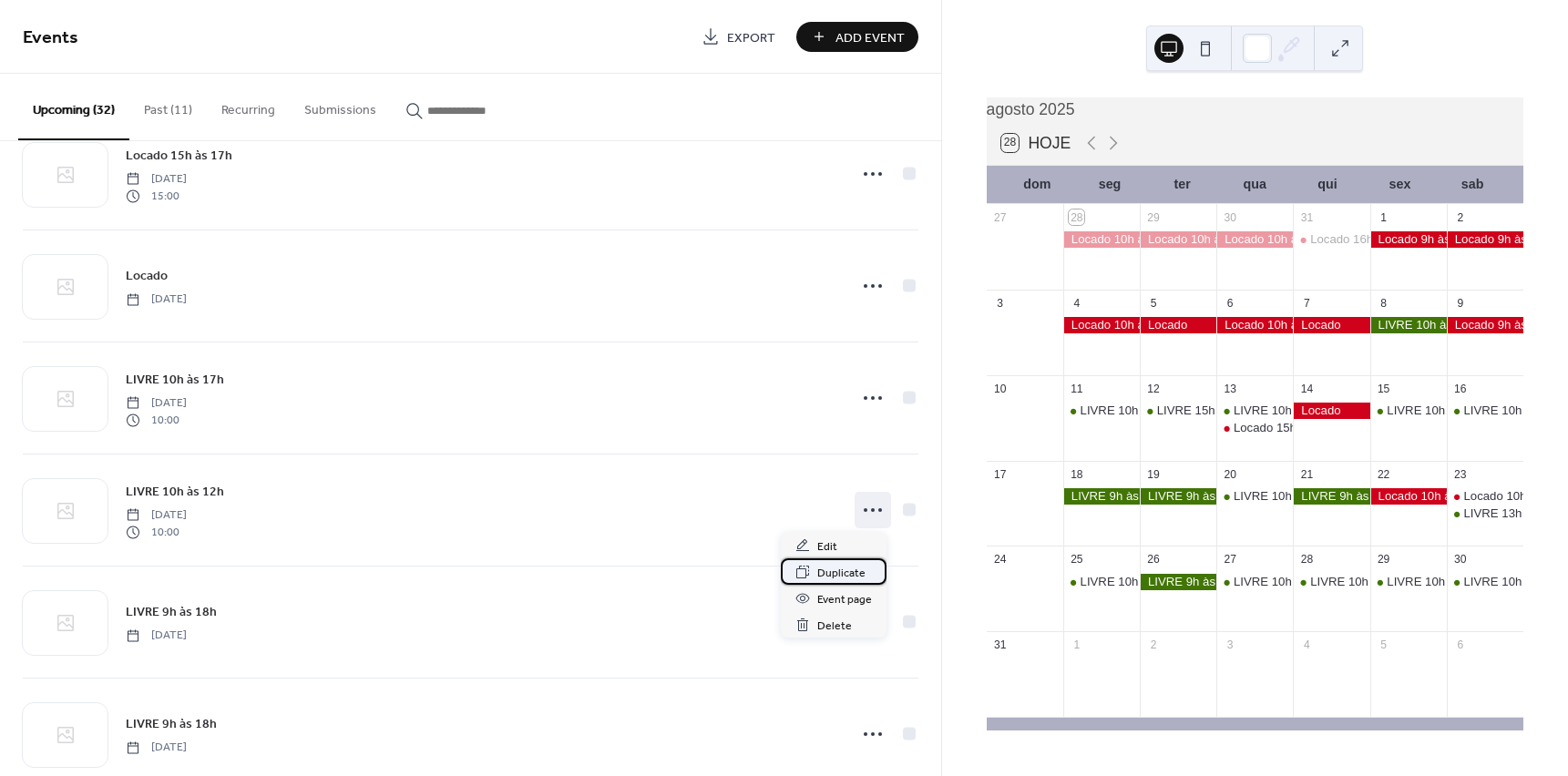 click on "Duplicate" at bounding box center (841, 573) 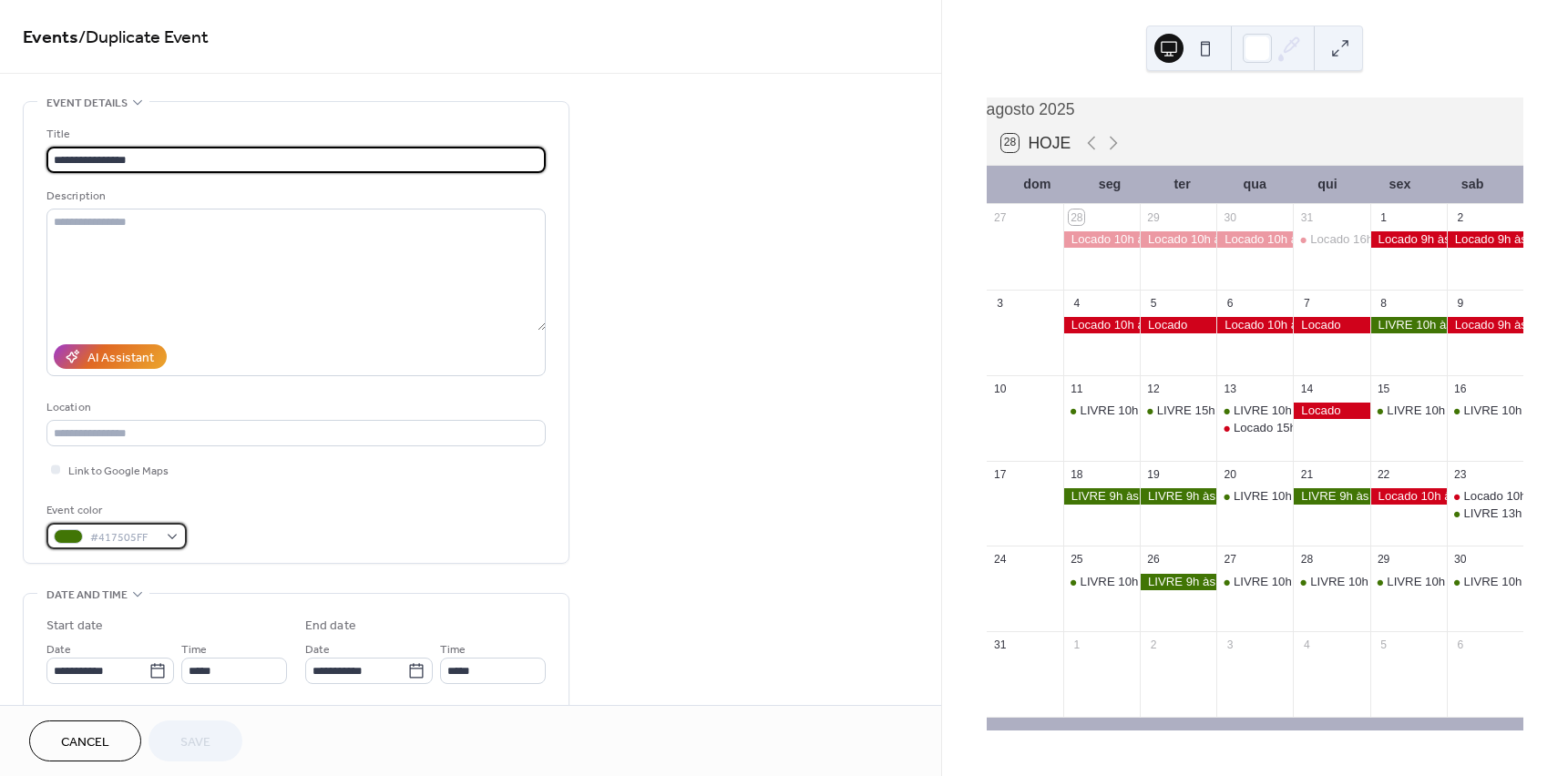 click on "#417505FF" at bounding box center (124, 537) 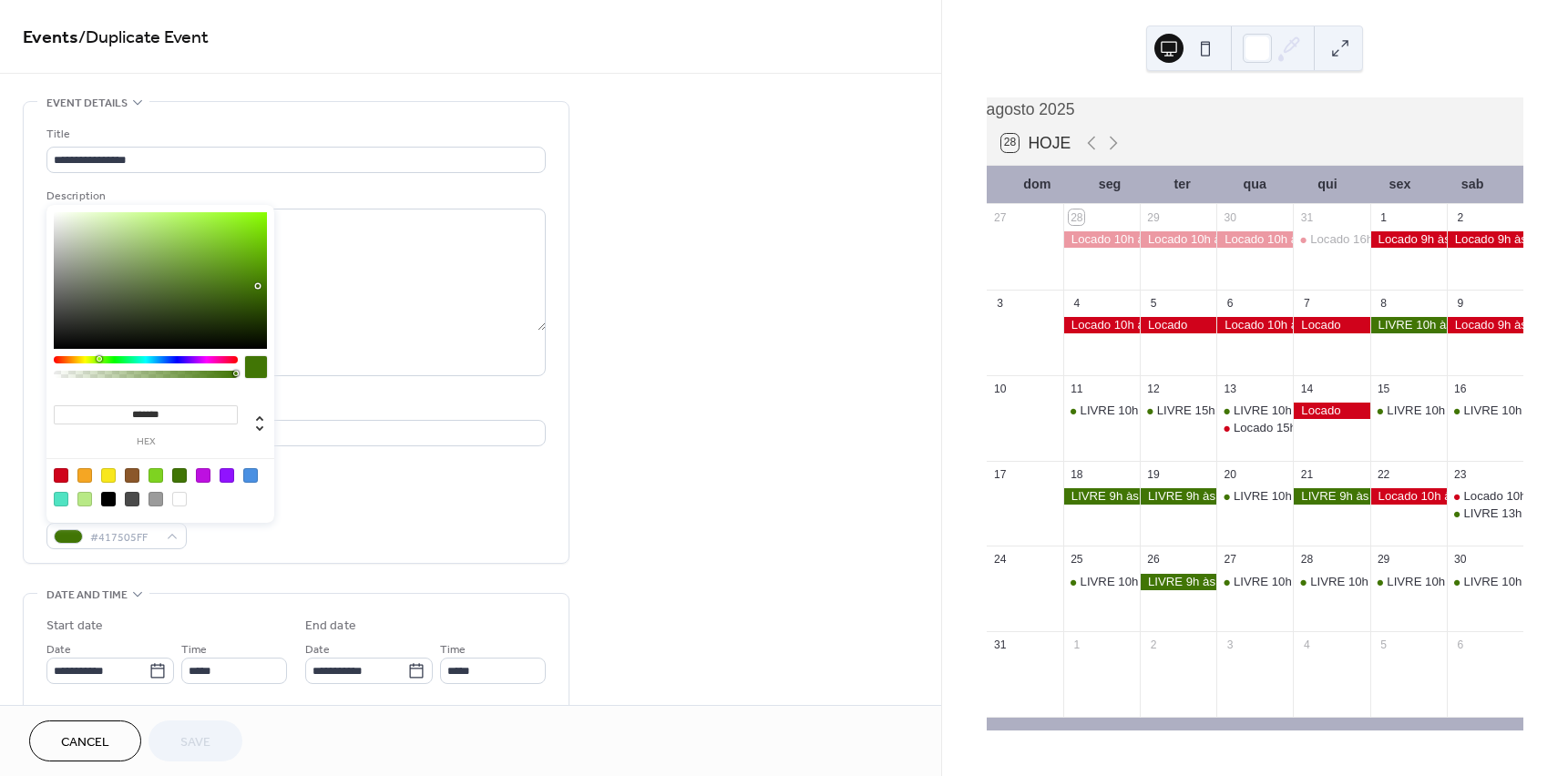 click at bounding box center (61, 475) 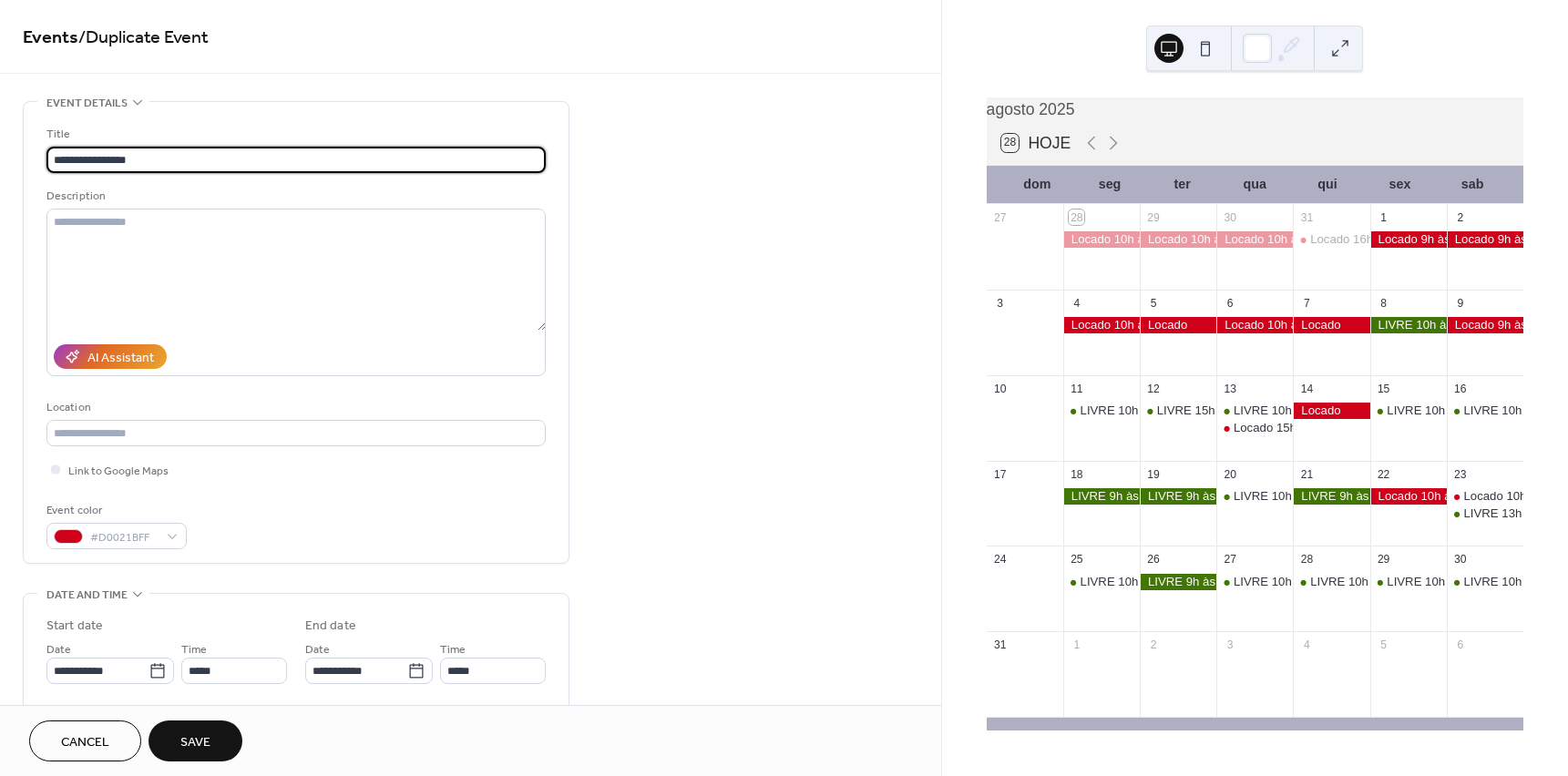 drag, startPoint x: 163, startPoint y: 157, endPoint x: -74, endPoint y: 161, distance: 237.03375 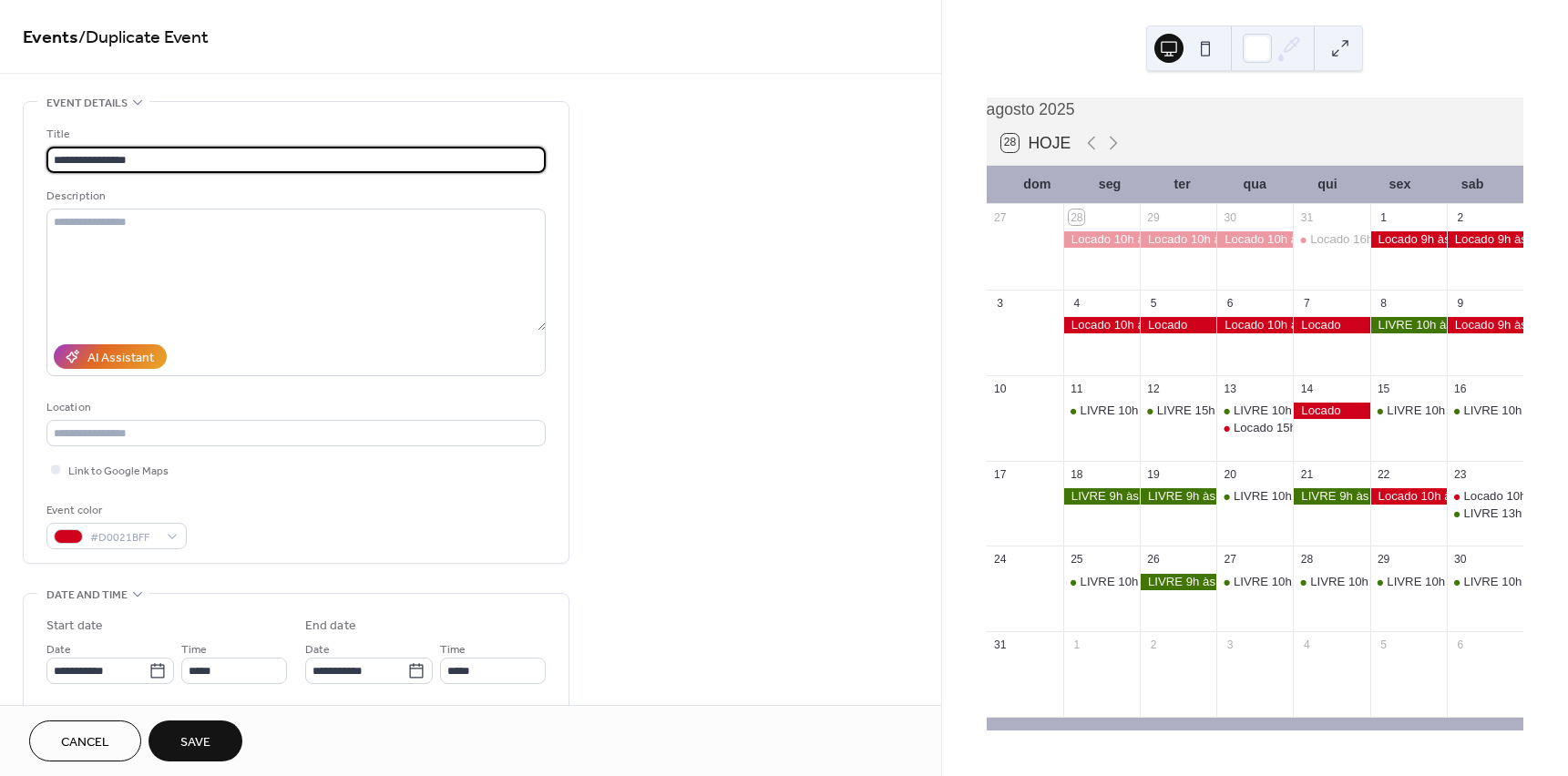 click on "**********" at bounding box center (784, 388) 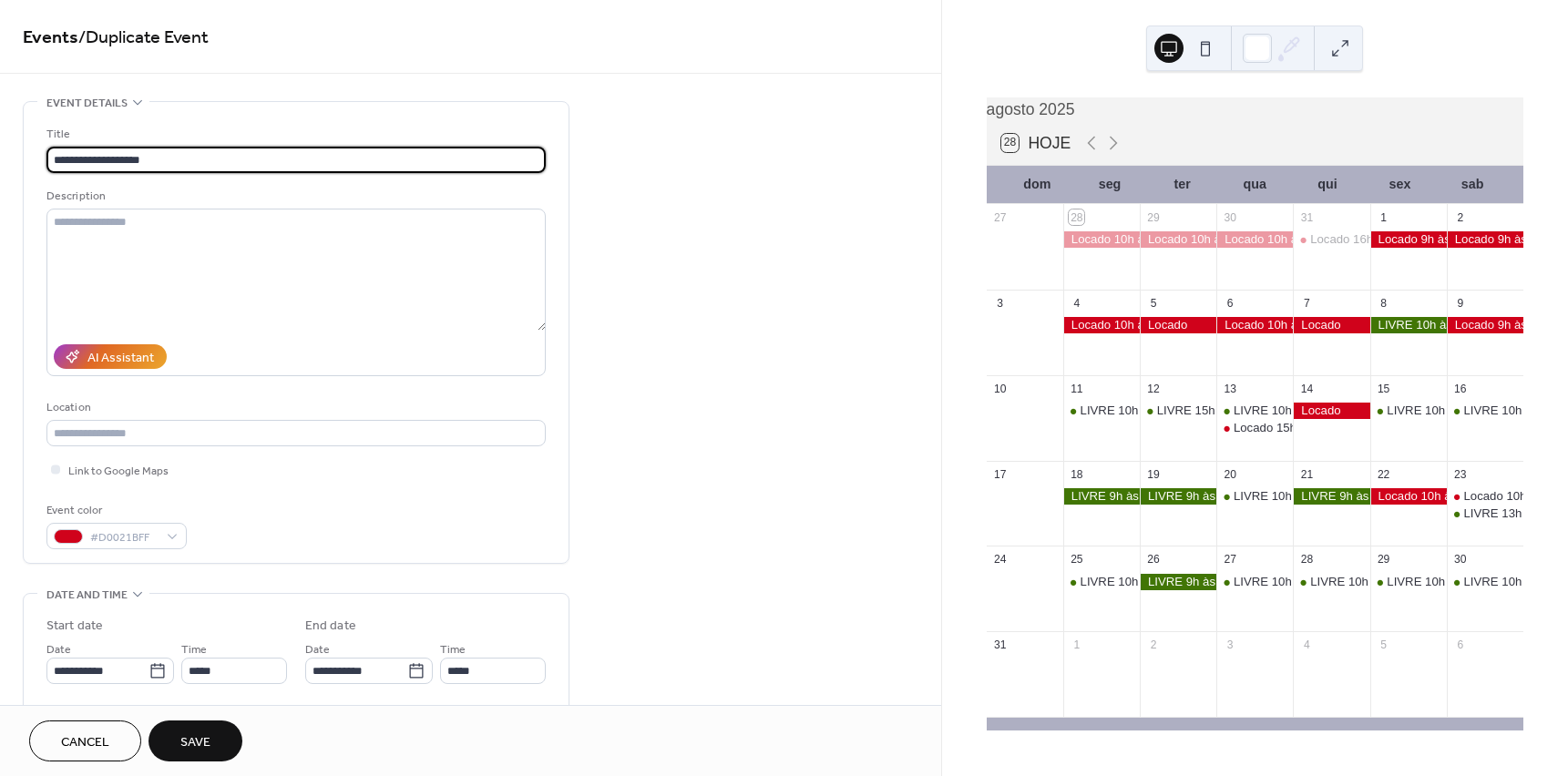 click on "**********" at bounding box center [296, 159] 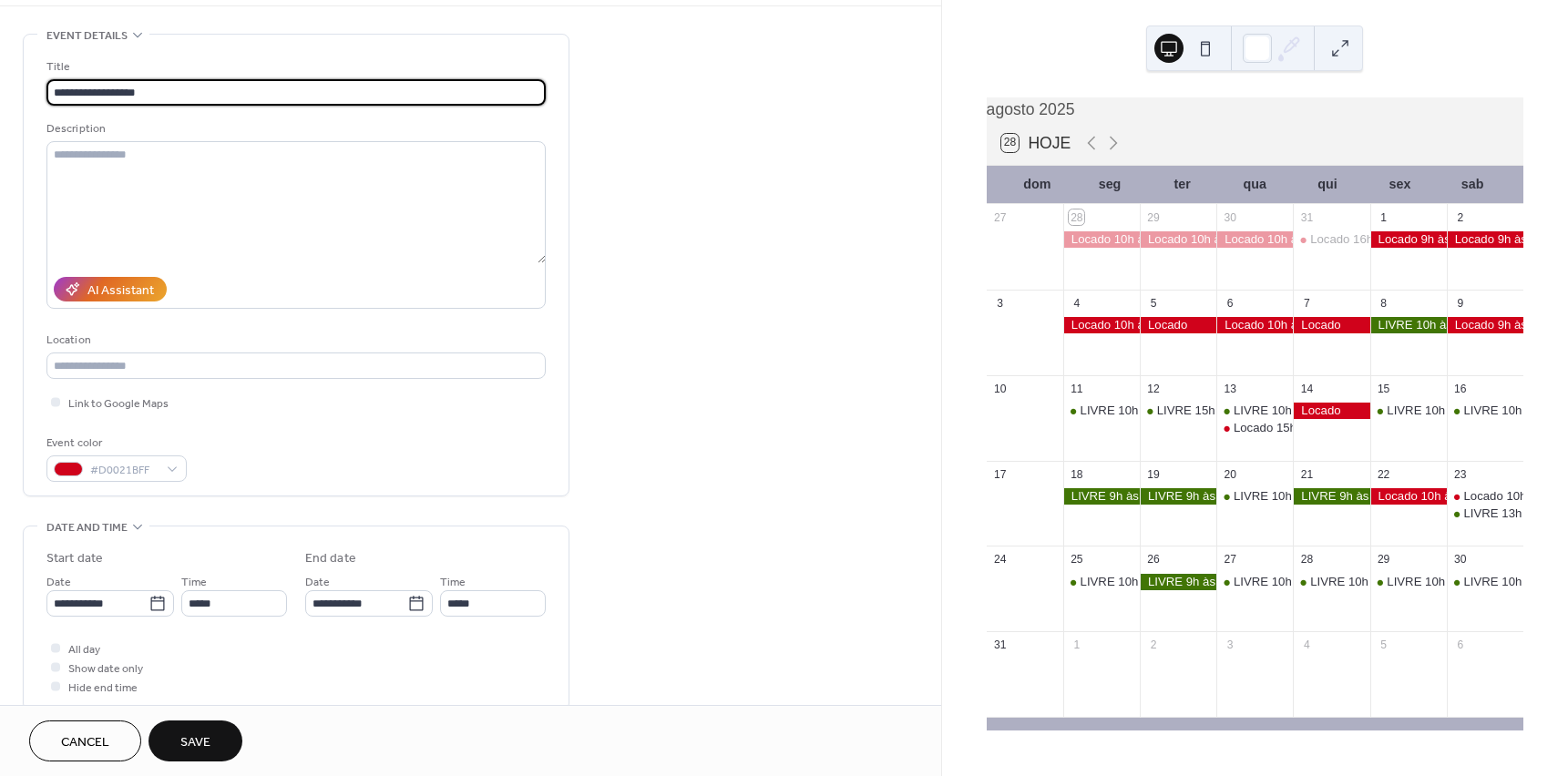 scroll, scrollTop: 364, scrollLeft: 0, axis: vertical 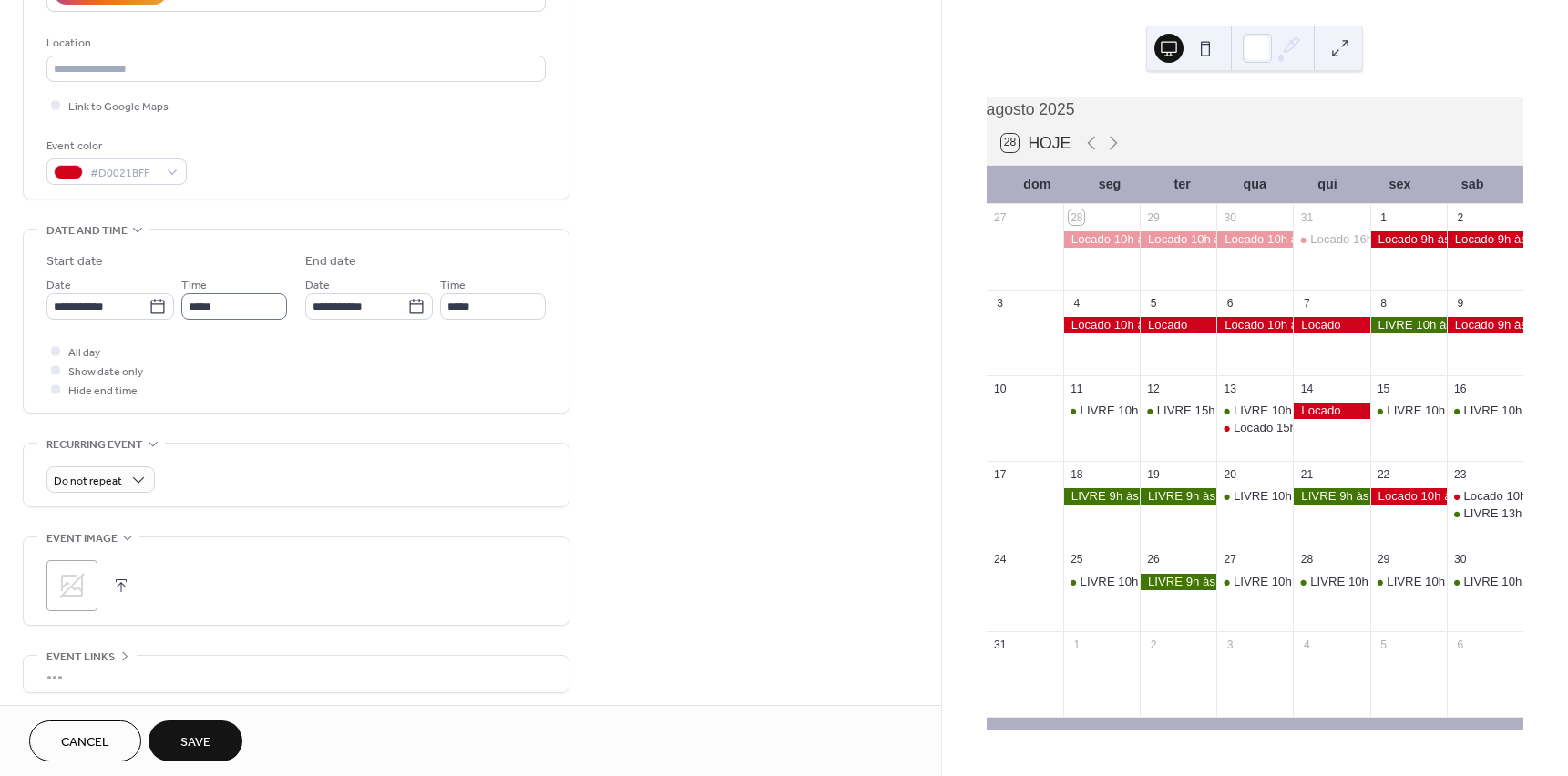 type on "**********" 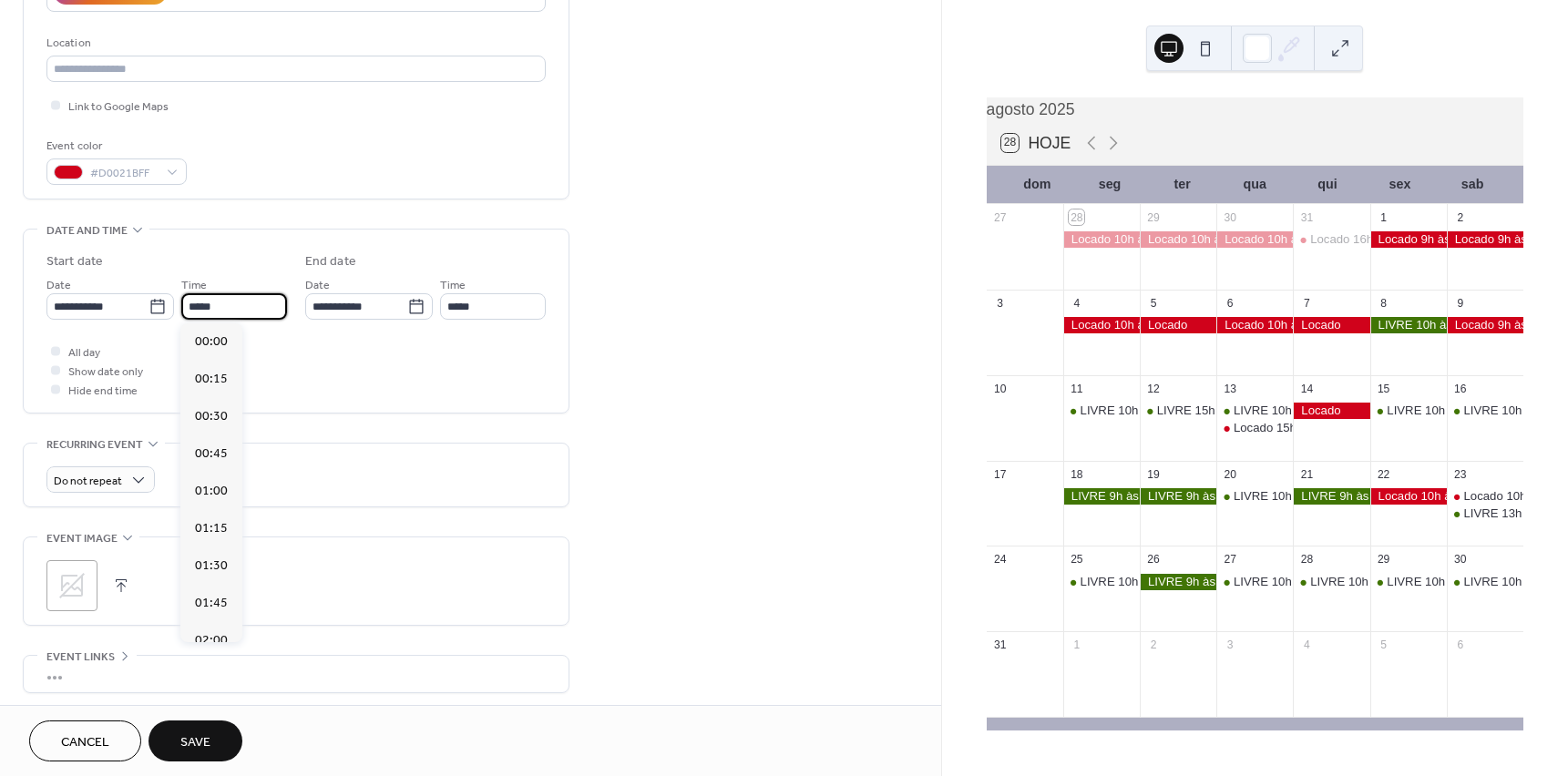 drag, startPoint x: 217, startPoint y: 304, endPoint x: 238, endPoint y: 357, distance: 57.00877 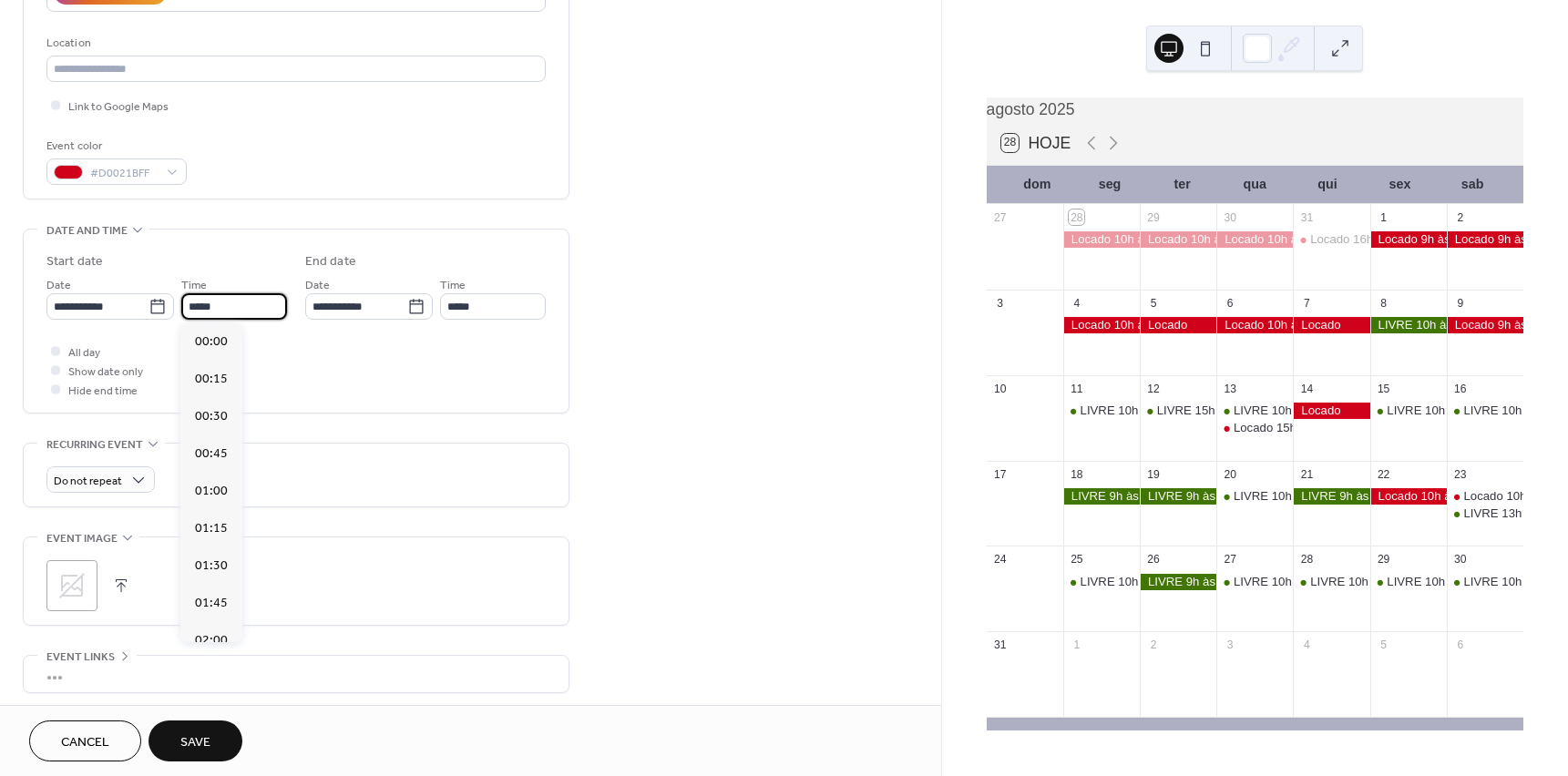 click on "*****" at bounding box center (234, 306) 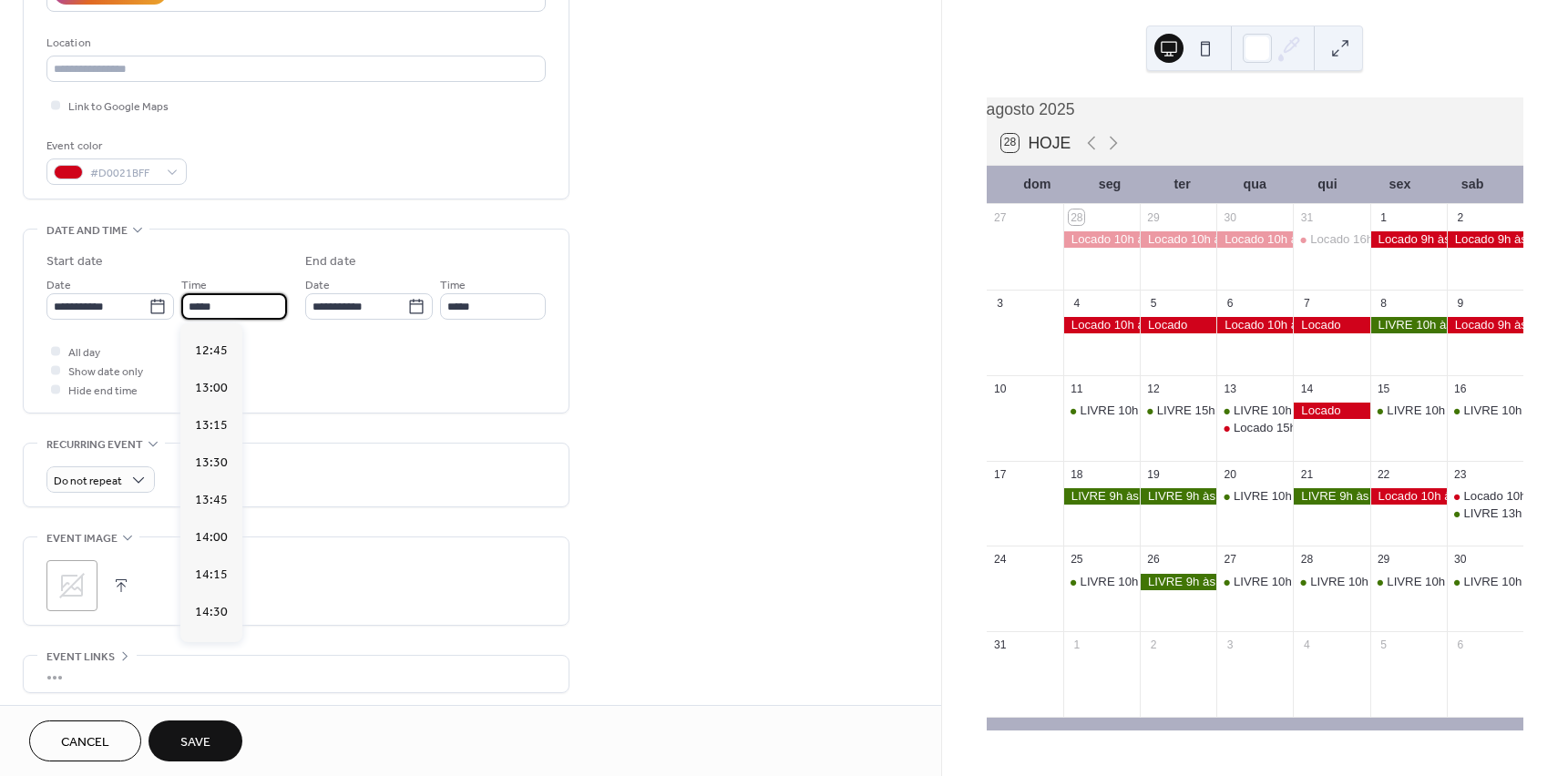 scroll, scrollTop: 2040, scrollLeft: 0, axis: vertical 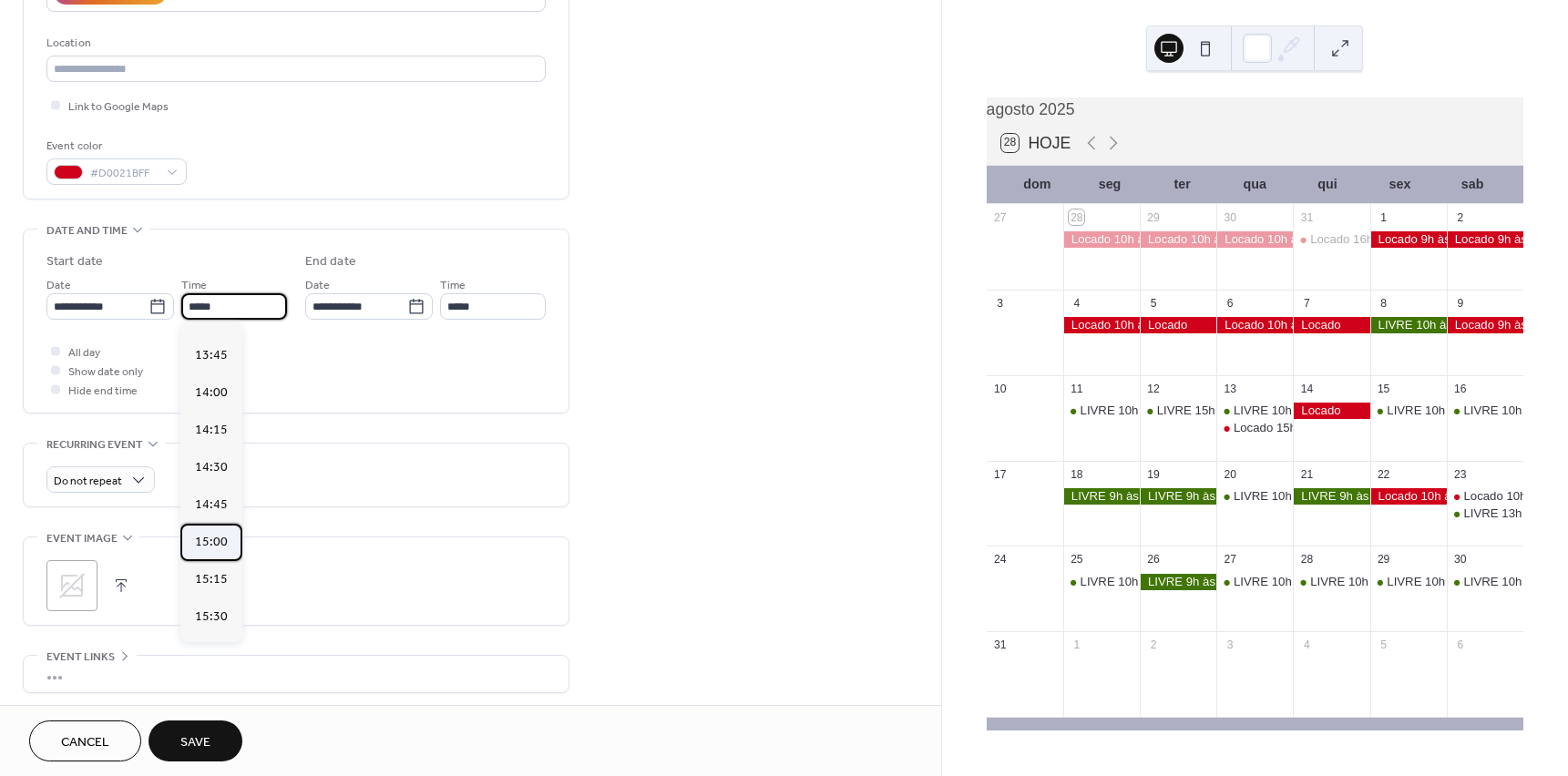 click on "15:00" at bounding box center [211, 542] 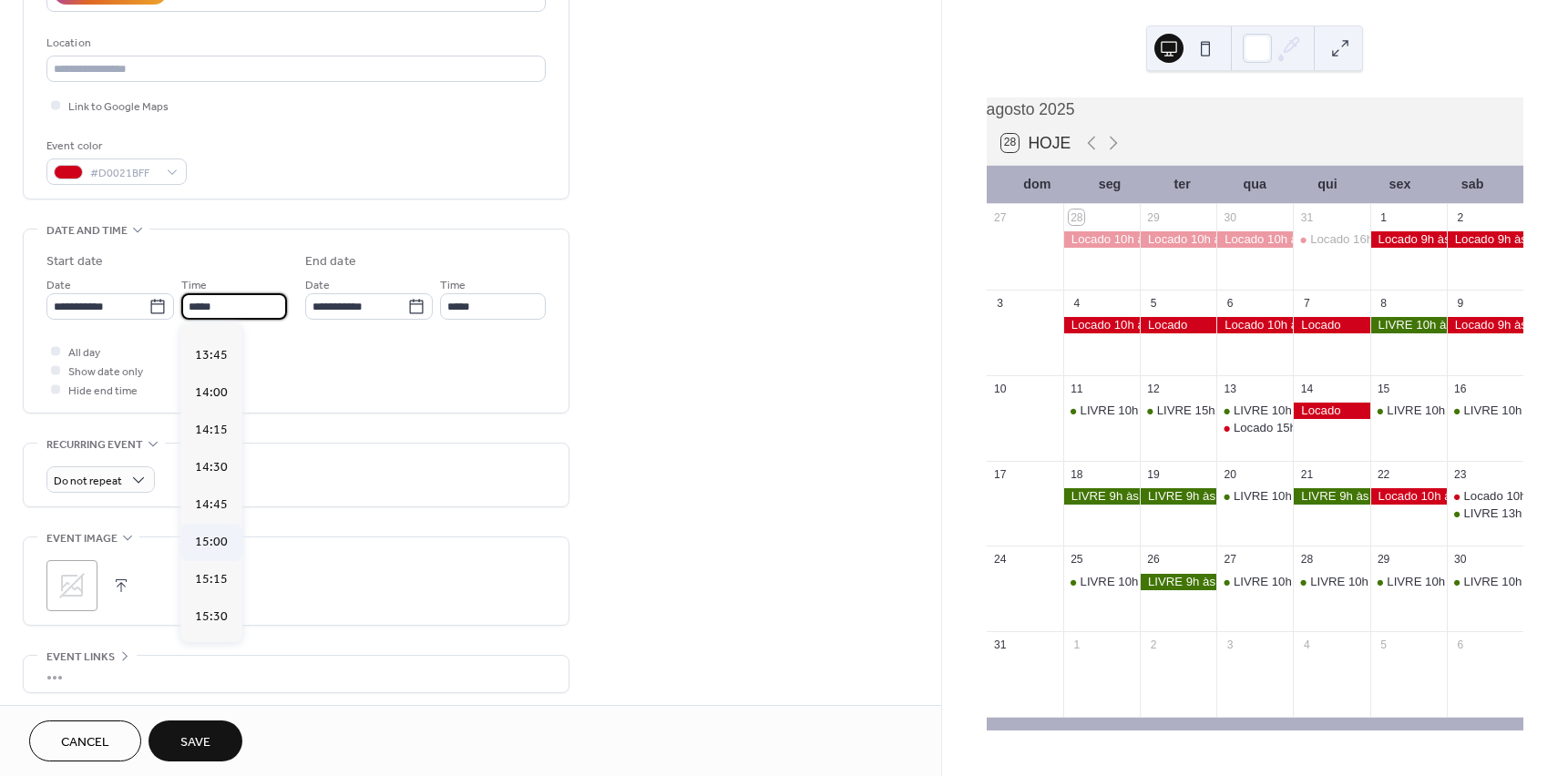 type on "*****" 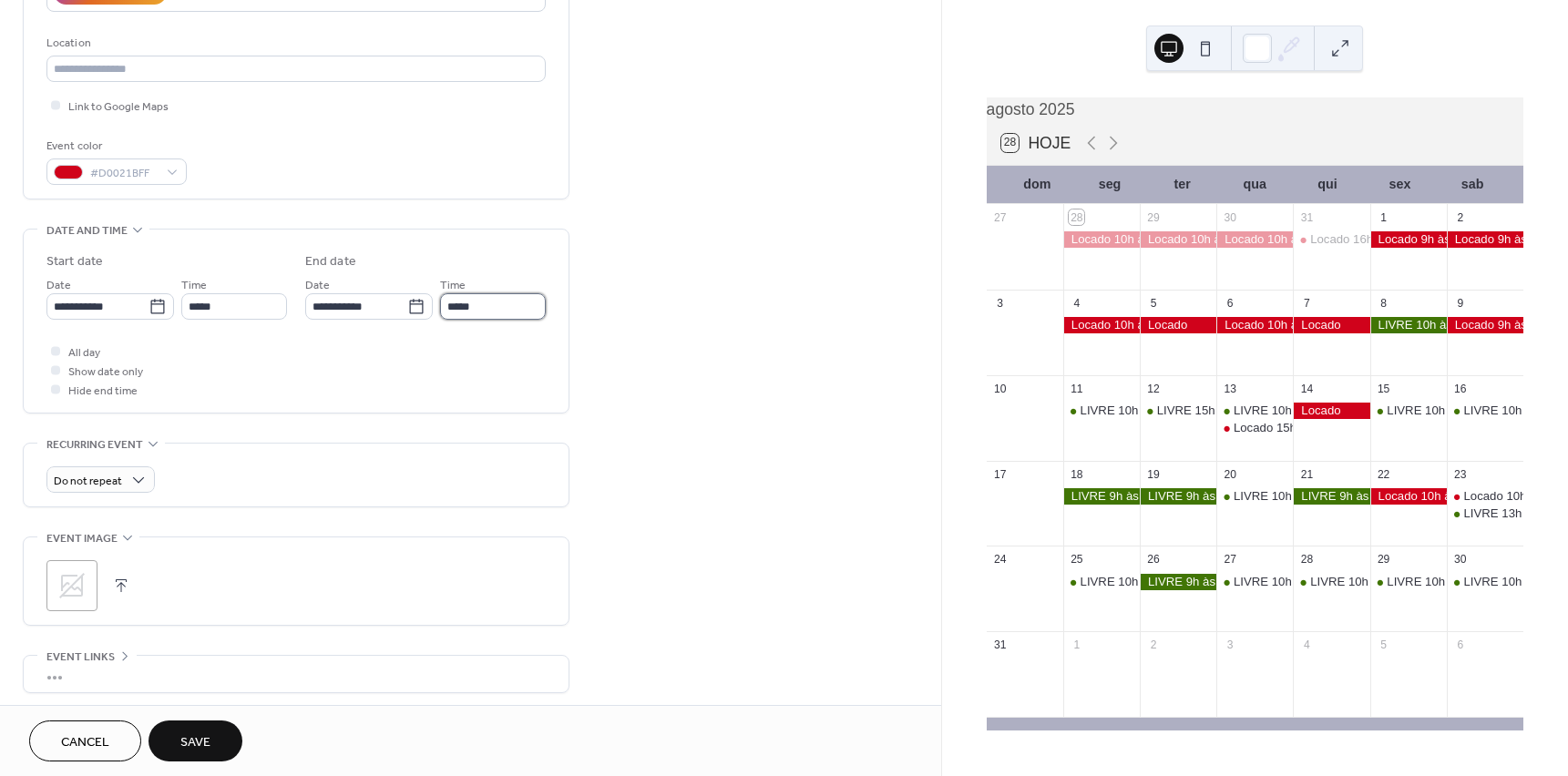 click on "*****" at bounding box center (493, 306) 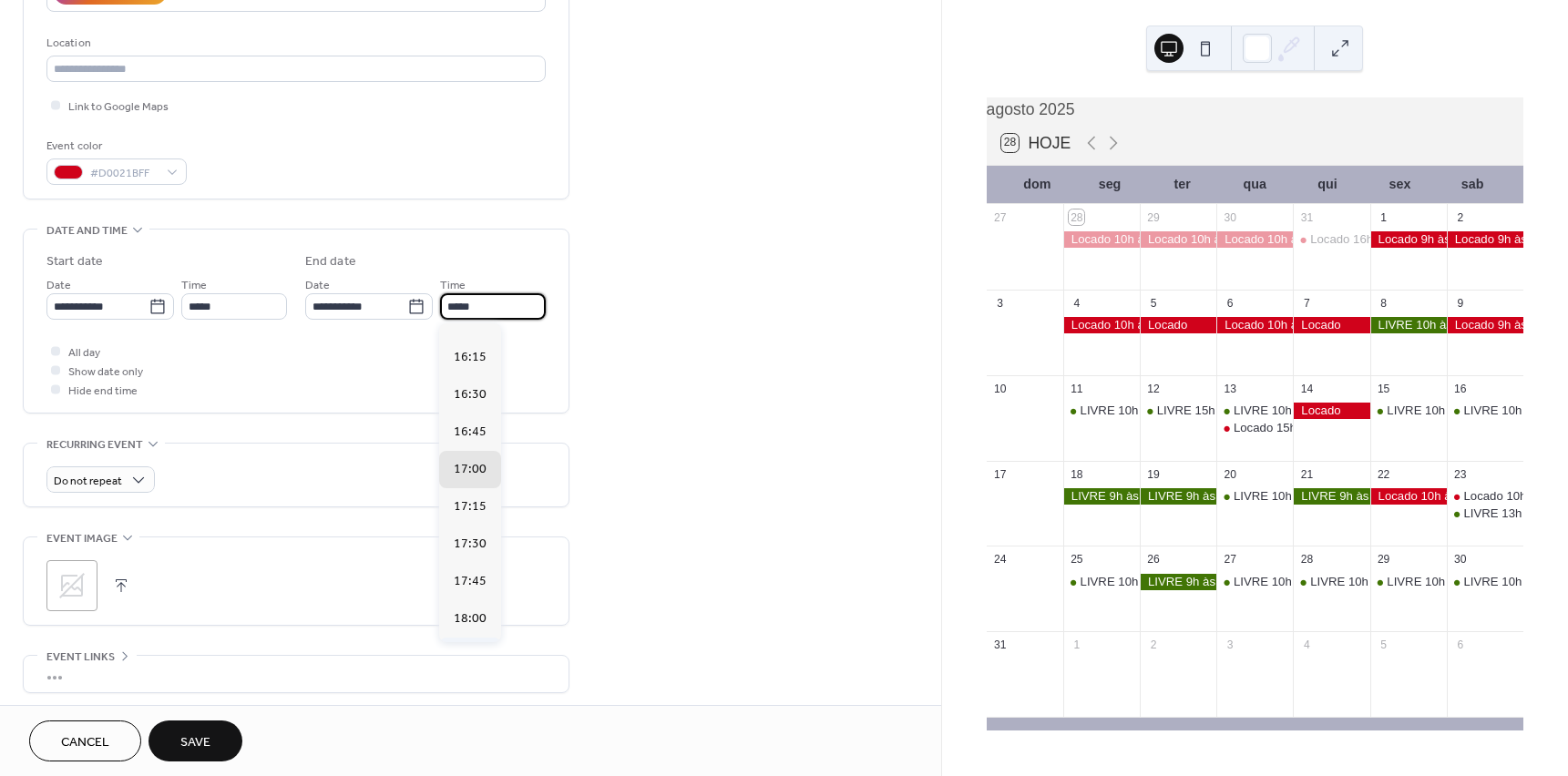 scroll, scrollTop: 182, scrollLeft: 0, axis: vertical 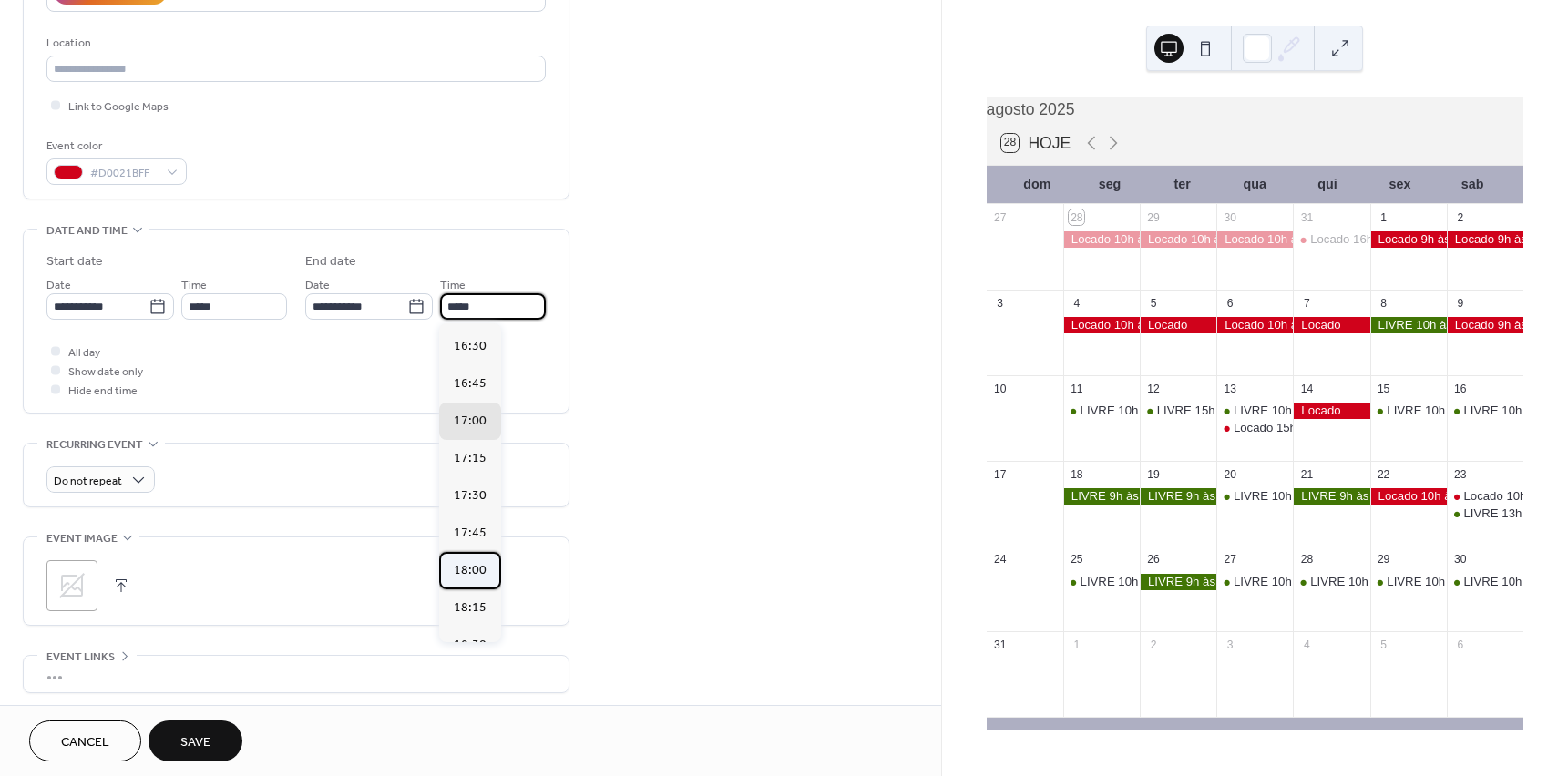 click on "18:00" at bounding box center [470, 570] 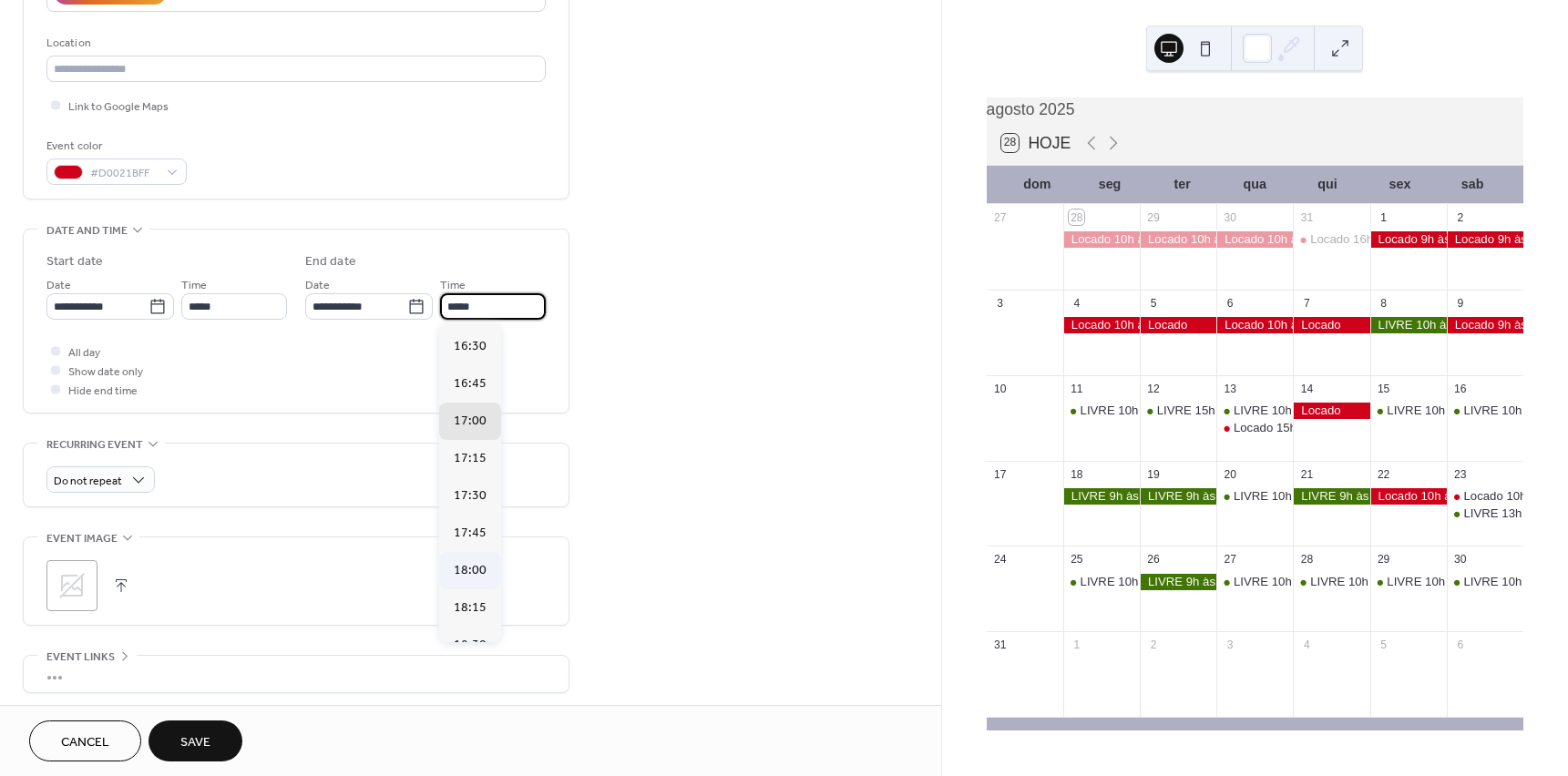 type on "*****" 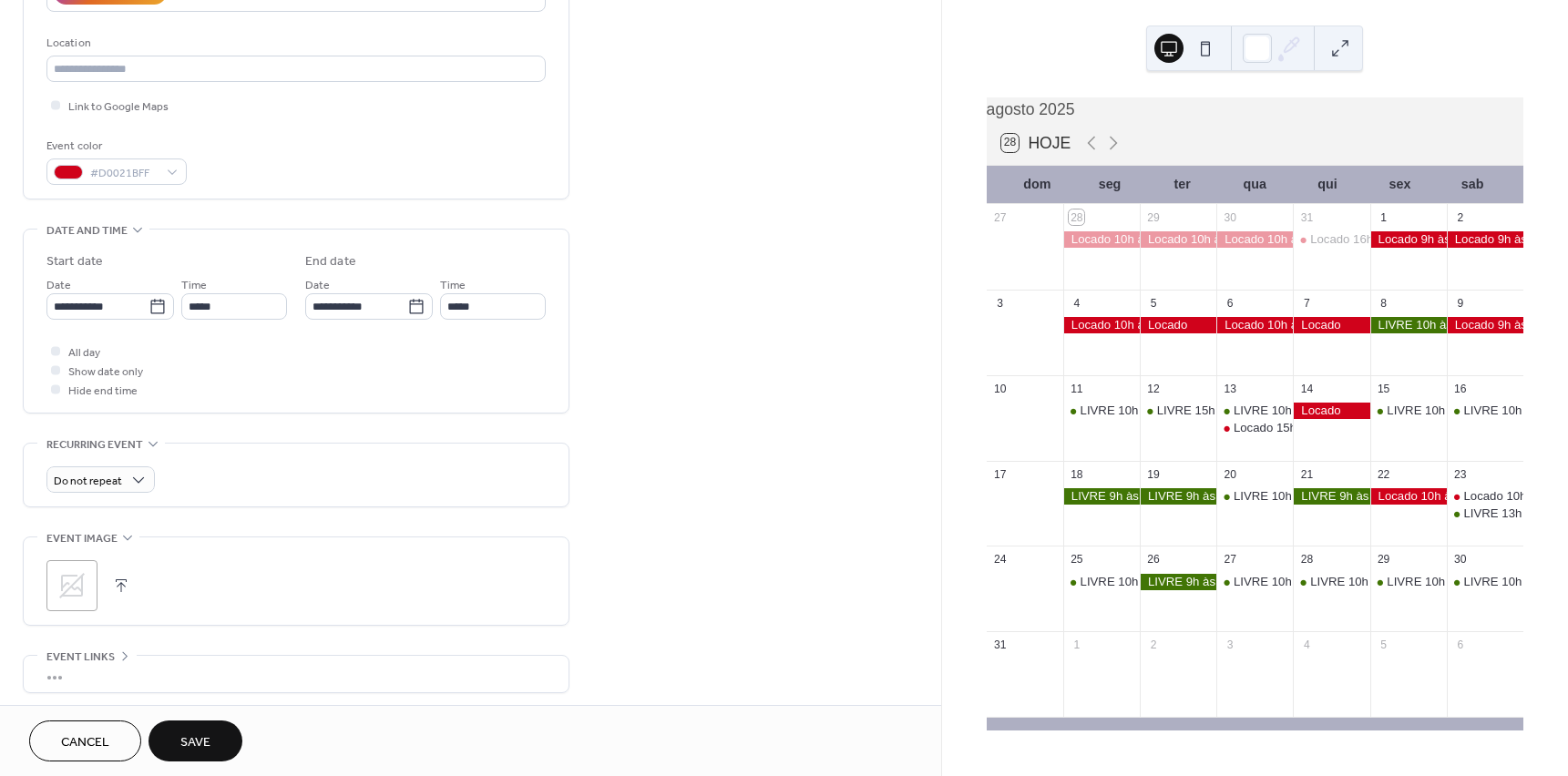 click on "Save" at bounding box center [195, 742] 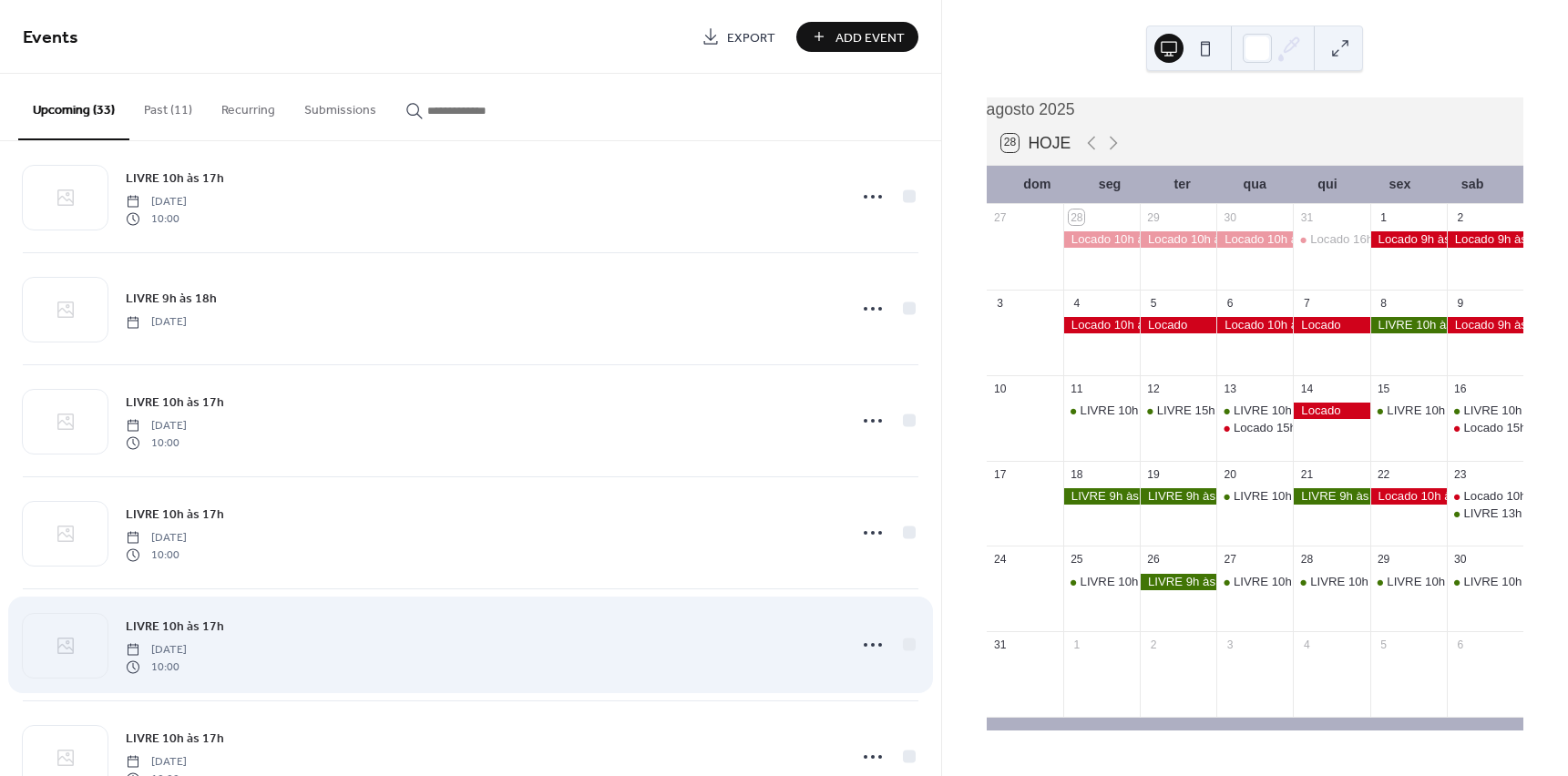 scroll, scrollTop: 3116, scrollLeft: 0, axis: vertical 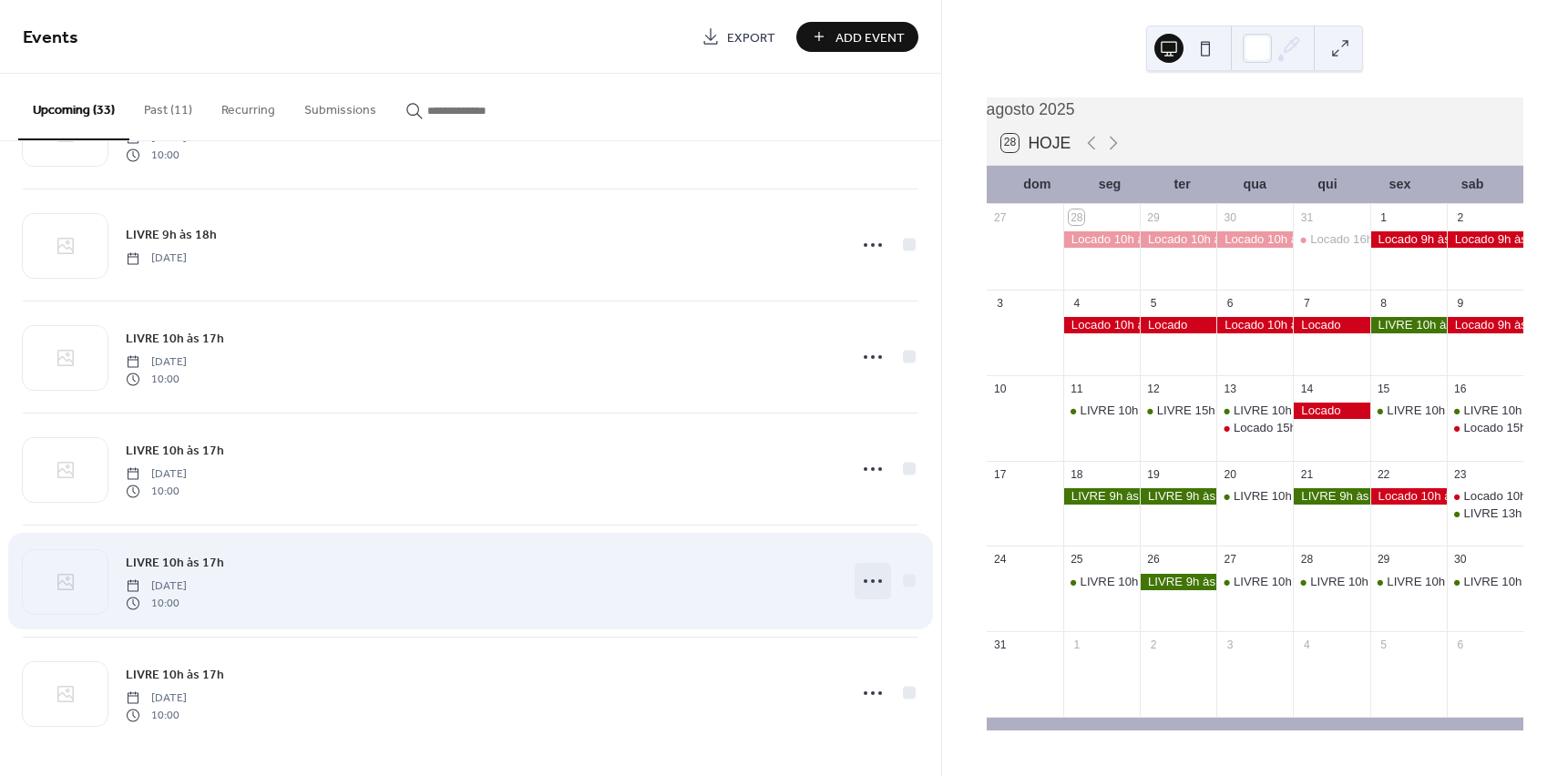 click 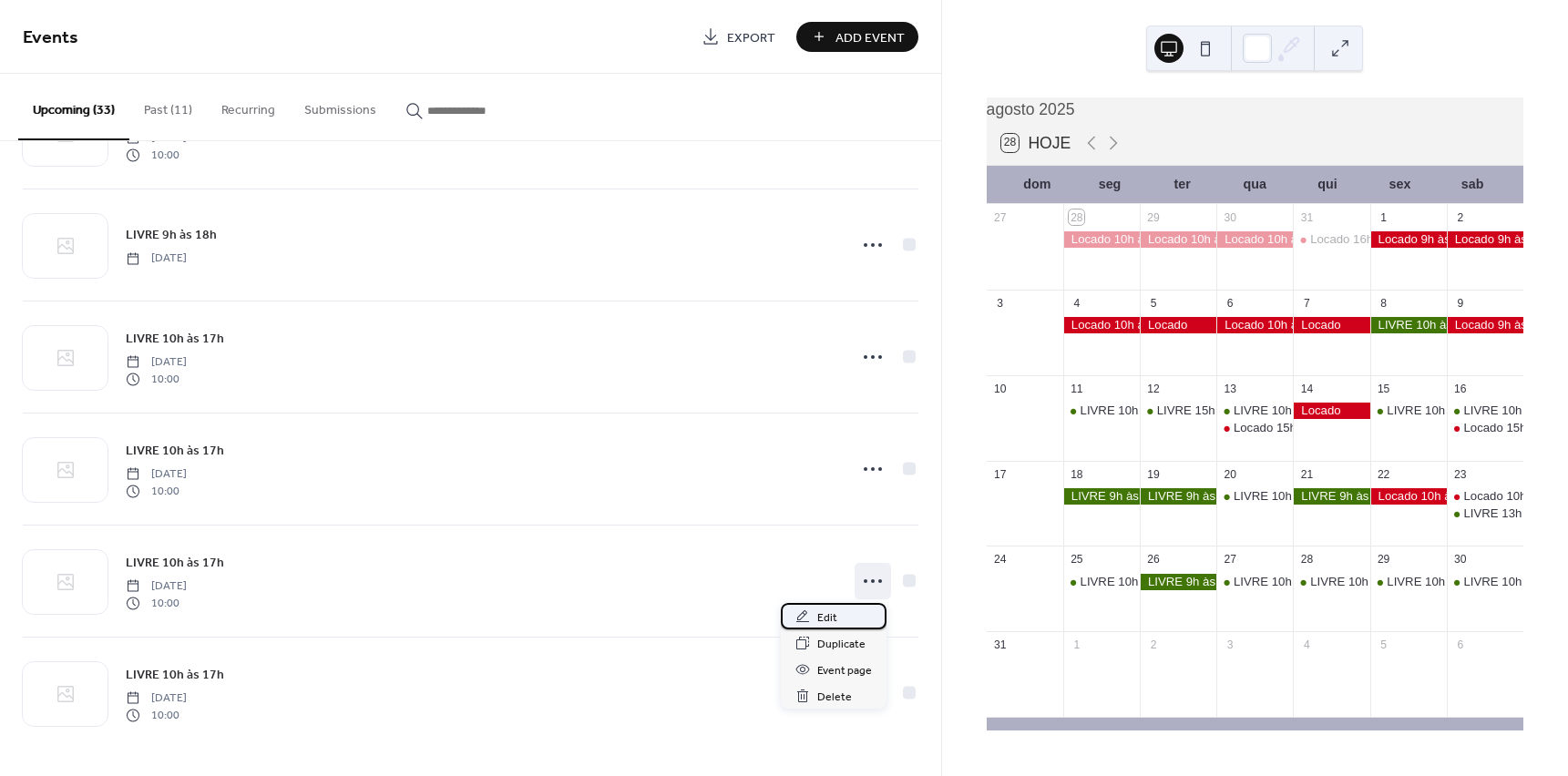 click on "Edit" at bounding box center (827, 618) 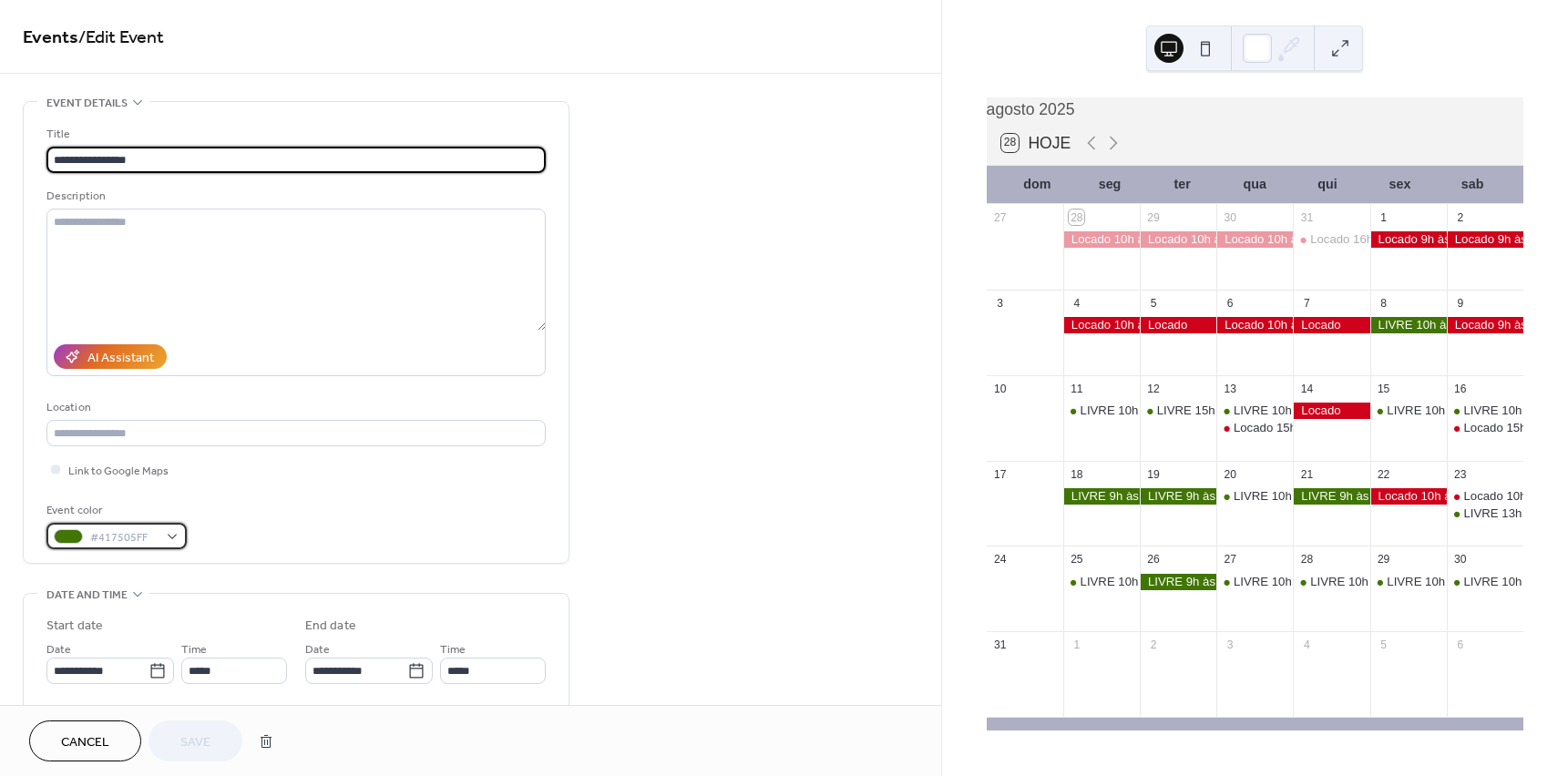 click on "#417505FF" at bounding box center (117, 536) 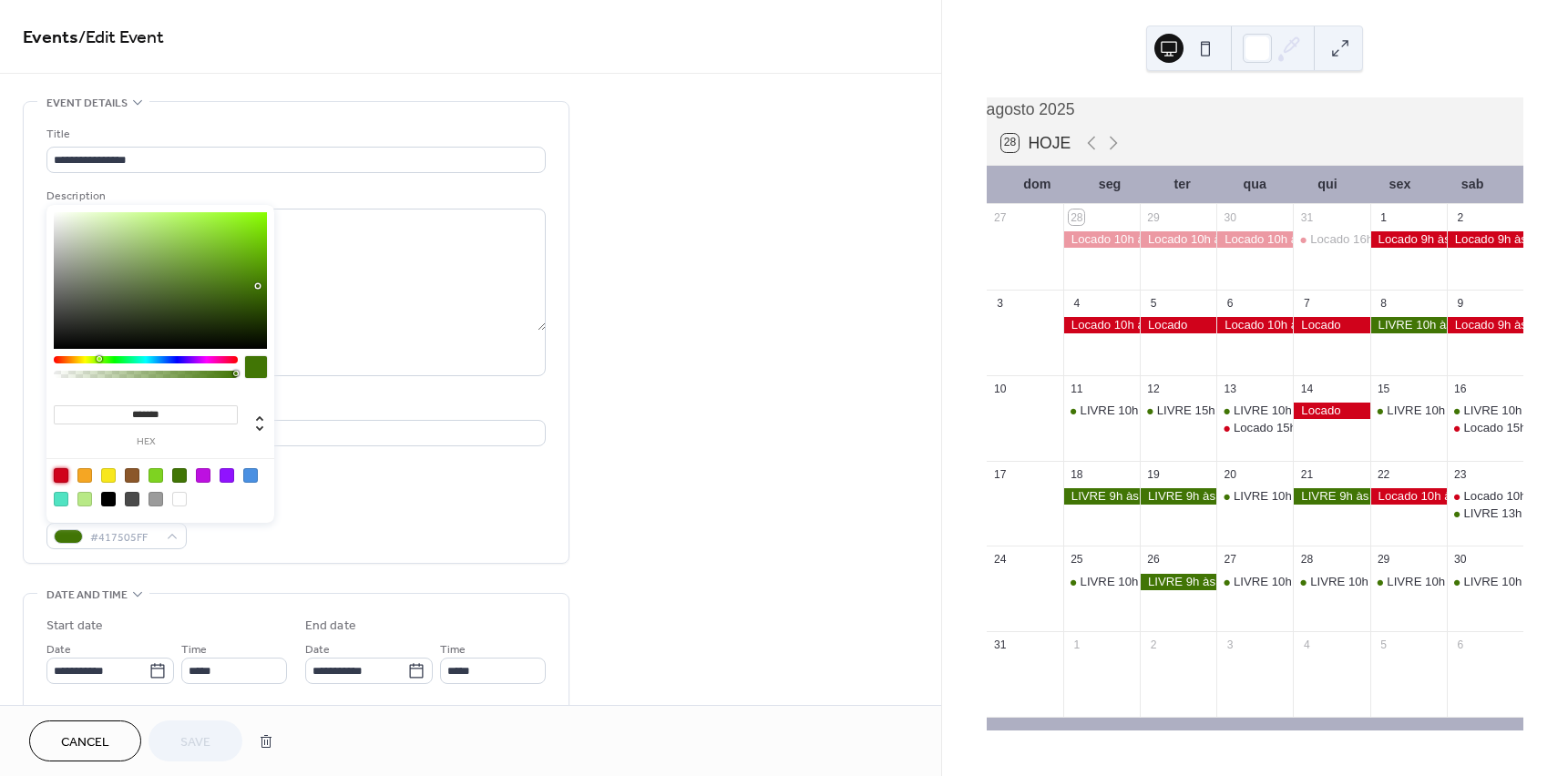 click at bounding box center [61, 475] 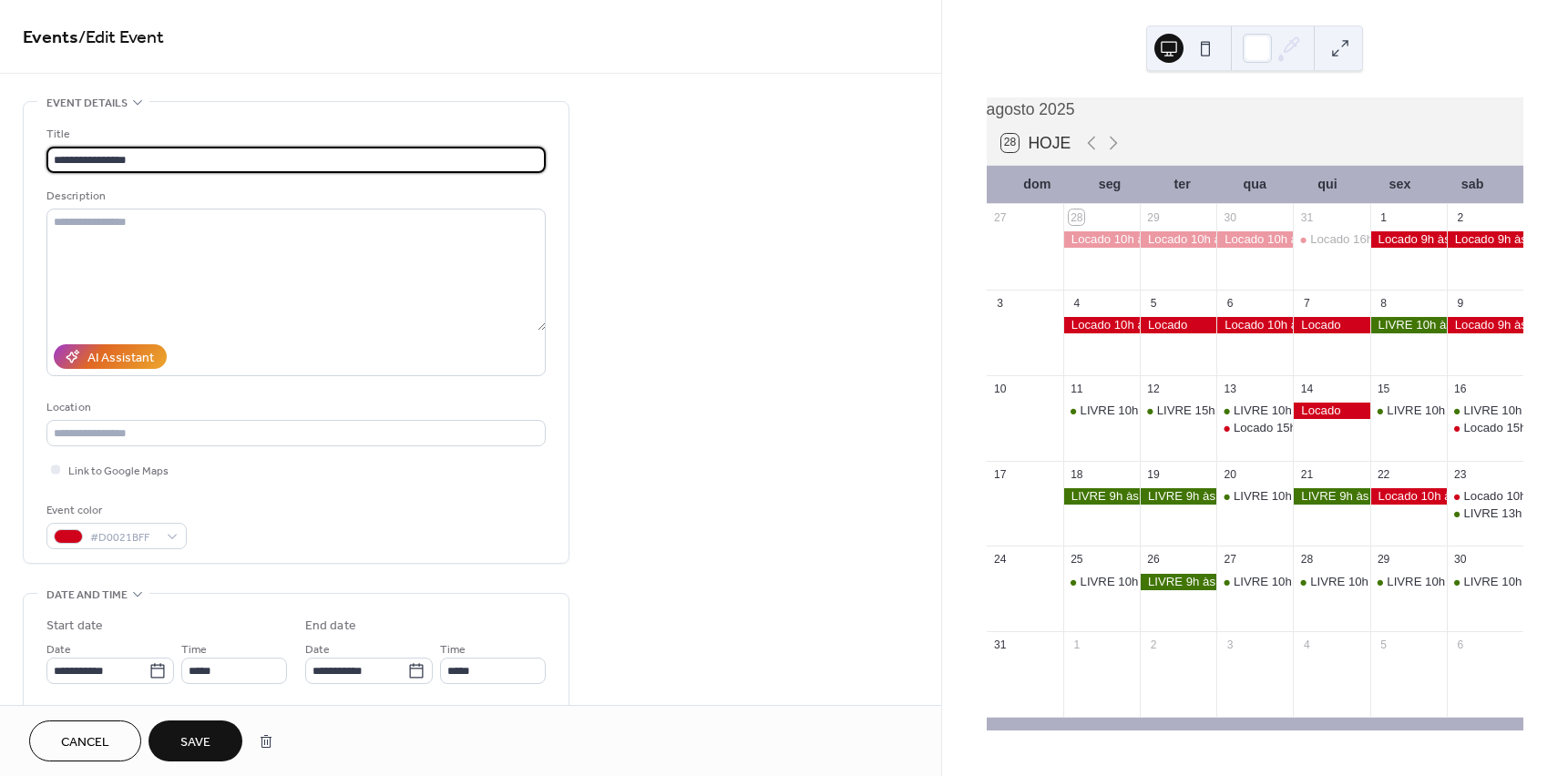 drag, startPoint x: 82, startPoint y: 155, endPoint x: -13, endPoint y: 164, distance: 95.42536 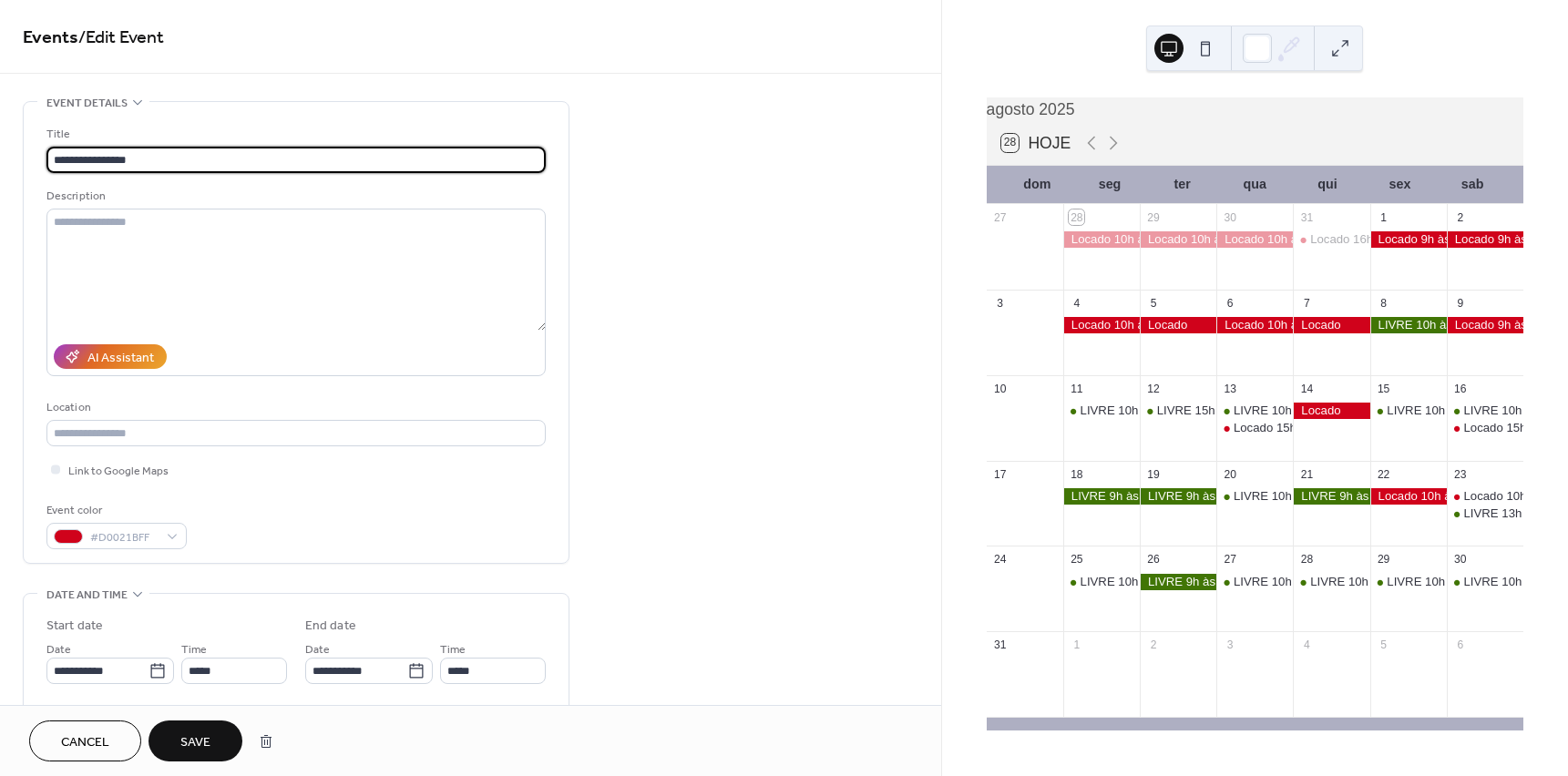 click on "**********" at bounding box center [784, 388] 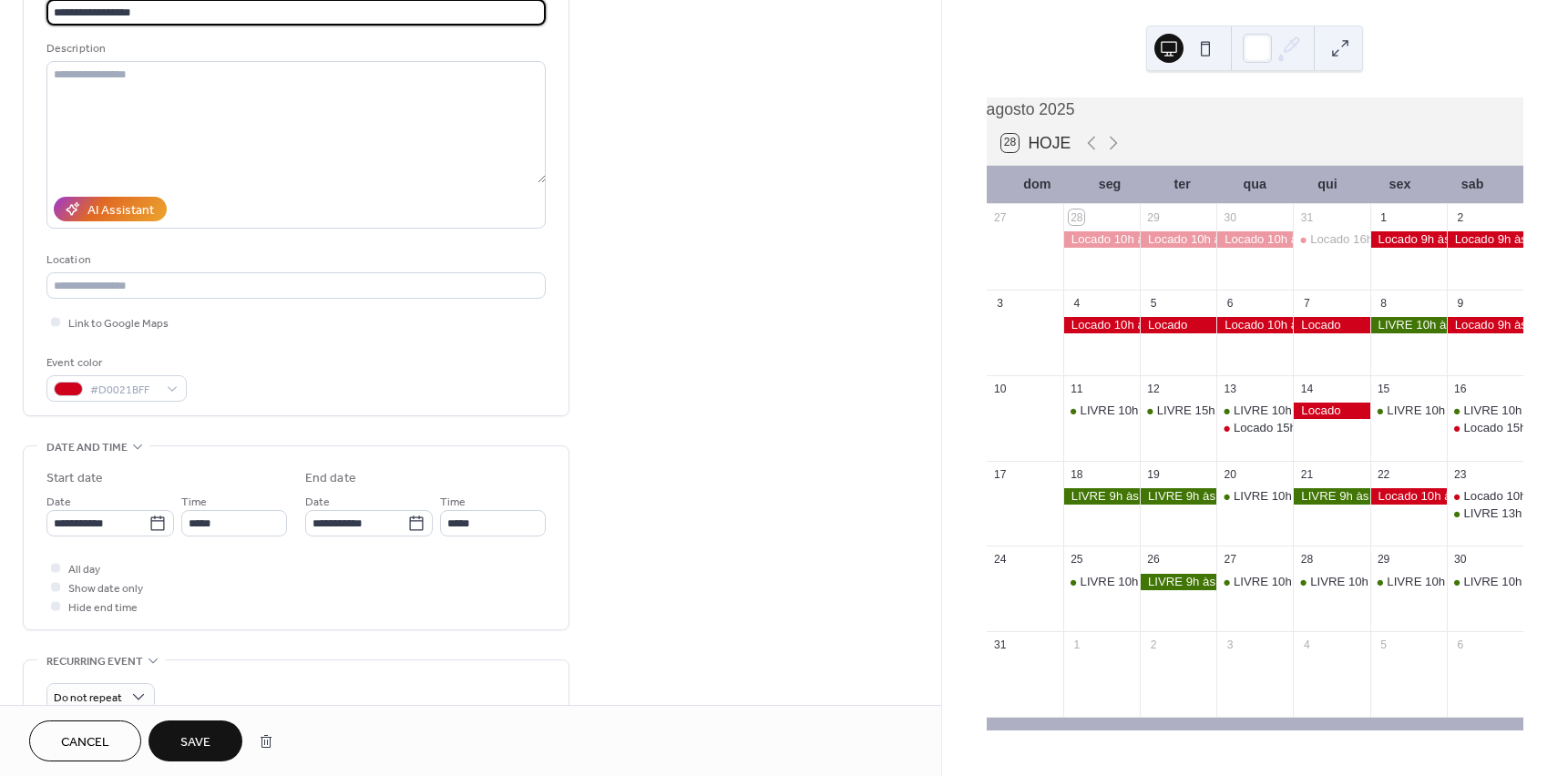 scroll, scrollTop: 182, scrollLeft: 0, axis: vertical 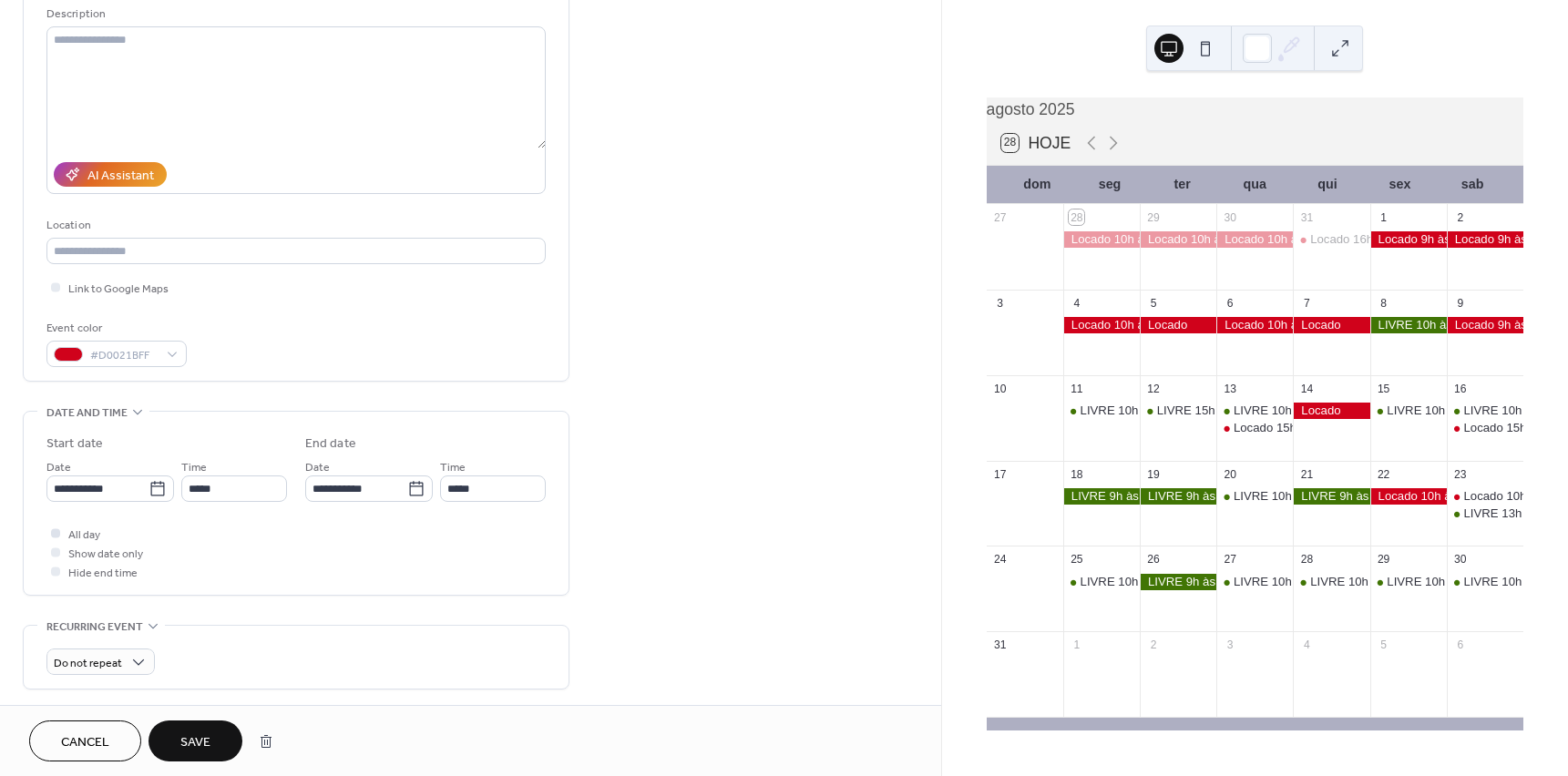 type on "**********" 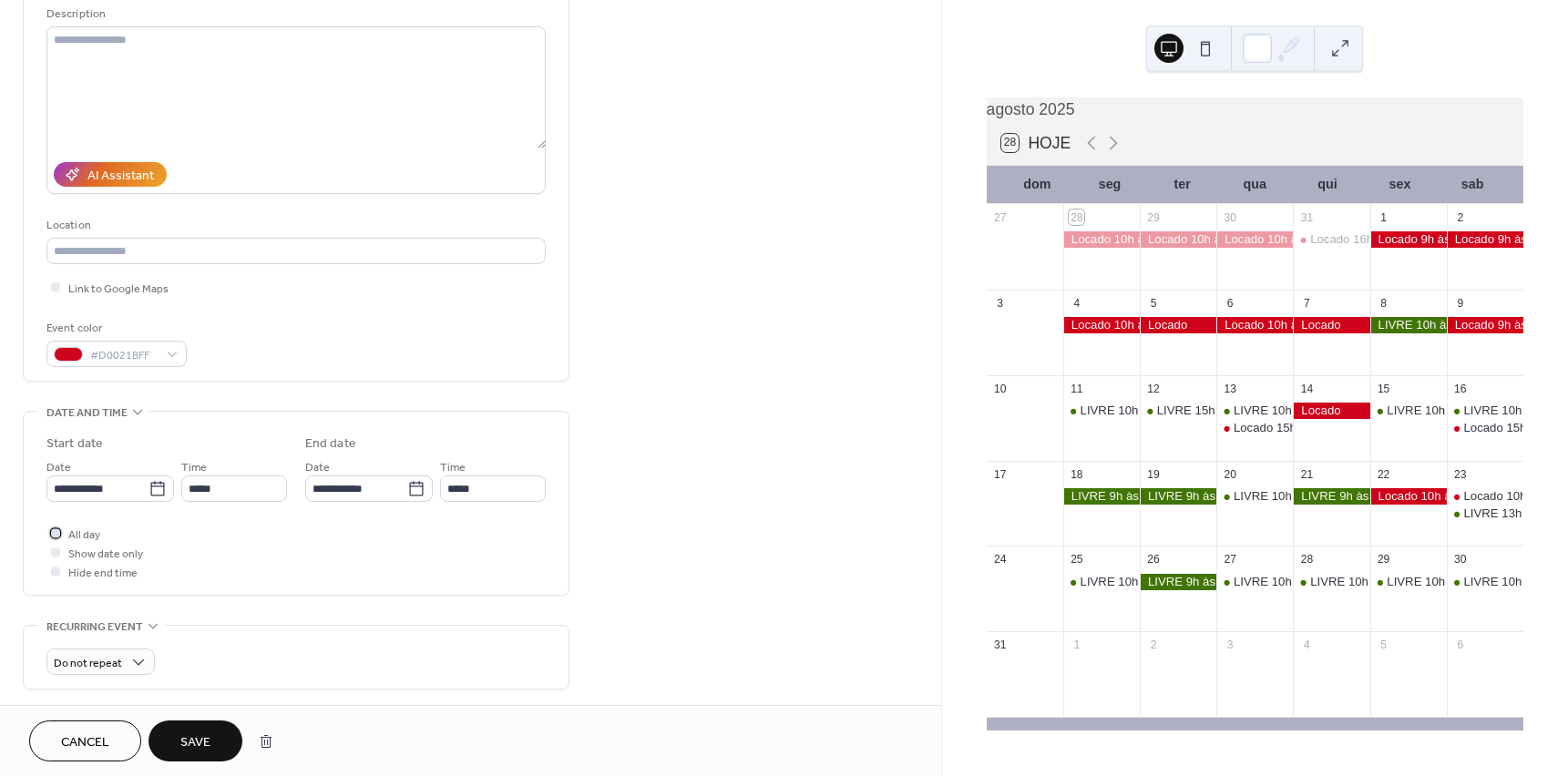 click at bounding box center [56, 533] 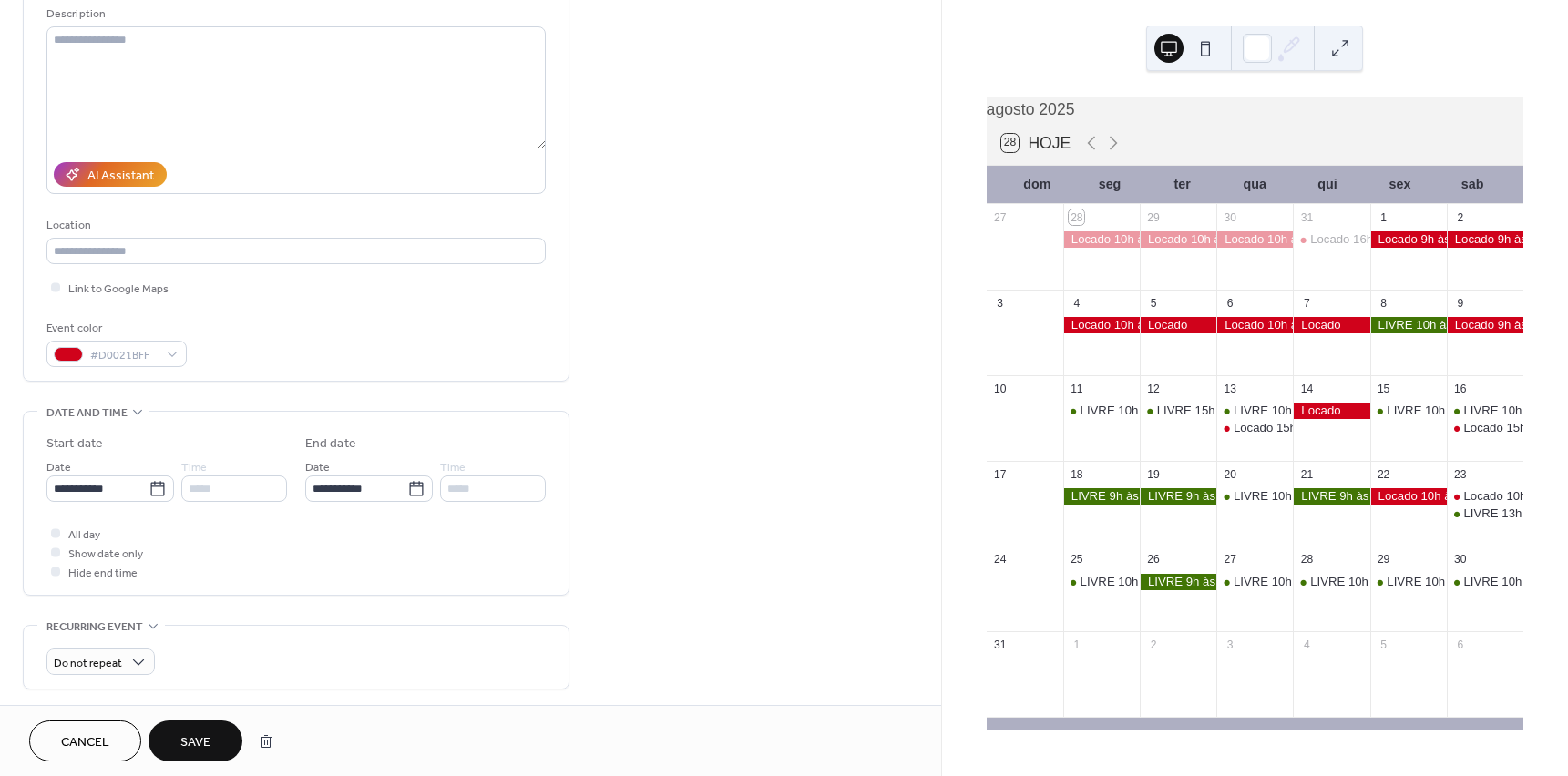 click on "Save" at bounding box center [195, 742] 